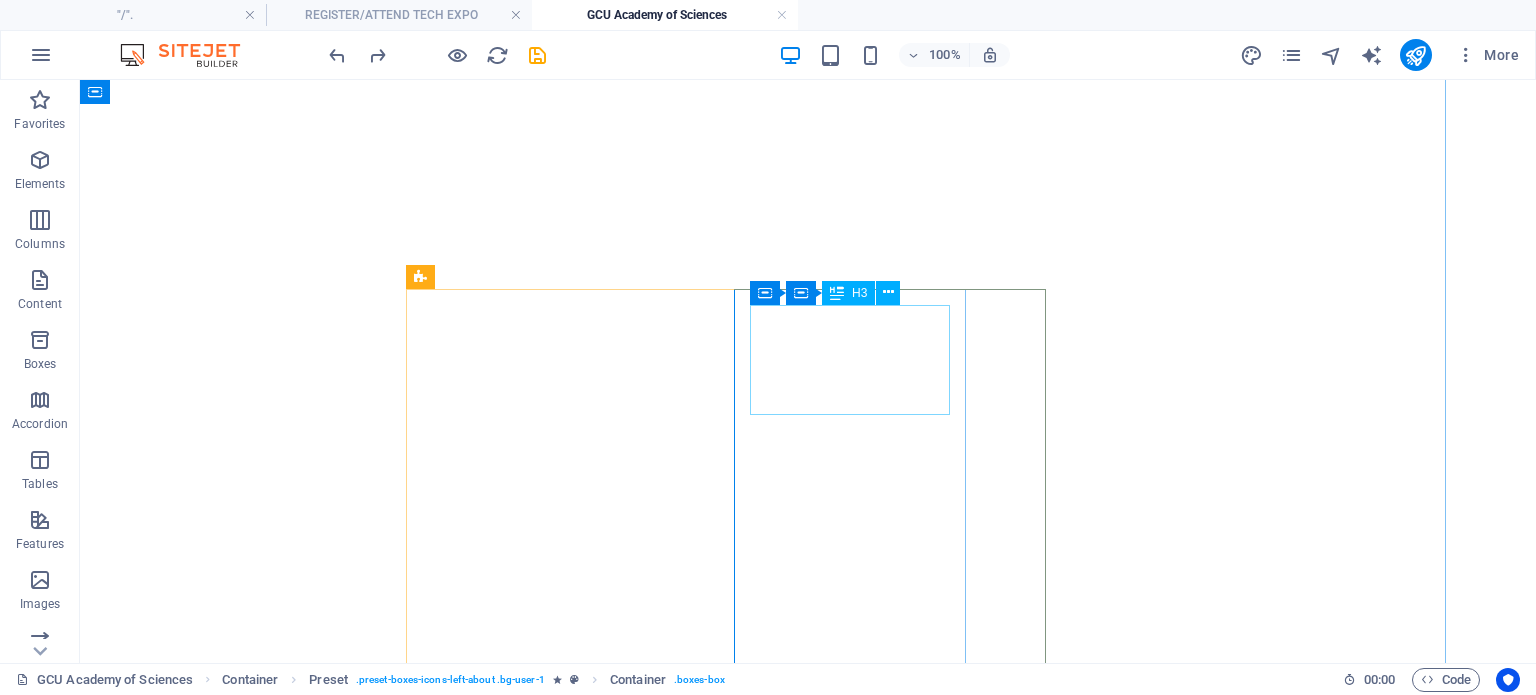 scroll, scrollTop: 0, scrollLeft: 0, axis: both 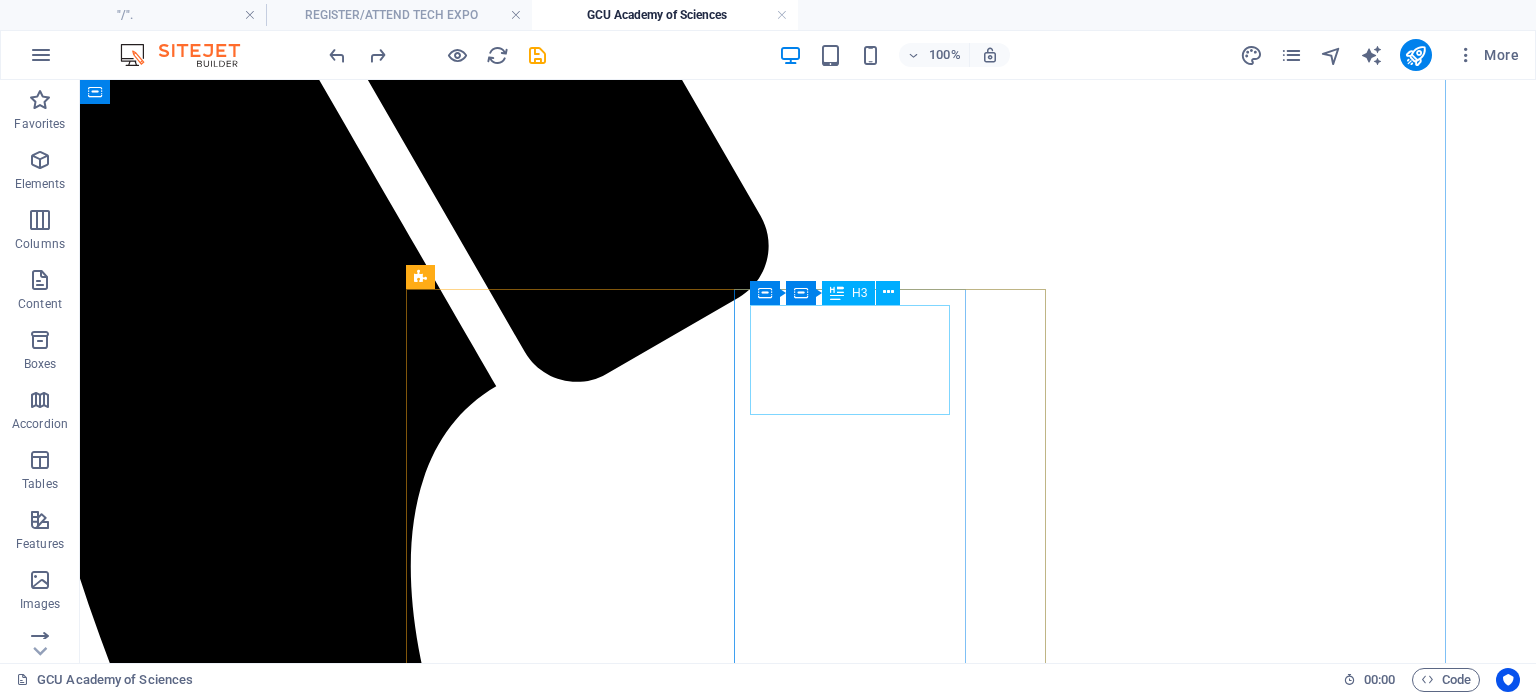 click on "Youth Tech Skills Hub" at bounding box center [734, 10176] 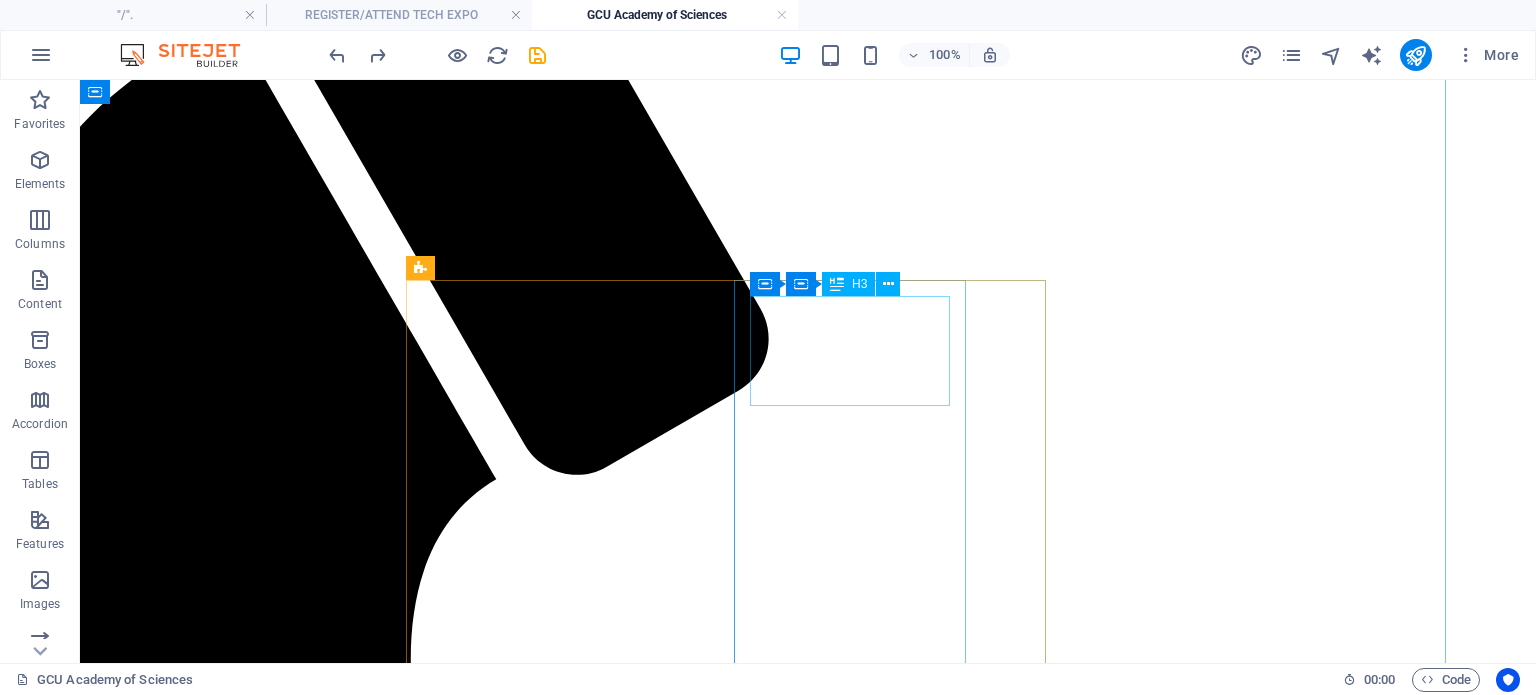 scroll, scrollTop: 3820, scrollLeft: 74, axis: both 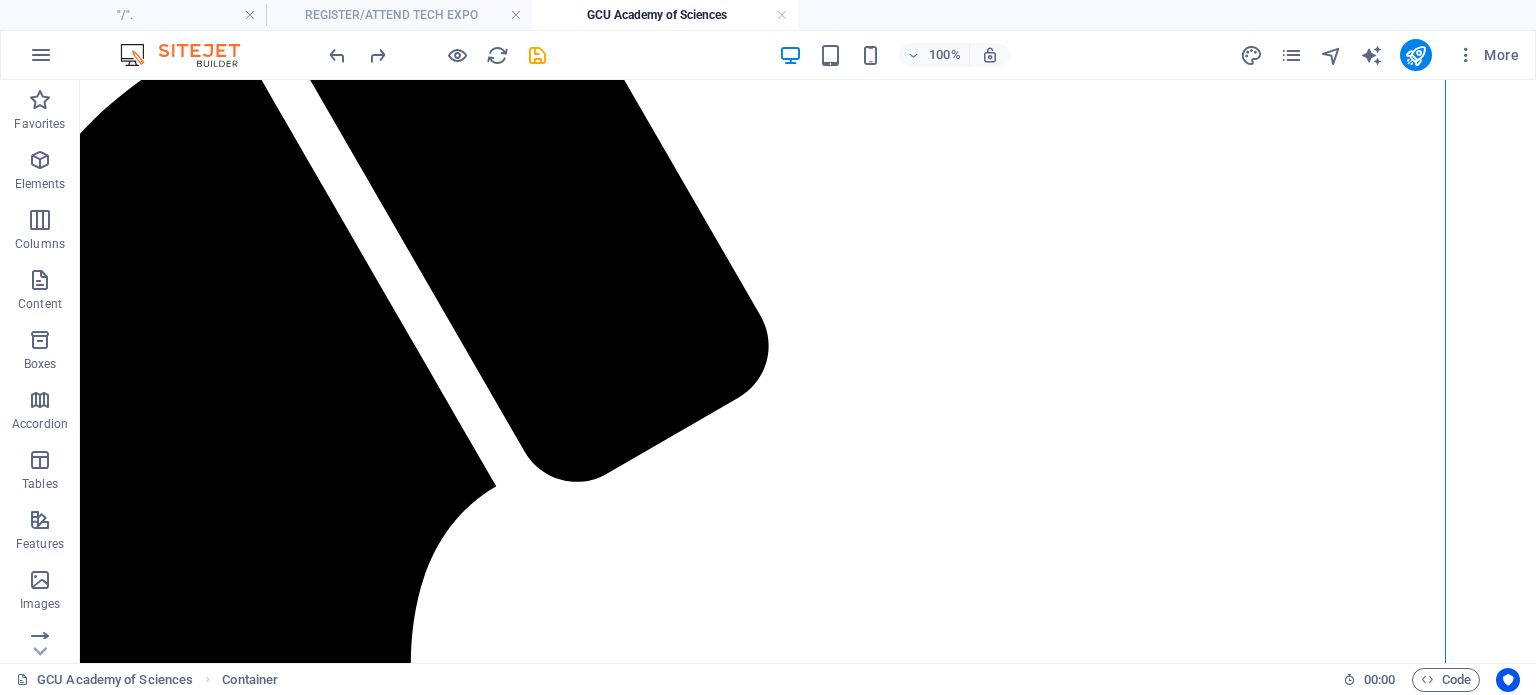 drag, startPoint x: 916, startPoint y: 454, endPoint x: 494, endPoint y: 377, distance: 428.96738 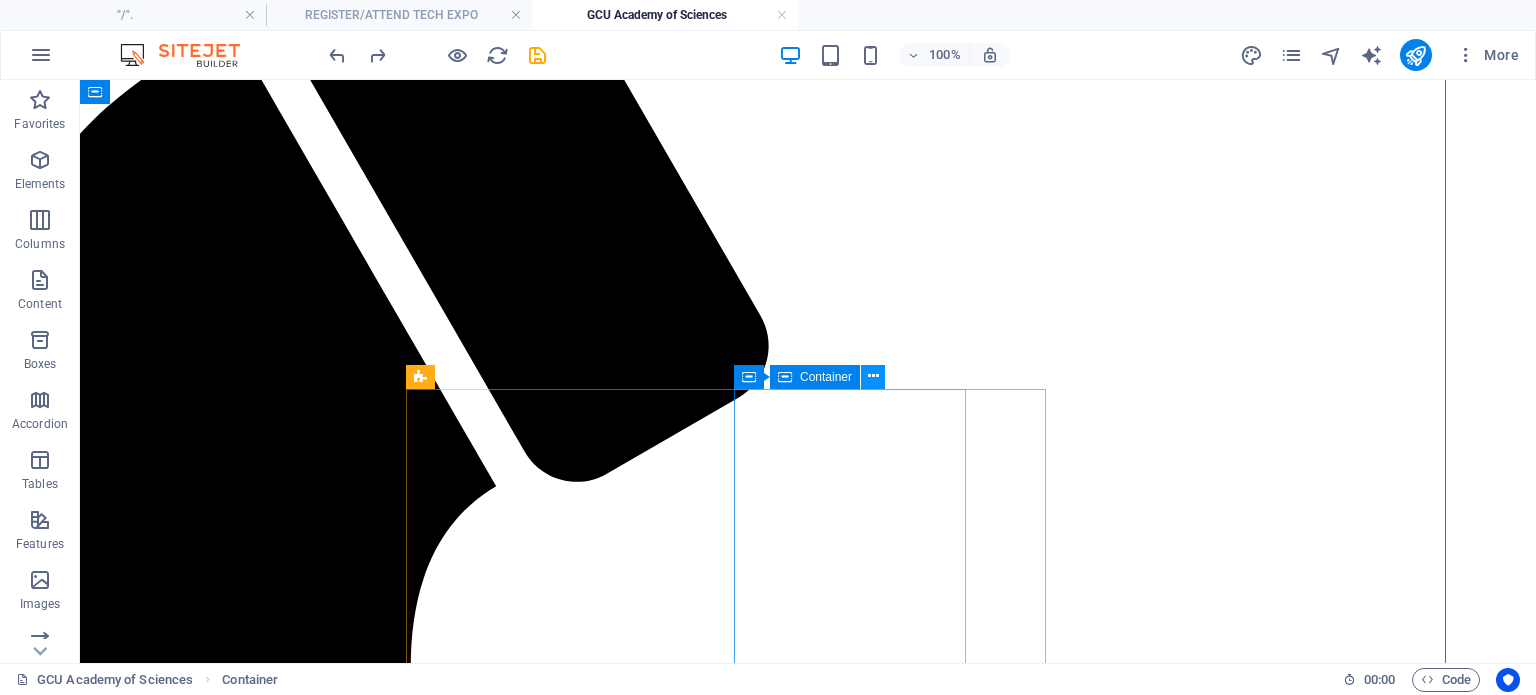 click at bounding box center (873, 376) 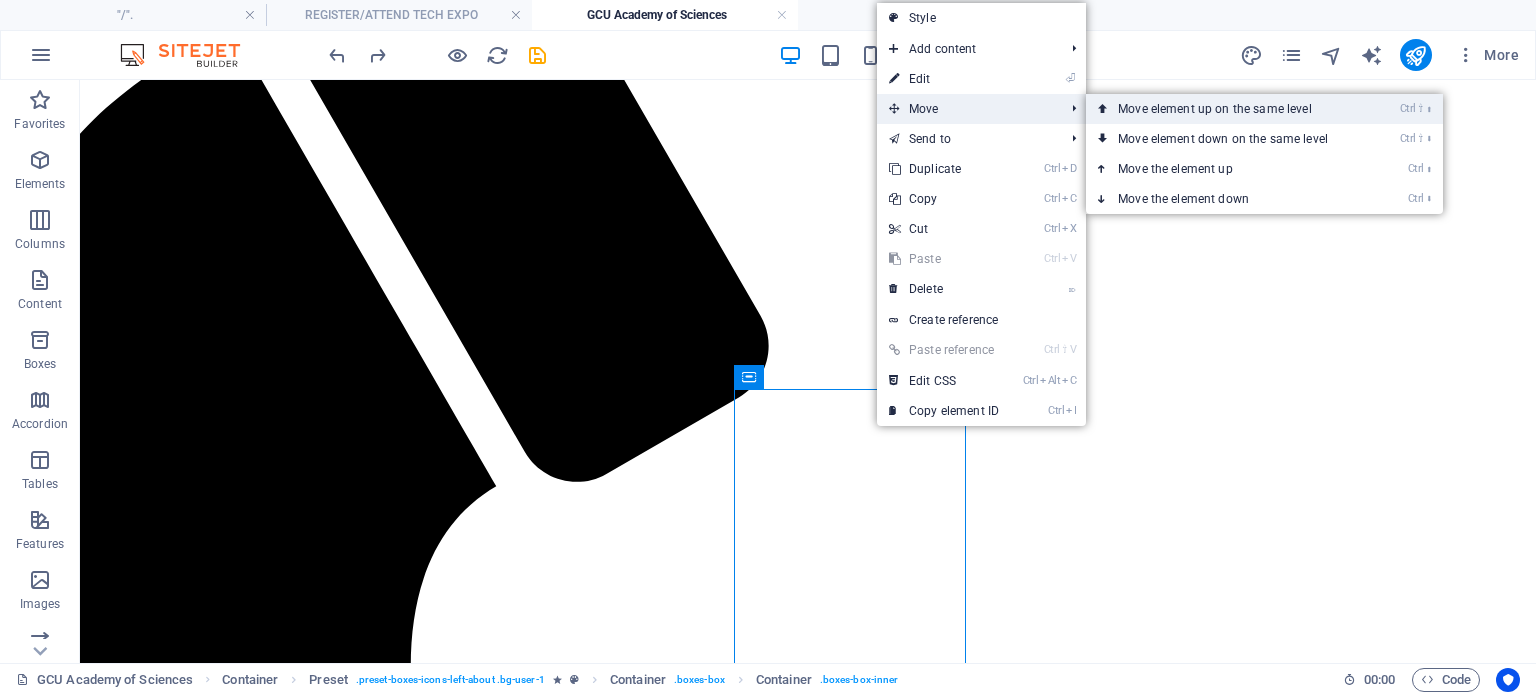click on "Ctrl ⇧ ⬆  Move element up on the same level" at bounding box center (1227, 109) 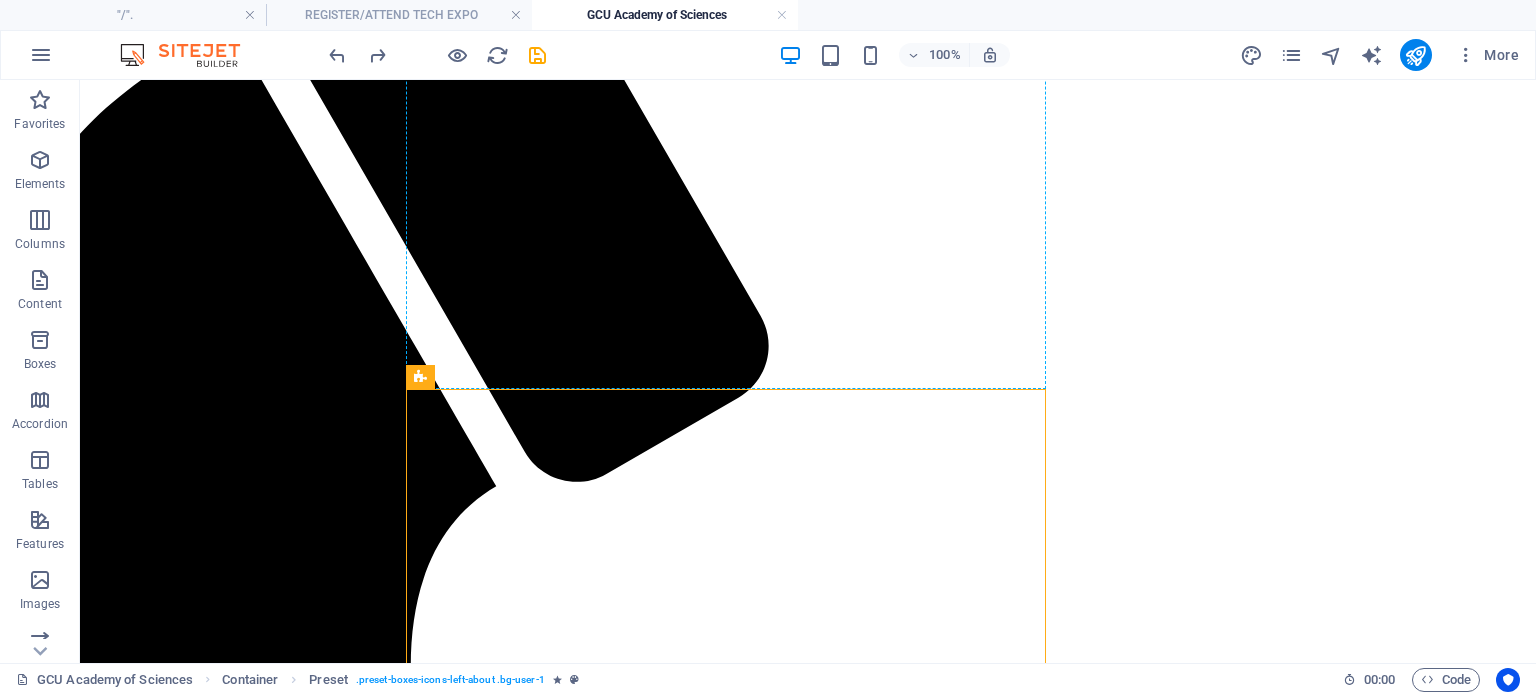 drag, startPoint x: 492, startPoint y: 461, endPoint x: 837, endPoint y: 387, distance: 352.847 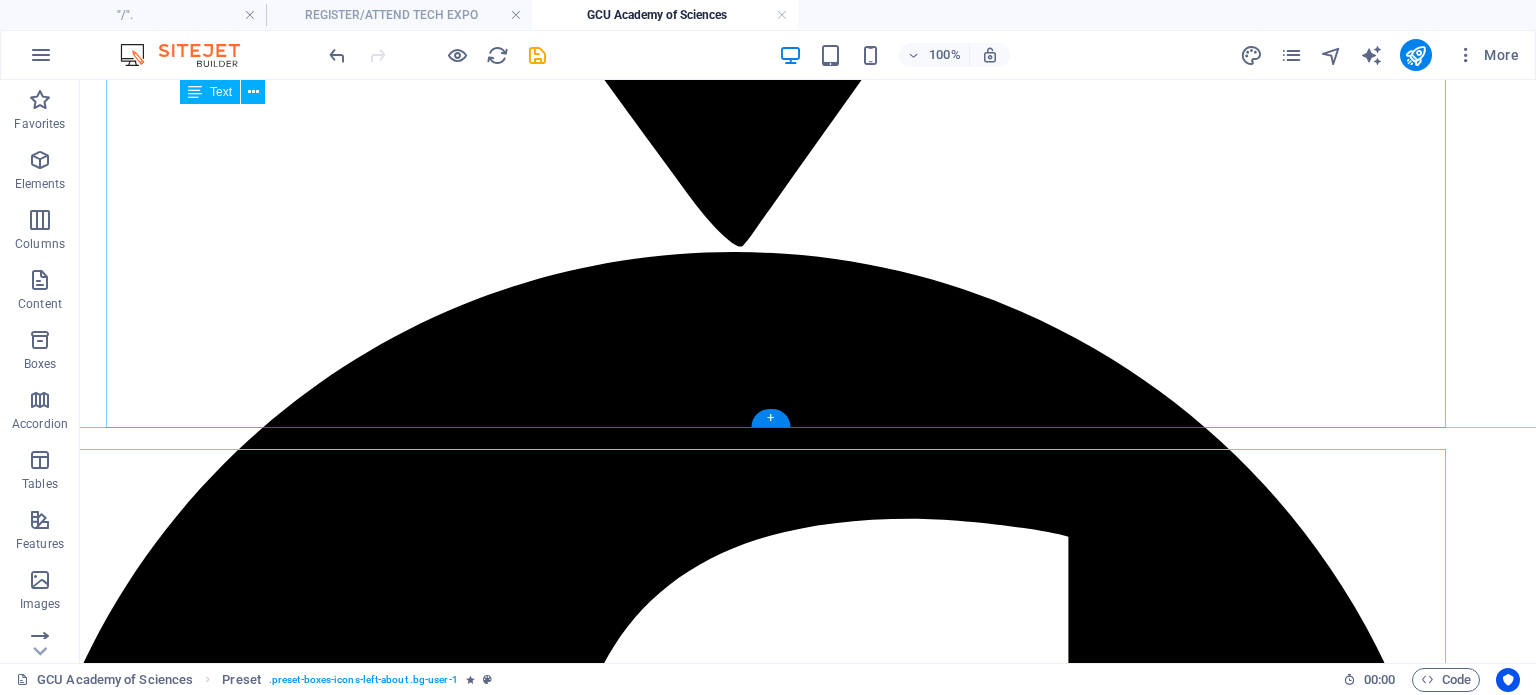 scroll, scrollTop: 1903, scrollLeft: 74, axis: both 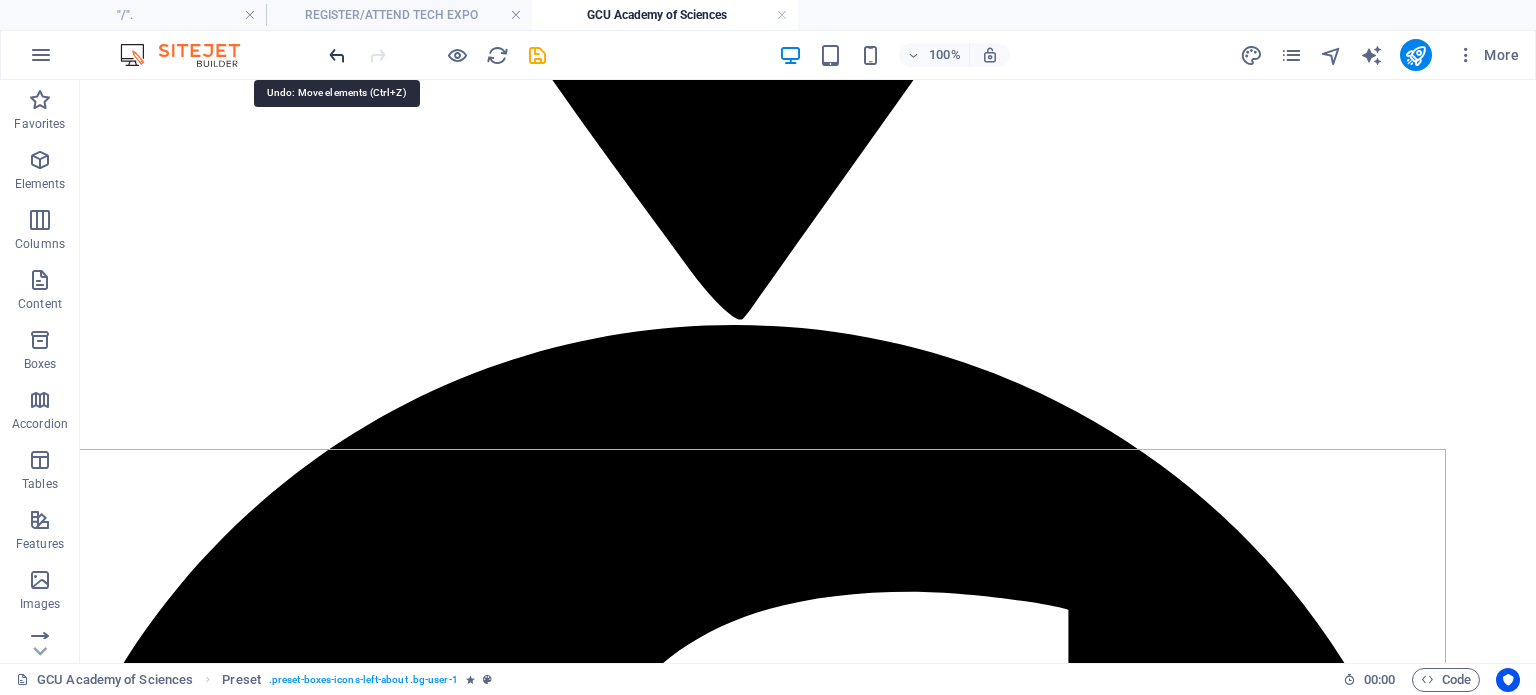 click at bounding box center (337, 55) 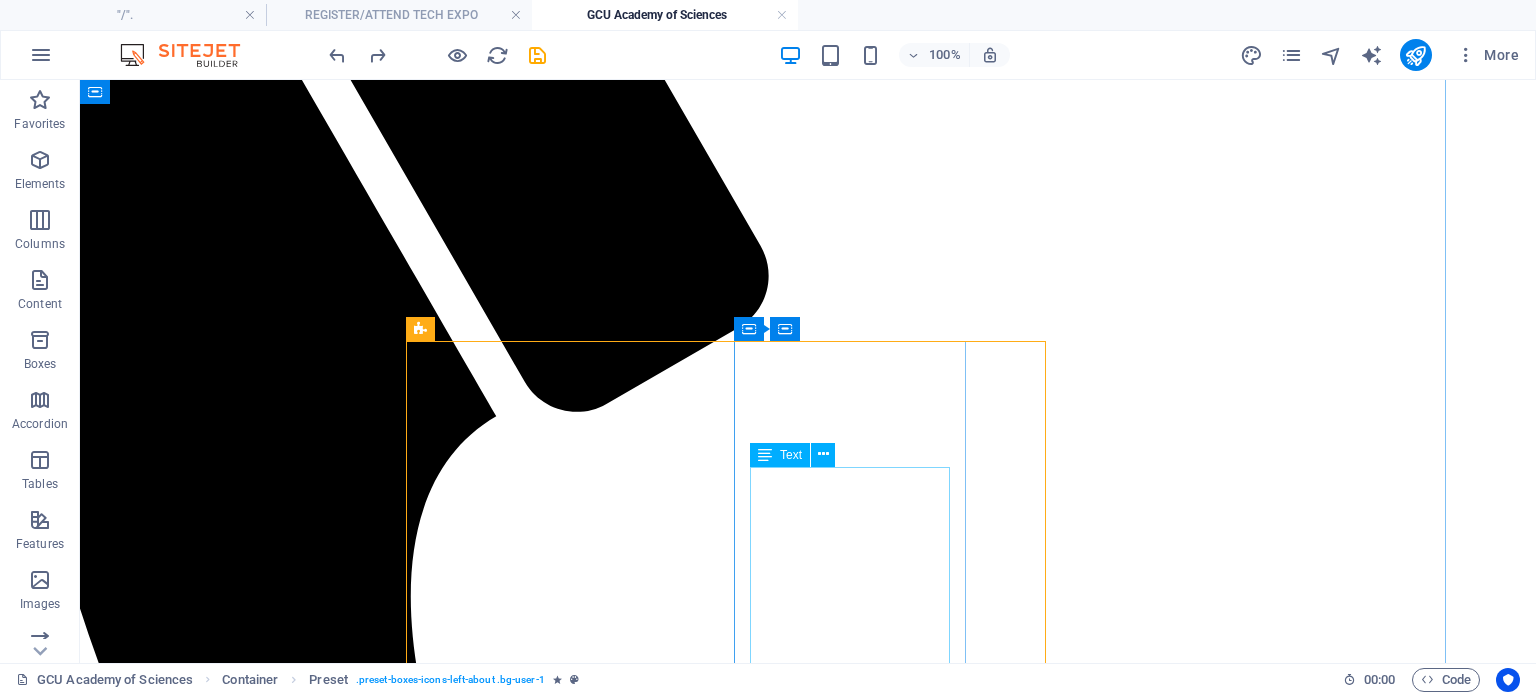 scroll, scrollTop: 3980, scrollLeft: 74, axis: both 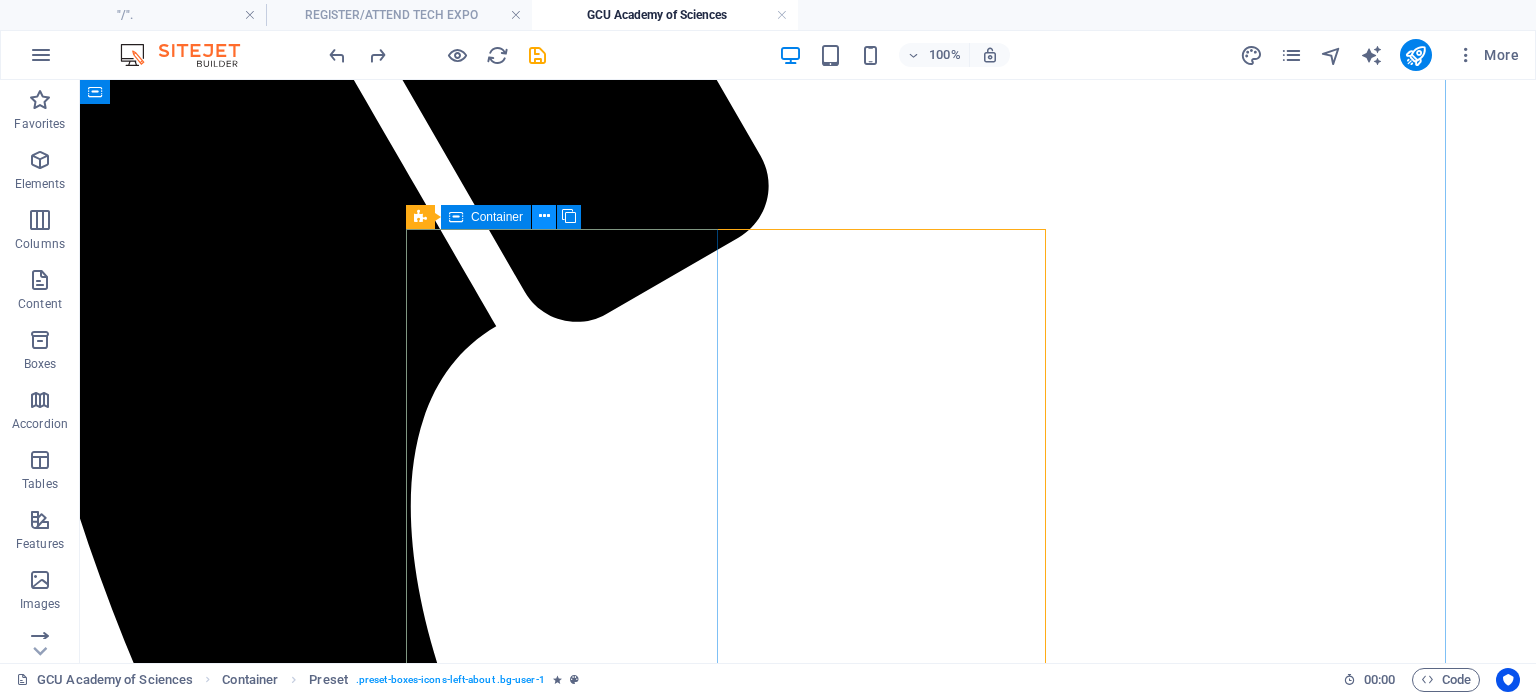 click at bounding box center (544, 216) 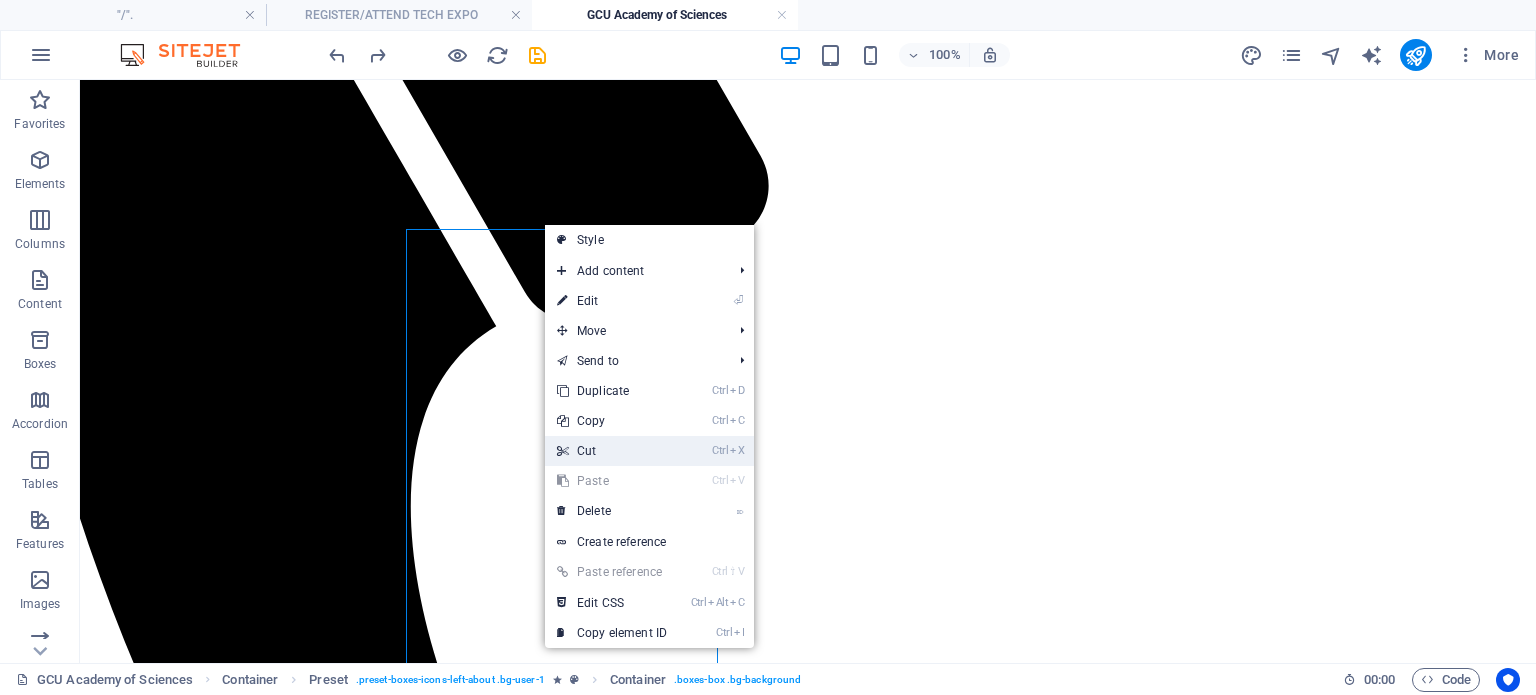 click on "Ctrl X  Cut" at bounding box center (612, 451) 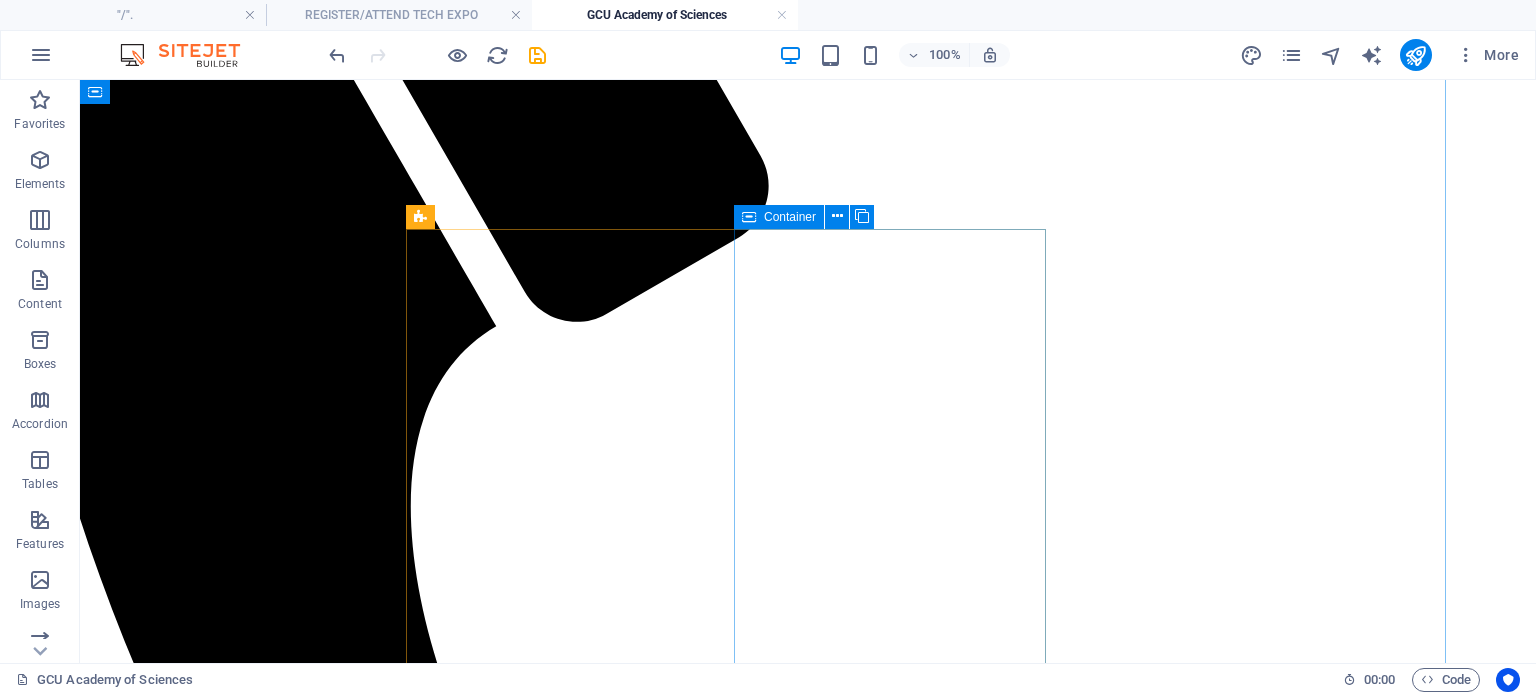 click on "CAPS aligned, IEB exams CAPS-aligned  STEAM l essons integrate the six learning areas: English (Home Language),Mathematics, First additional language (IsiZulu, SeTswana or Afrikaans), Life Skills, Natural Science (including environmental care, and Coding & Robotics. Arts and Accounting options." at bounding box center (734, 11129) 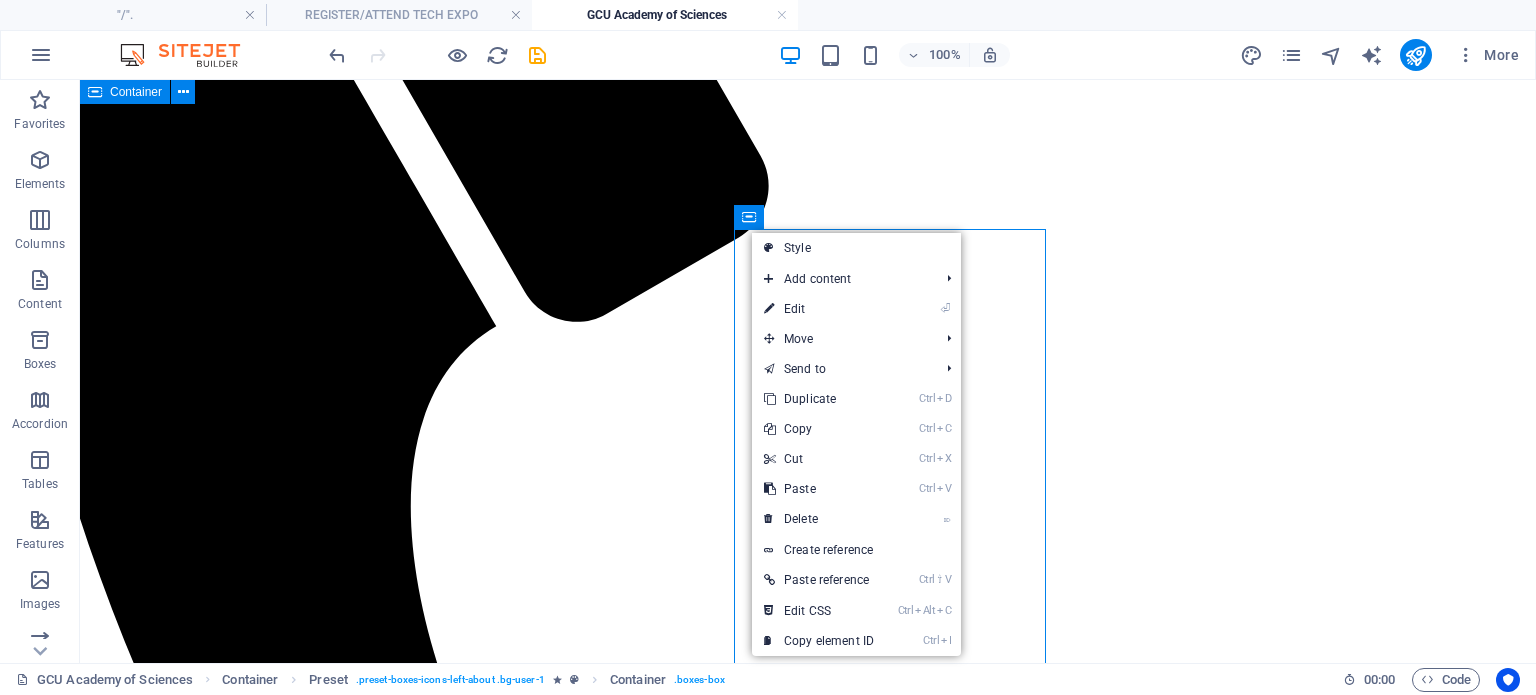 click on "The GCU Academy of Sciences GCUASc AFRICA TECH HUB is geared to become a national and pan-African STEAM, Science, Technology, Engineering, Artisanry, Arts and Life Skills education and tech skills with supporting business services hub, investing in children and youth, facilitating transformation in schools and marginalised communities through innovative programmes that offer practicals in project-based learning. The GCUASc AFRICA TECH HUB intends to collaborate with schools, teachers trainers, institutions, communities, companies and government, throughout South Africa and globally, to support and improve STEM based school and skills training curricula with regard to Sciences, Technology, Engineering, Arts (critical thinking) and Mathematics (STEAM) learning, equipping children and youth to think and learn to be future developers and leaders of in-demand sustainable industries that will improve their future in the 4IR world. WHAT WE DO G Youth Tech Skills Hub CAPS aligned, IEB exams CAPS-aligned STEAM l" at bounding box center [734, 16510] 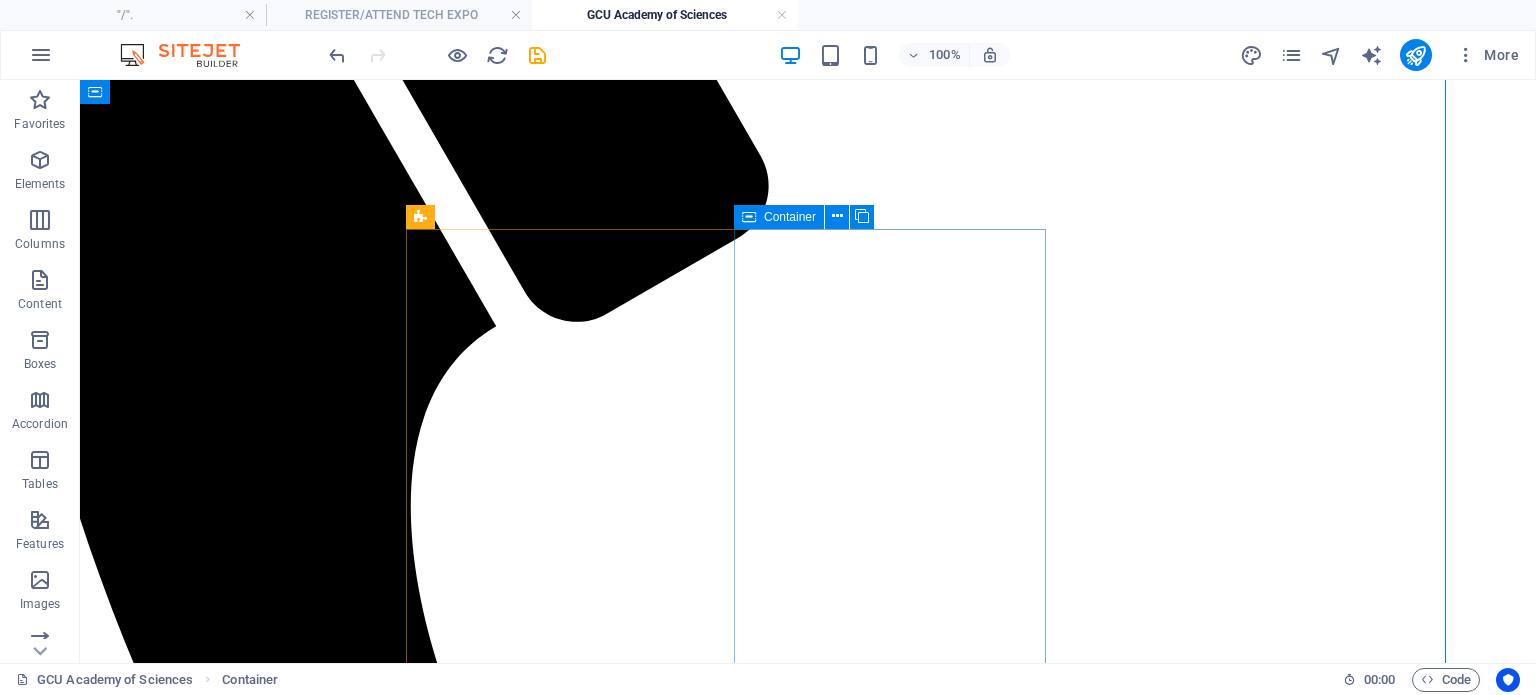 click on "CAPS aligned, IEB exams CAPS-aligned  STEAM l essons integrate the six learning areas: English (Home Language),Mathematics, First additional language (IsiZulu, SeTswana or Afrikaans), Life Skills, Natural Science (including environmental care, and Coding & Robotics. Arts and Accounting options." at bounding box center (734, 11129) 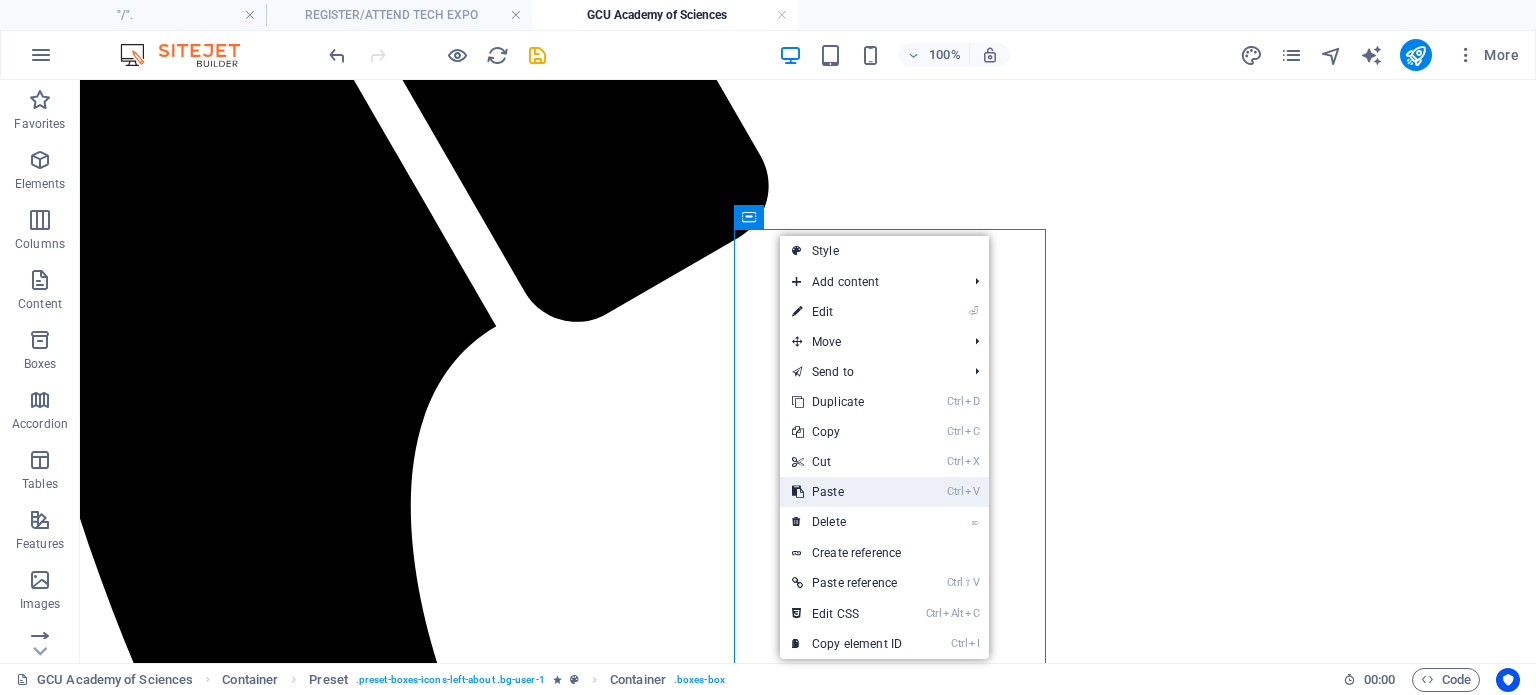 click on "Ctrl V  Paste" at bounding box center [847, 492] 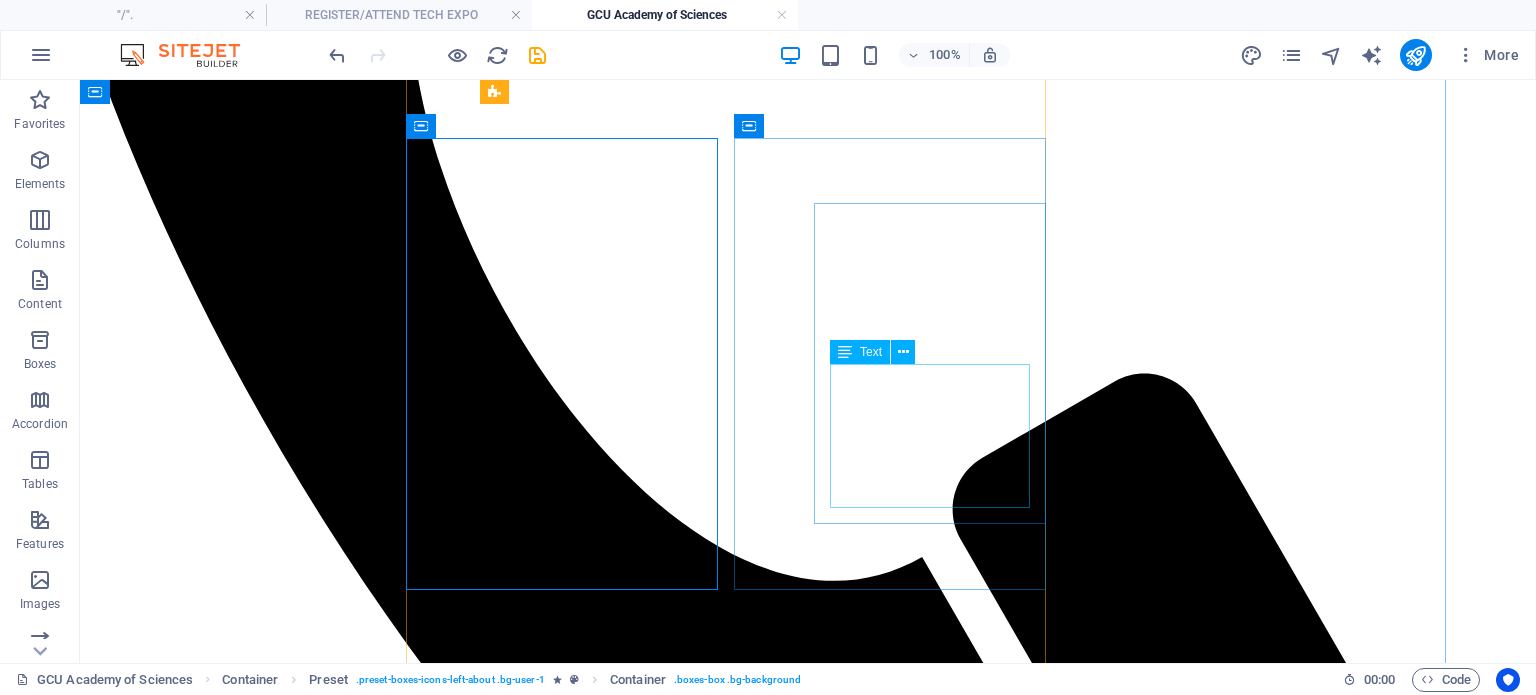 scroll, scrollTop: 4540, scrollLeft: 74, axis: both 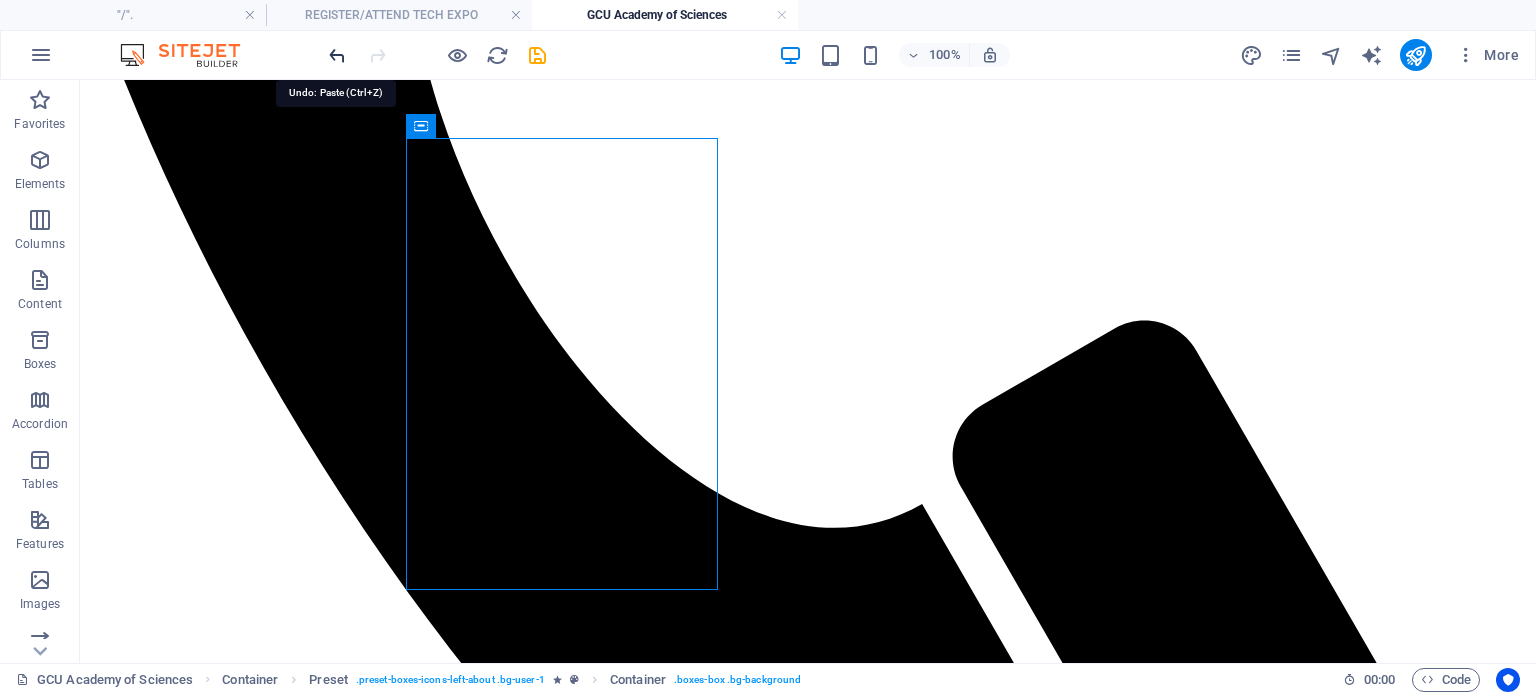 click at bounding box center (337, 55) 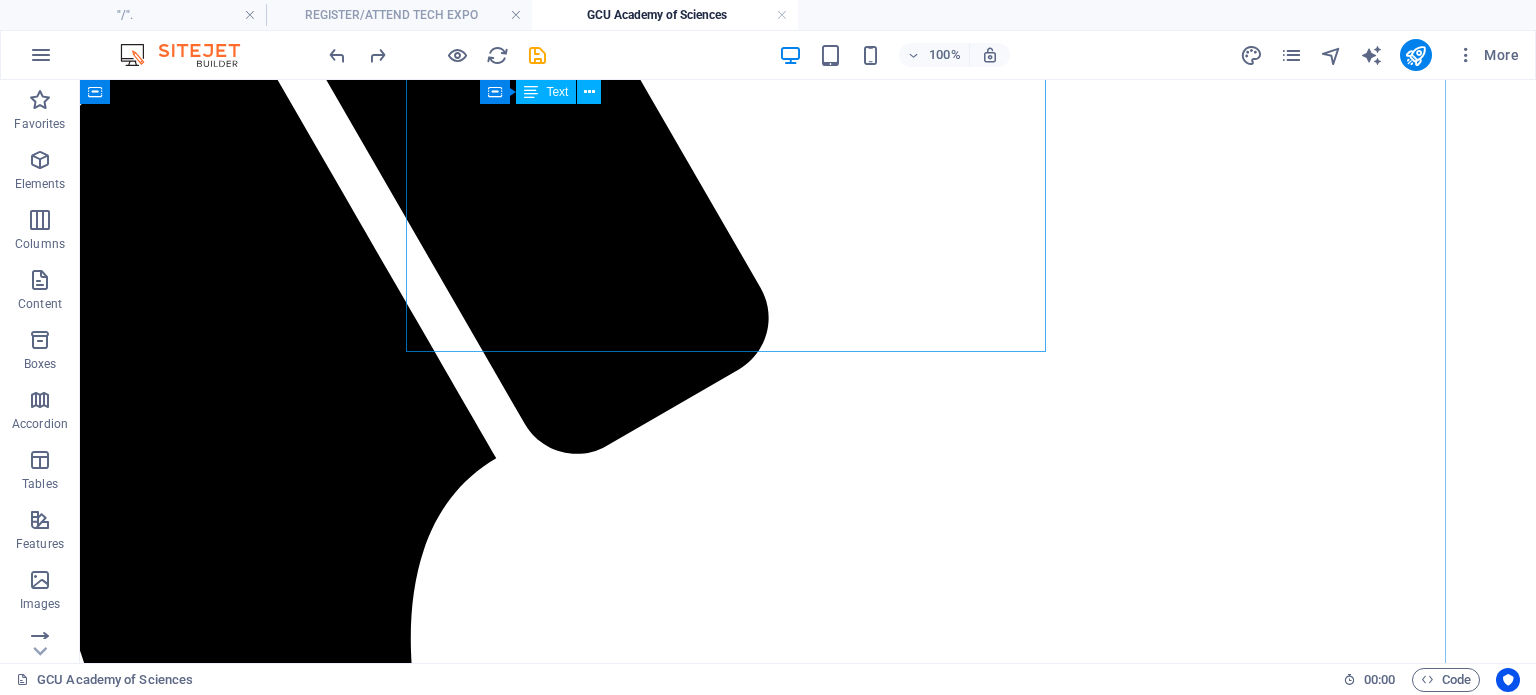 scroll, scrollTop: 3740, scrollLeft: 74, axis: both 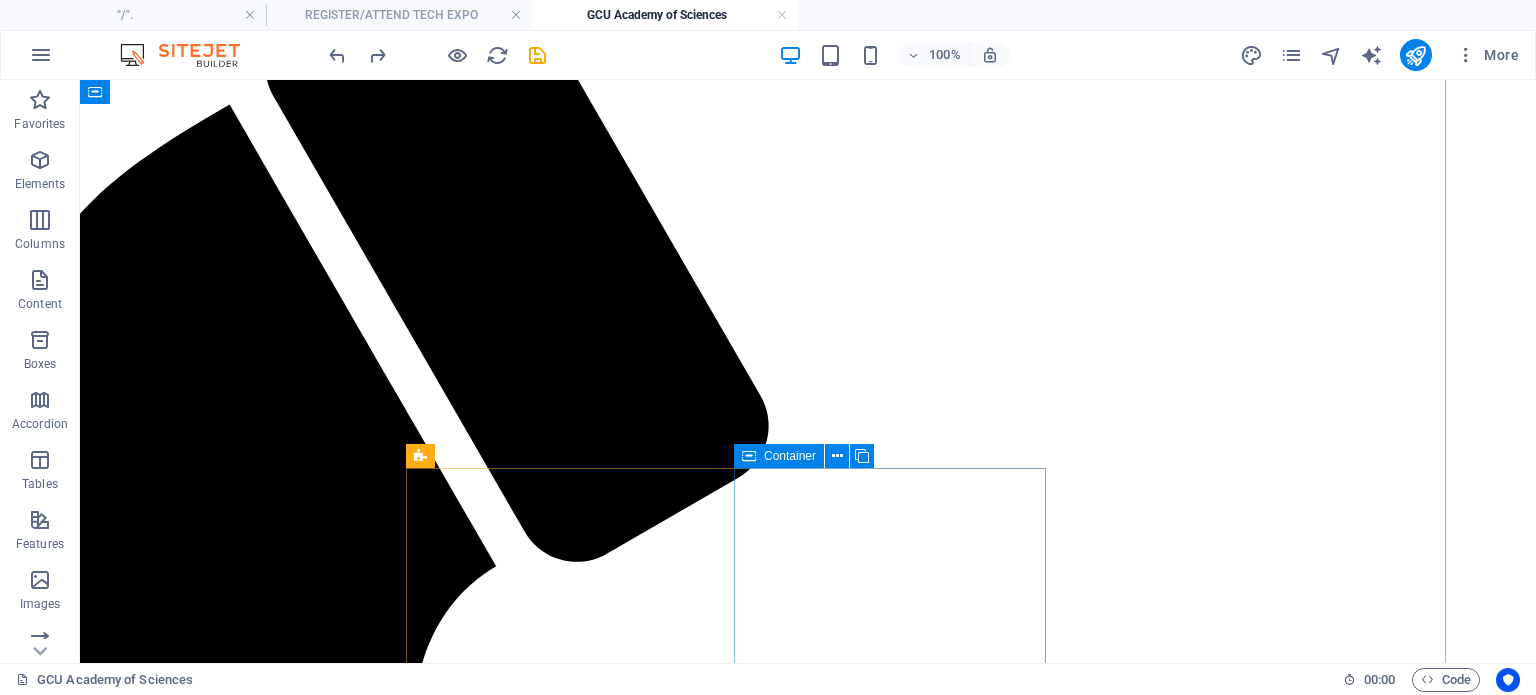 click on "Container" at bounding box center (779, 456) 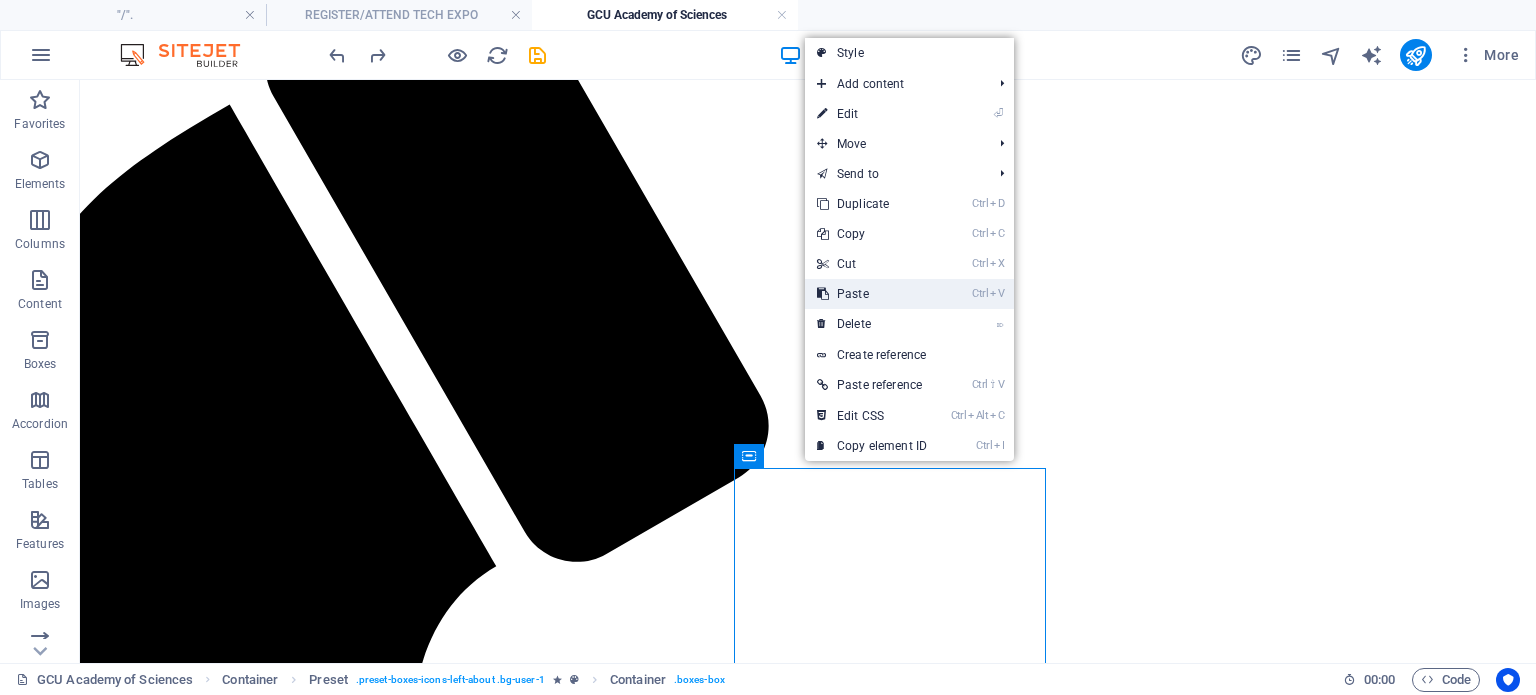 click on "Ctrl V  Paste" at bounding box center (872, 294) 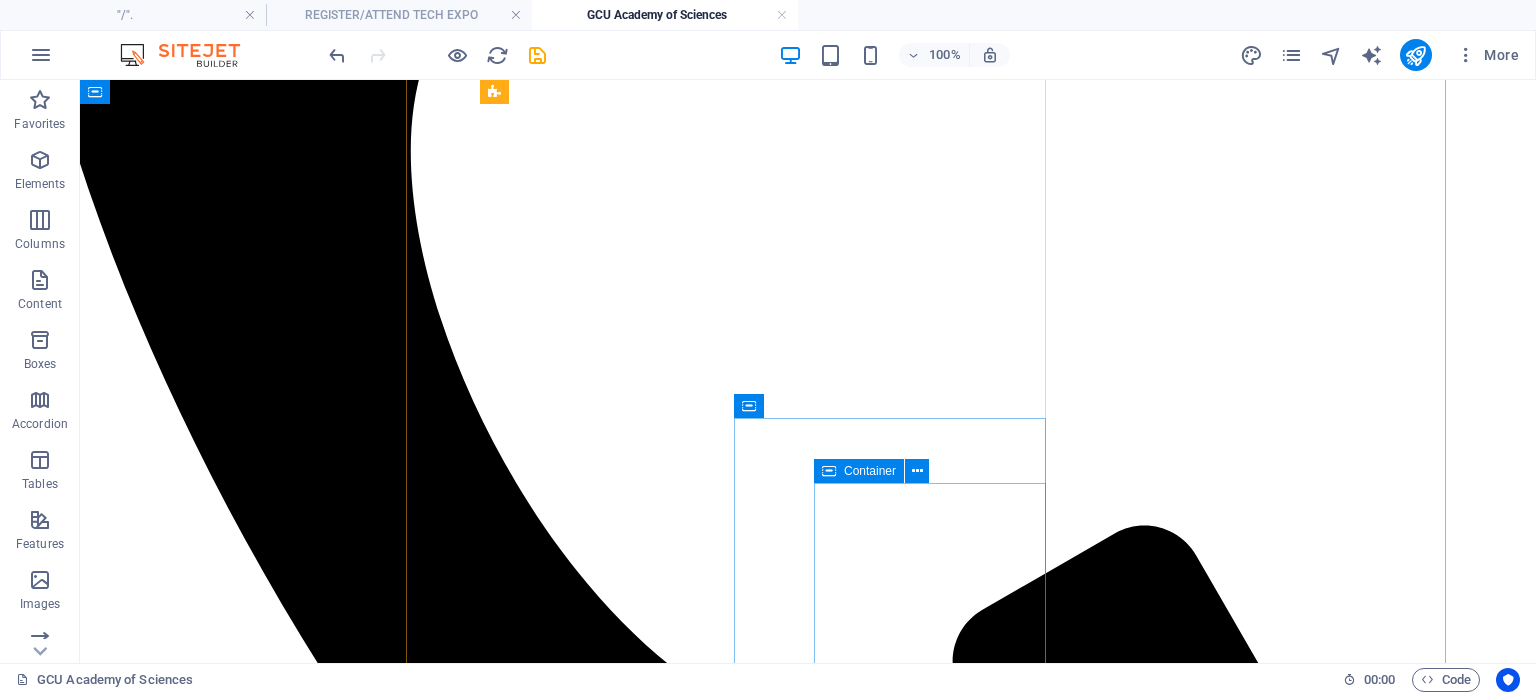 scroll, scrollTop: 4340, scrollLeft: 74, axis: both 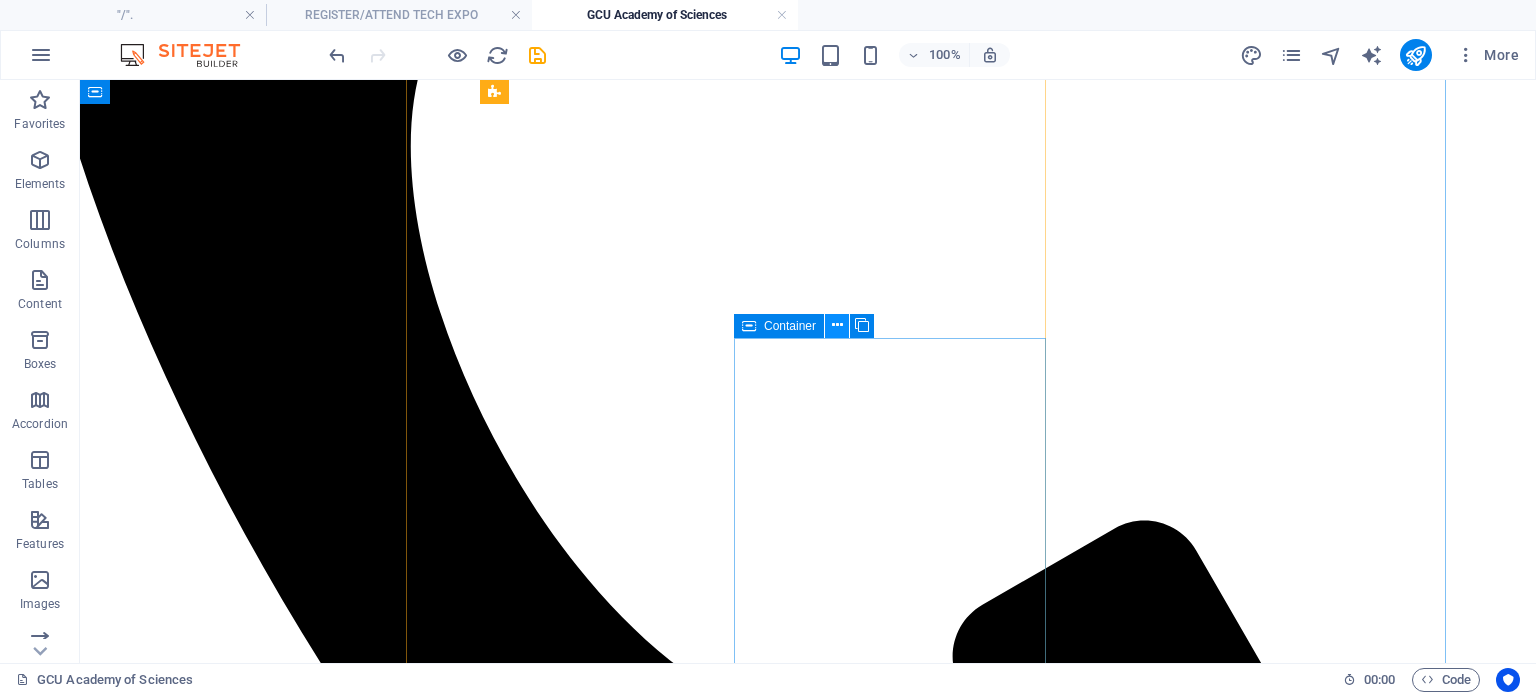 click at bounding box center [837, 325] 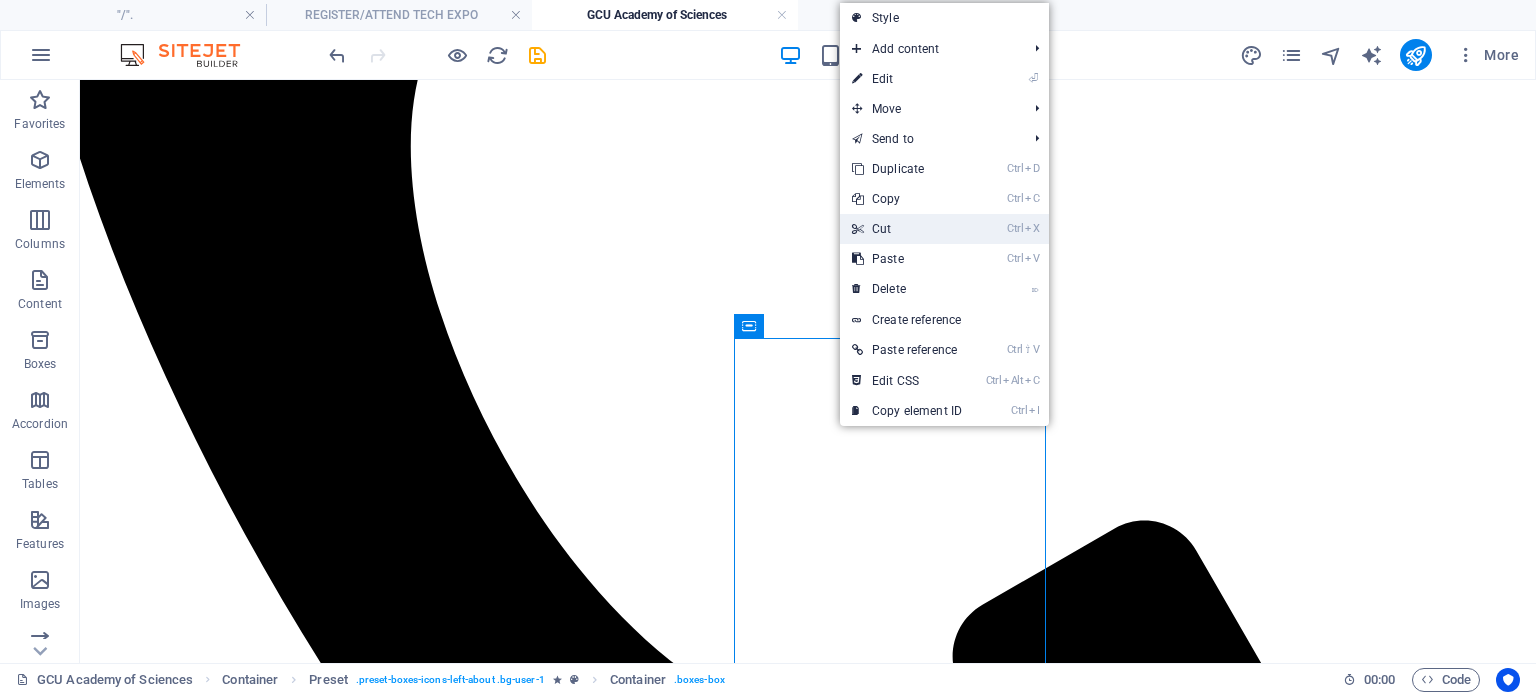click on "Ctrl X  Cut" at bounding box center (907, 229) 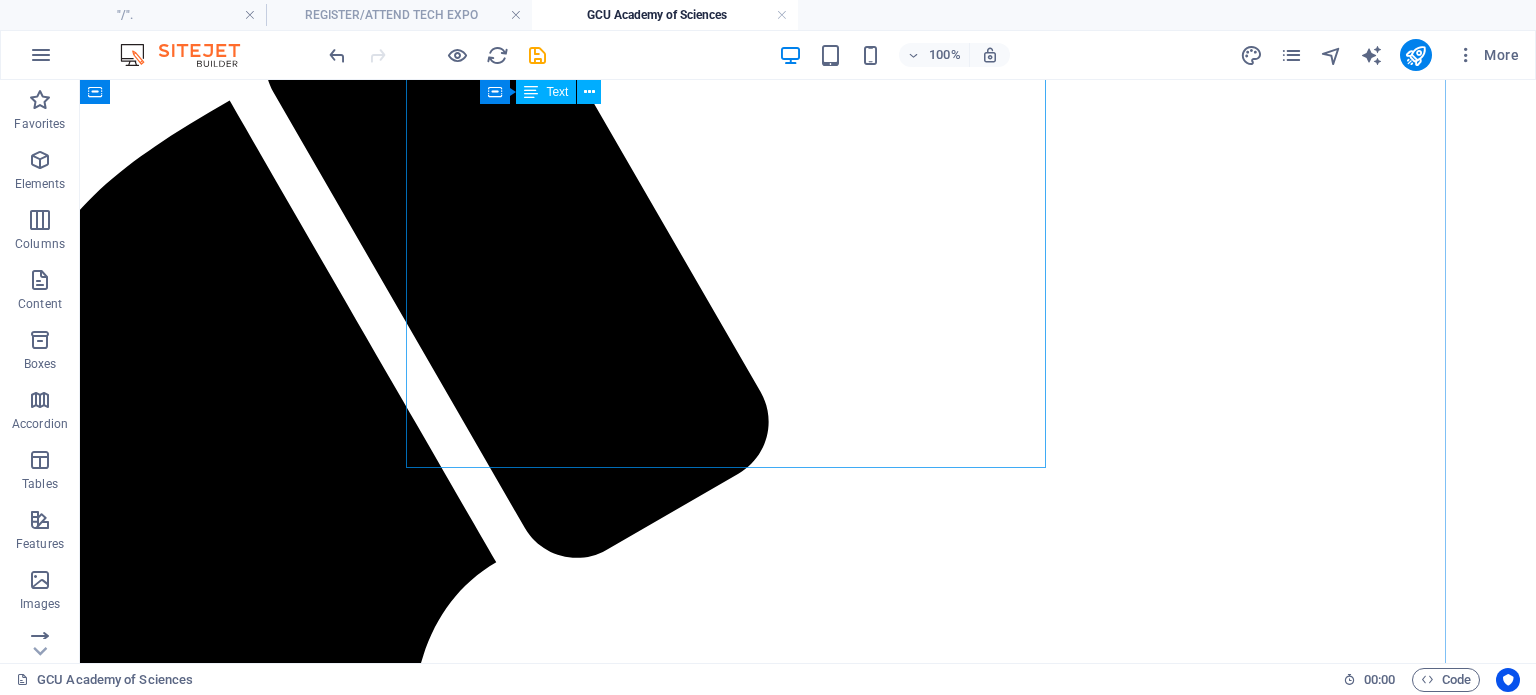 scroll, scrollTop: 3740, scrollLeft: 74, axis: both 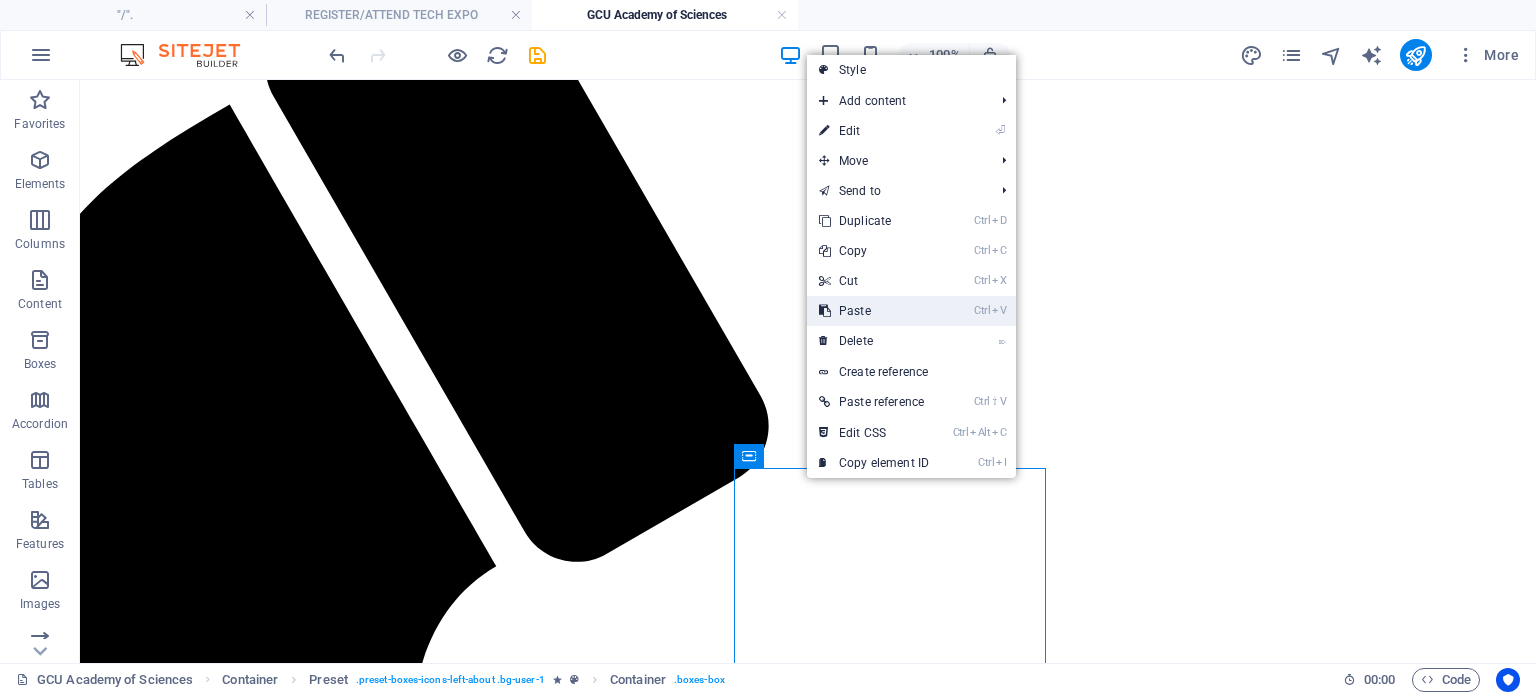 click on "Ctrl V  Paste" at bounding box center (874, 311) 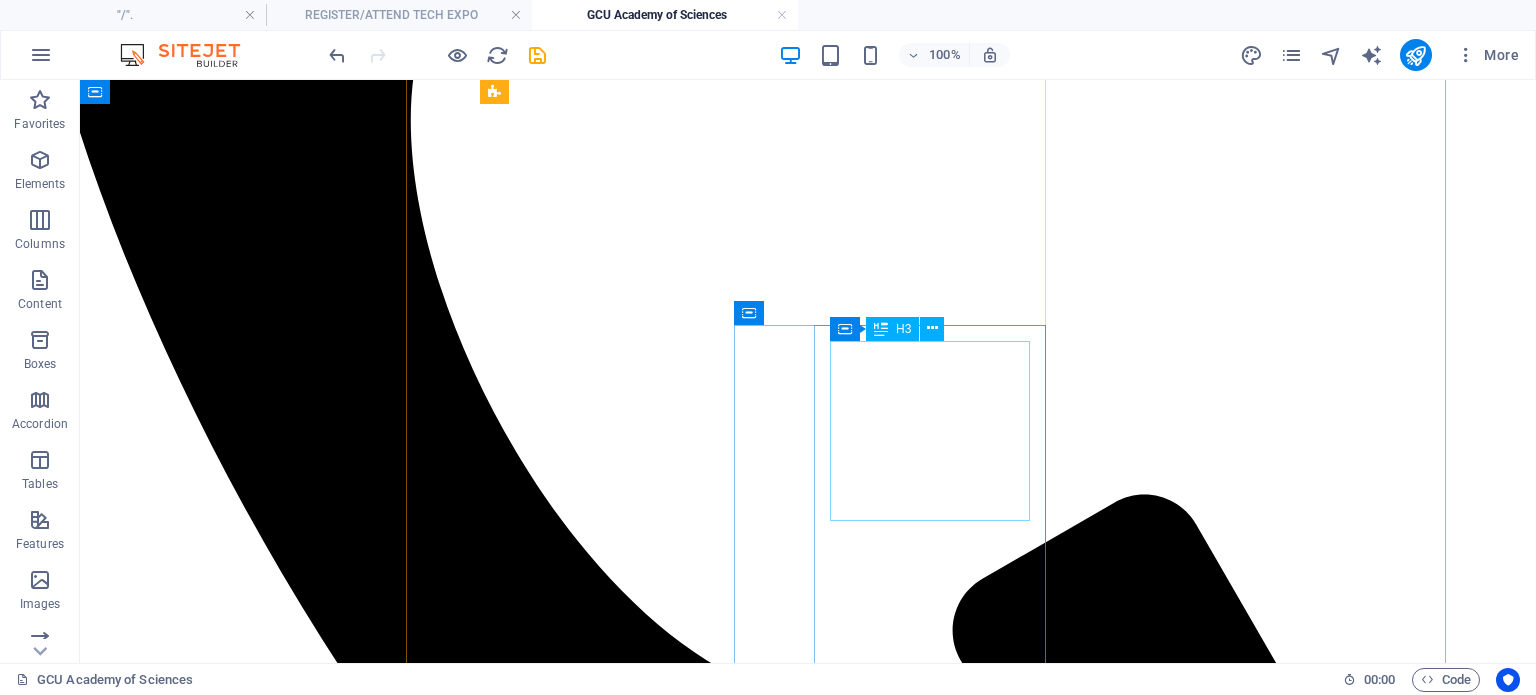 scroll, scrollTop: 4340, scrollLeft: 74, axis: both 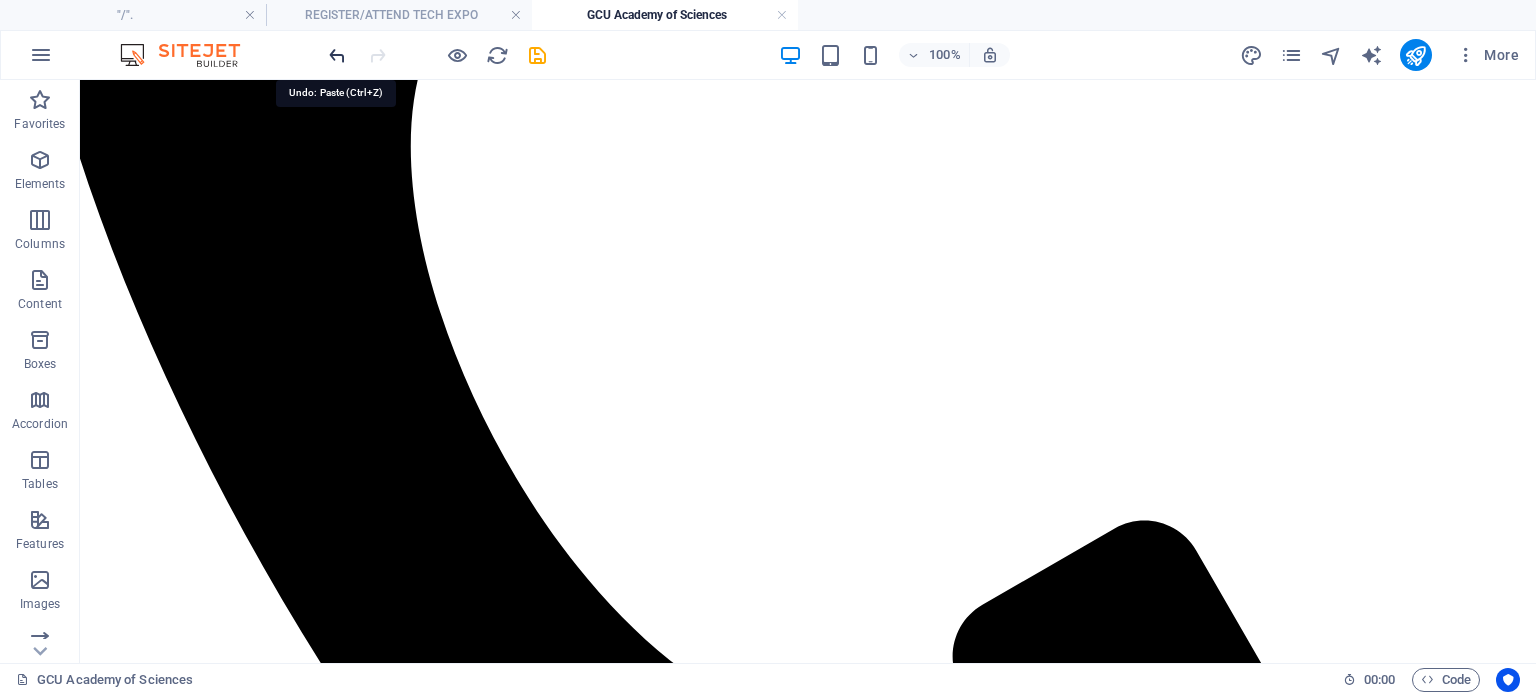 click at bounding box center (337, 55) 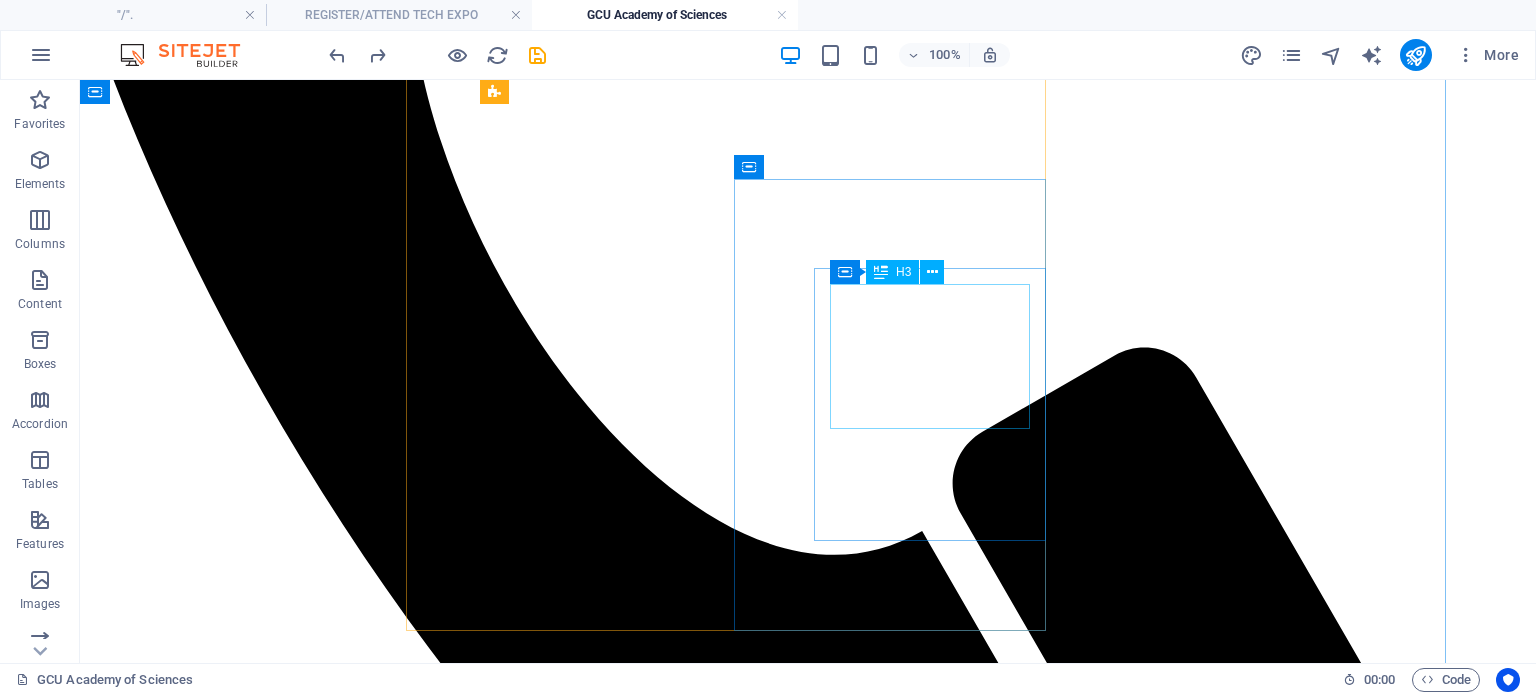 scroll, scrollTop: 4540, scrollLeft: 74, axis: both 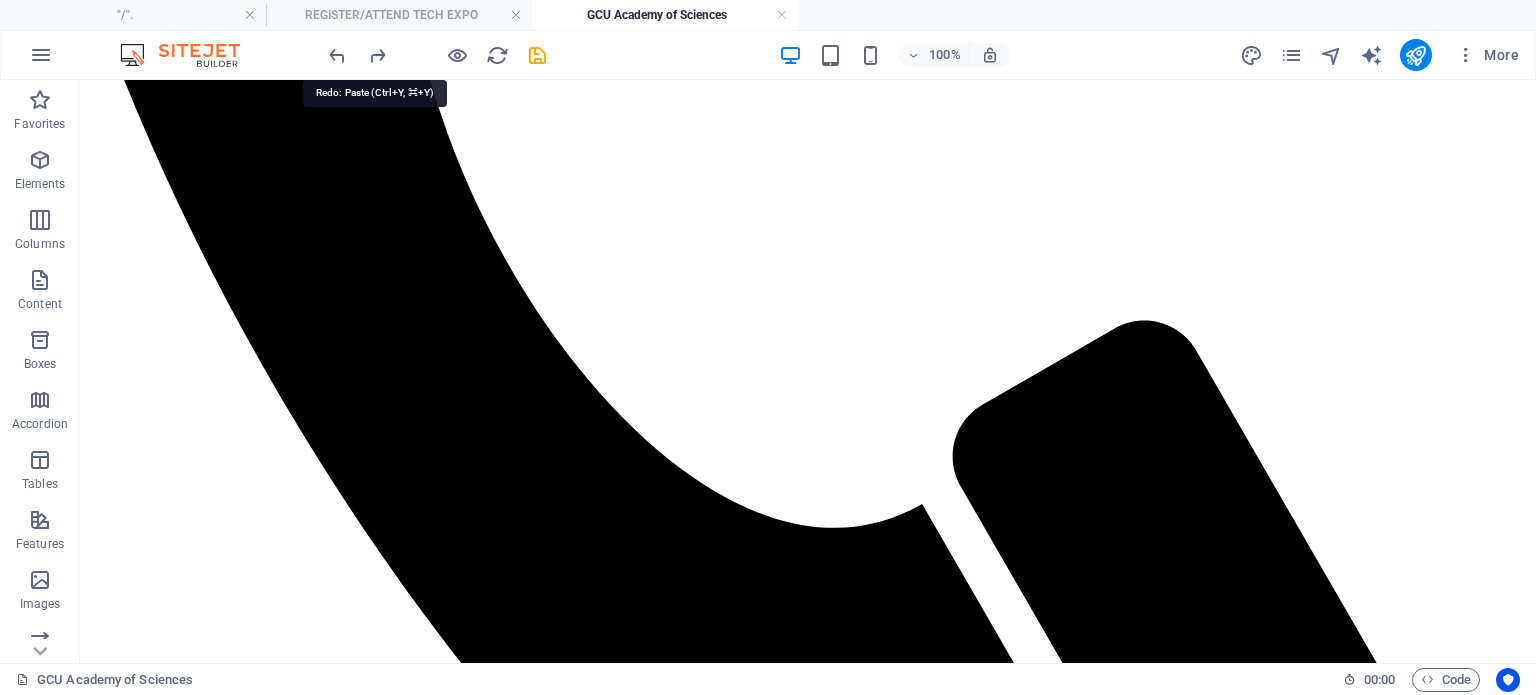 click at bounding box center (377, 55) 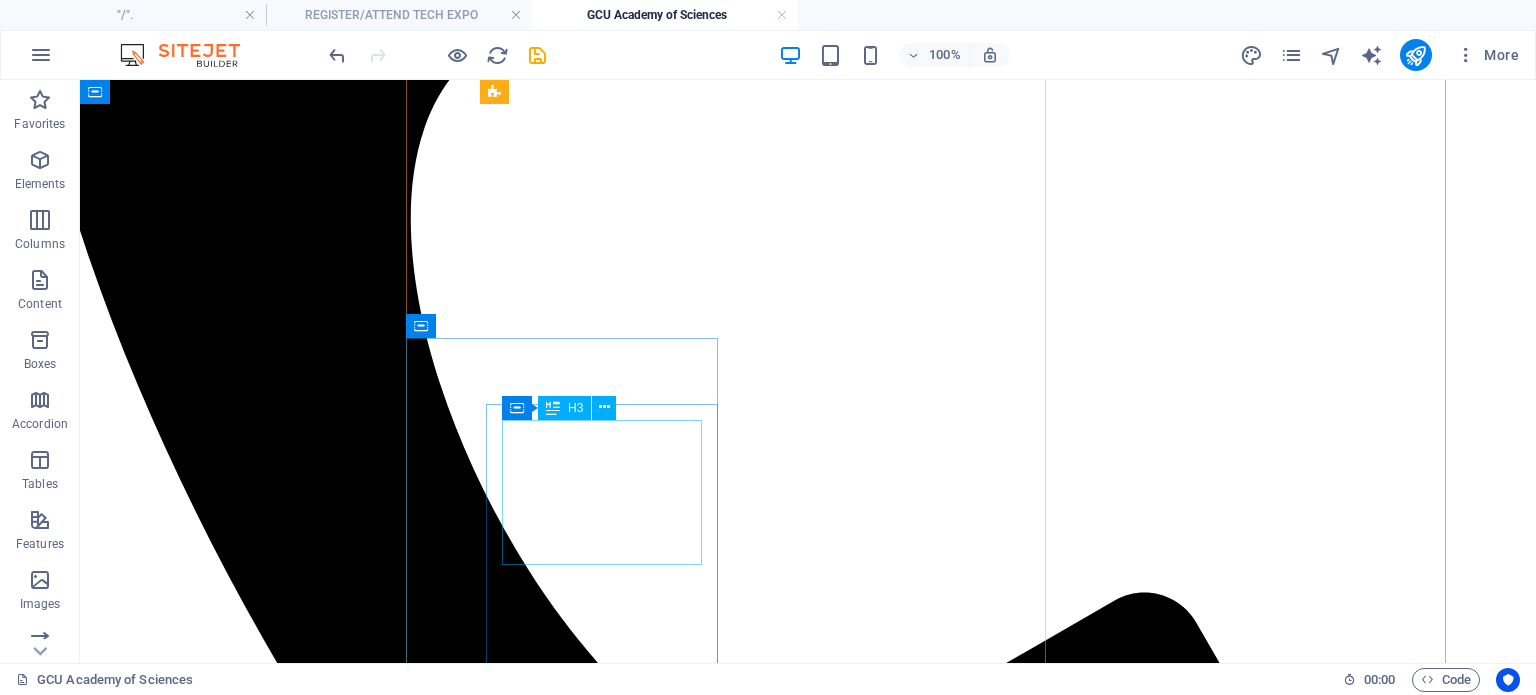 scroll, scrollTop: 4240, scrollLeft: 74, axis: both 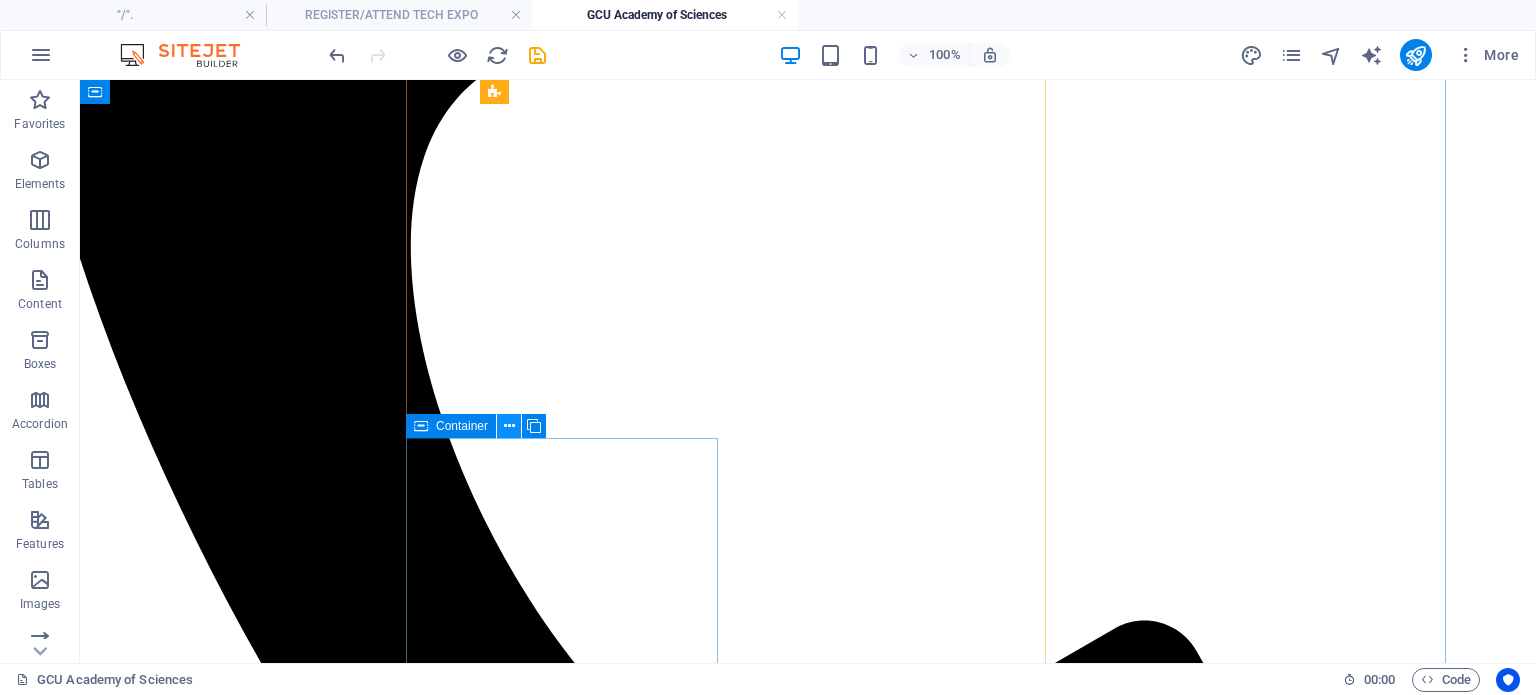 click at bounding box center [509, 426] 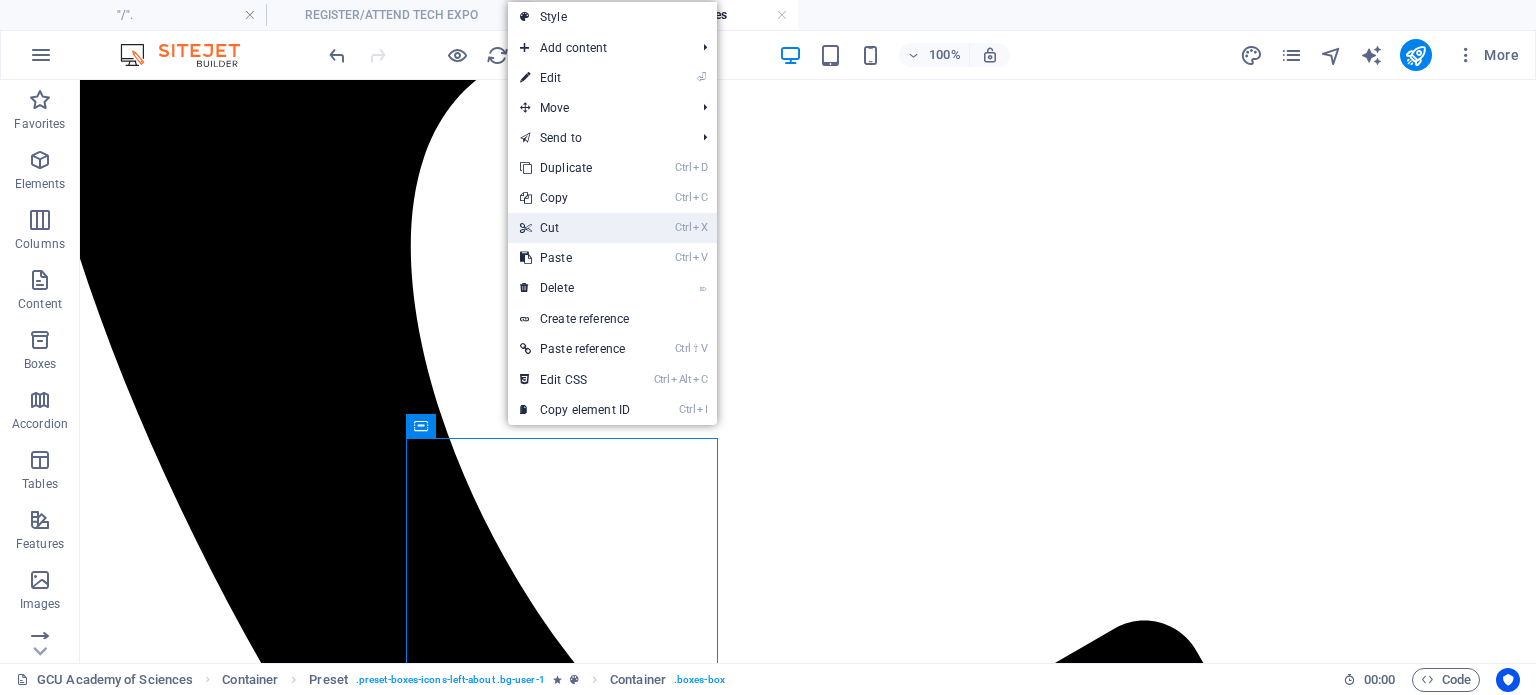 click on "Ctrl X  Cut" at bounding box center (575, 228) 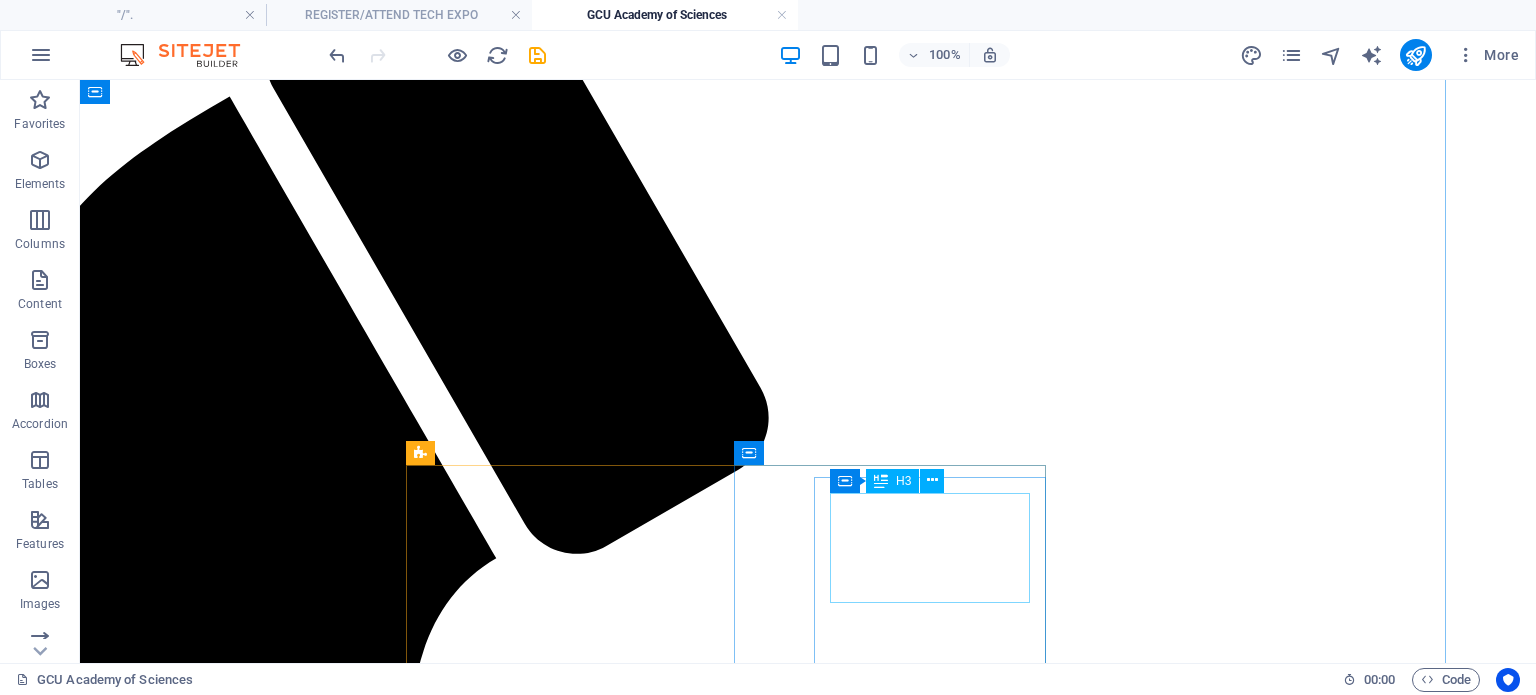 scroll, scrollTop: 3740, scrollLeft: 74, axis: both 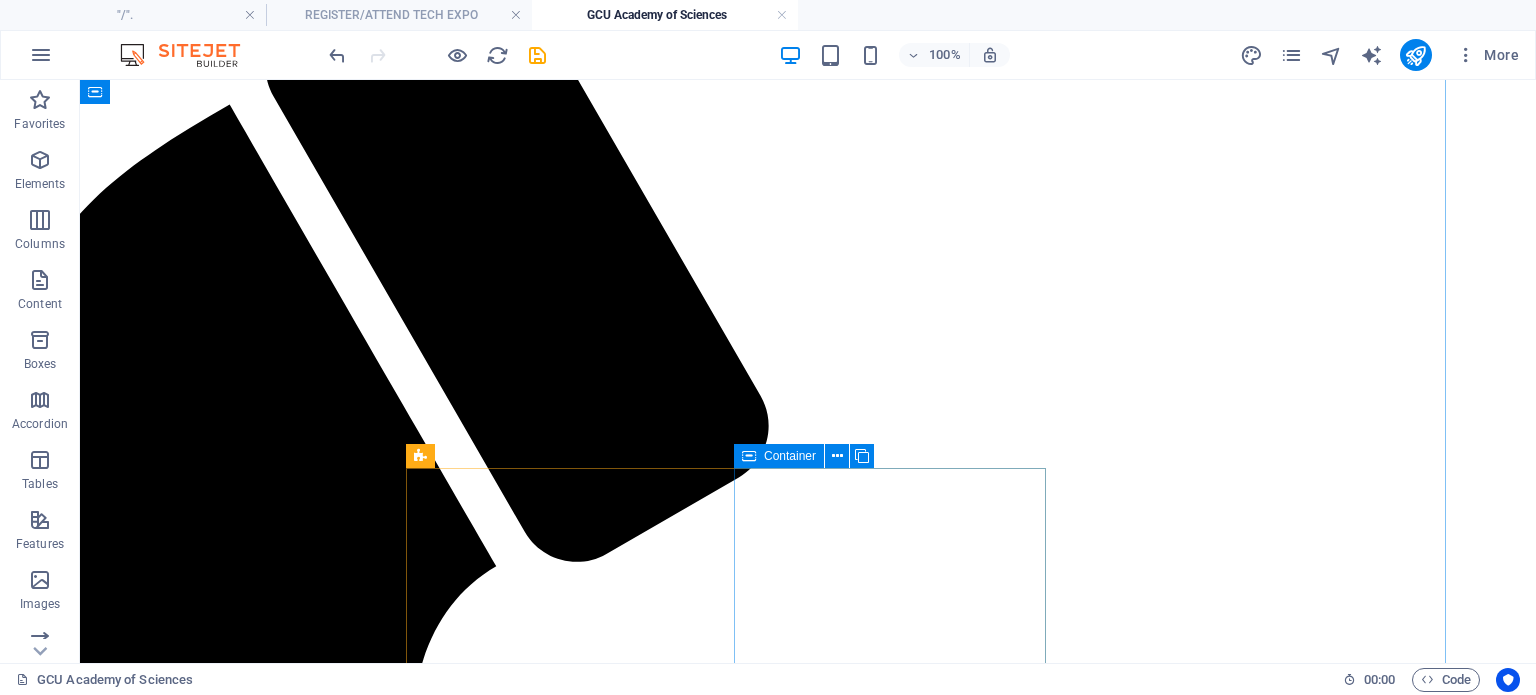 click on "CAPS aligned, IEB exams CAPS-aligned  STEAM l essons integrate the six learning areas: English (Home Language),Mathematics, First additional language (IsiZulu, SeTswana or Afrikaans), Life Skills, Natural Science (including environmental care, and Coding & Robotics. Arts and Accounting options." at bounding box center (734, 11369) 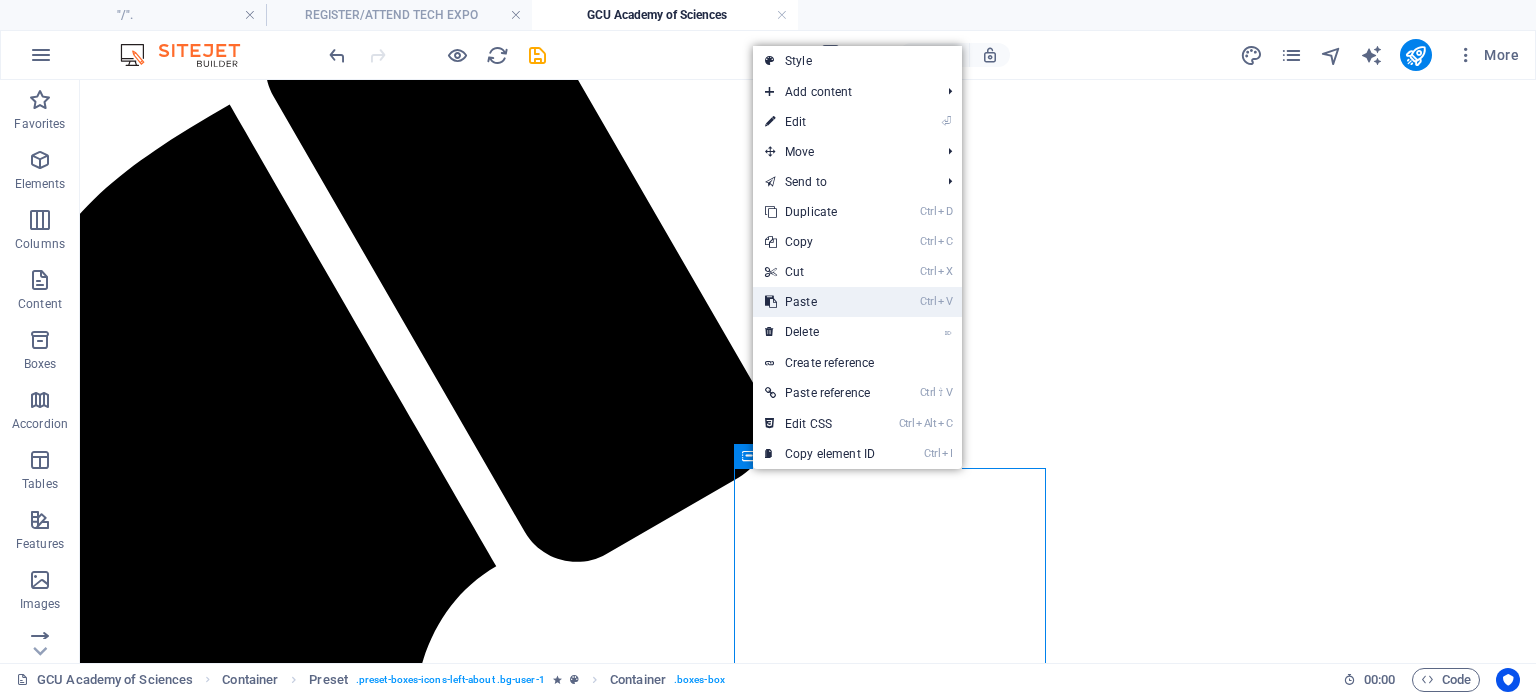 click on "Ctrl V  Paste" at bounding box center [820, 302] 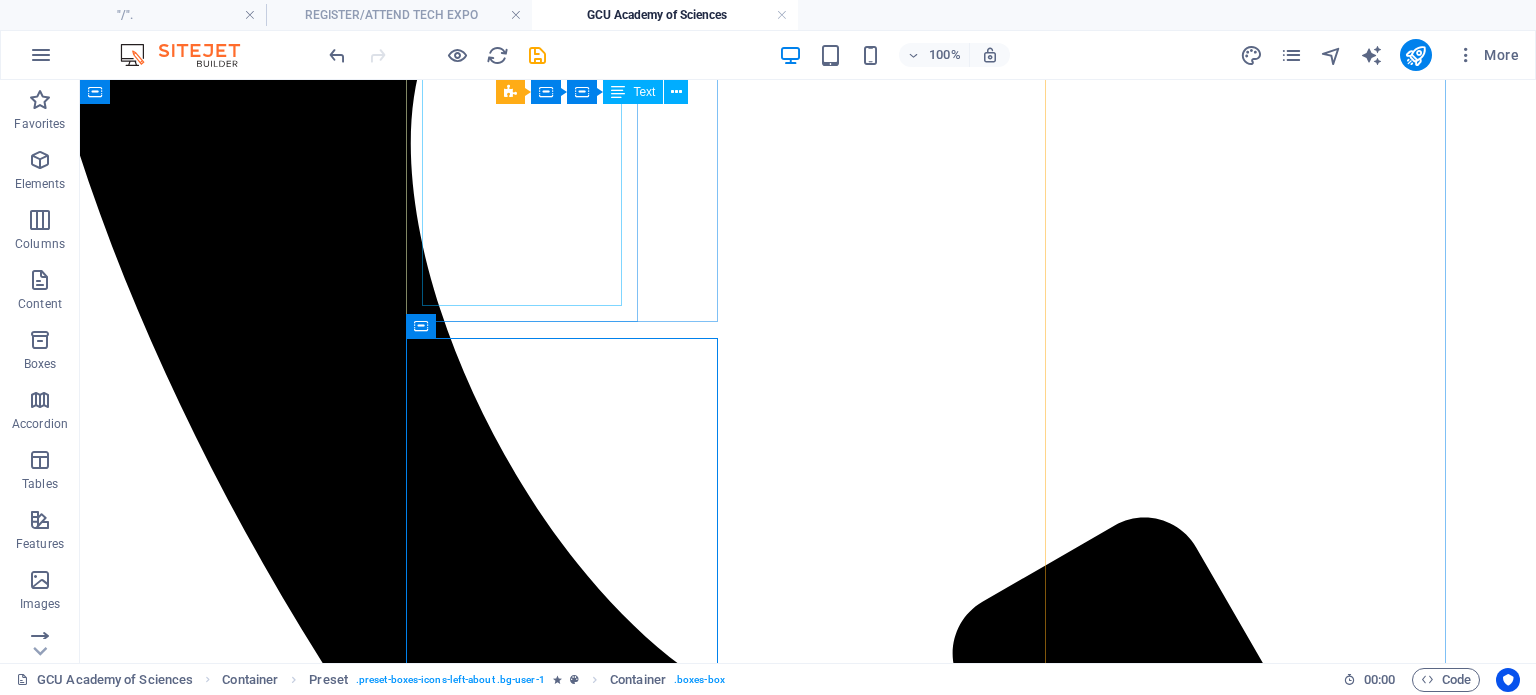 scroll, scrollTop: 4340, scrollLeft: 74, axis: both 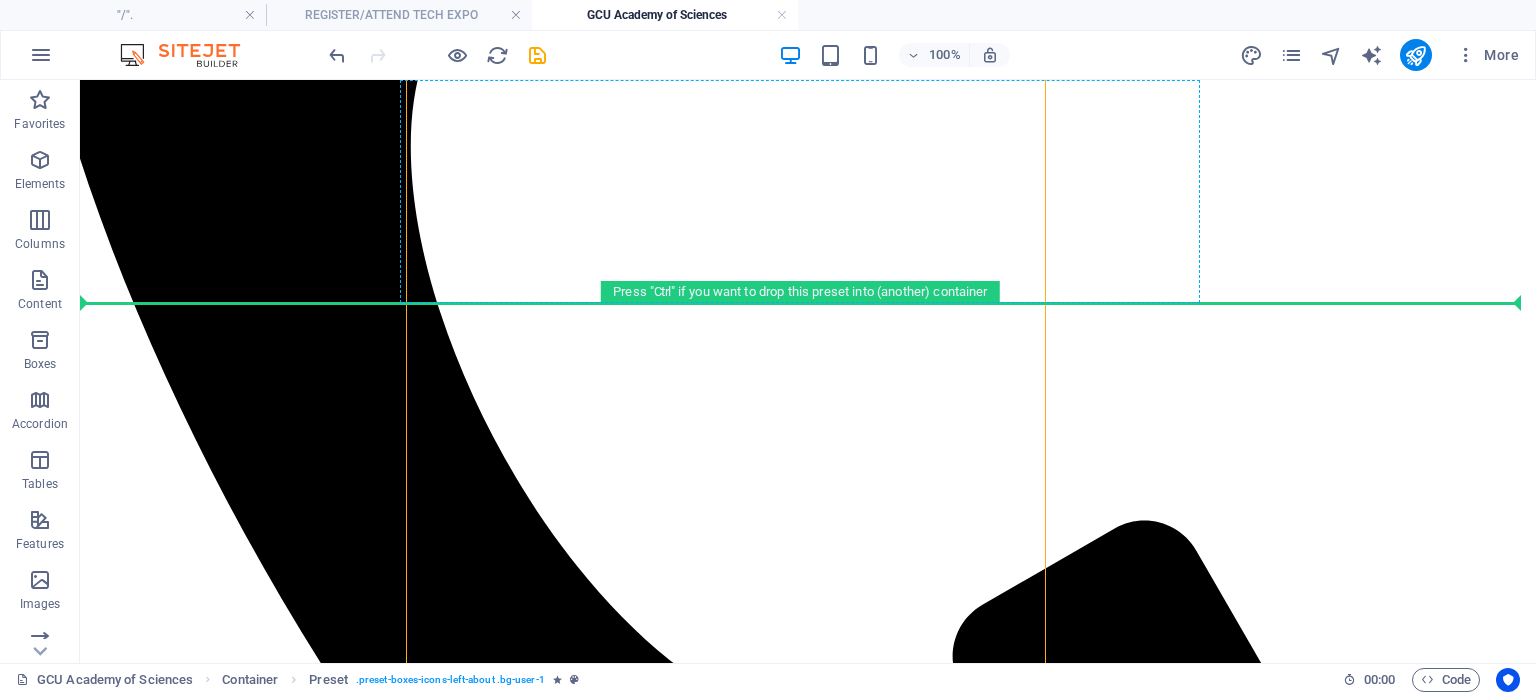 drag, startPoint x: 548, startPoint y: 334, endPoint x: 769, endPoint y: 277, distance: 228.23233 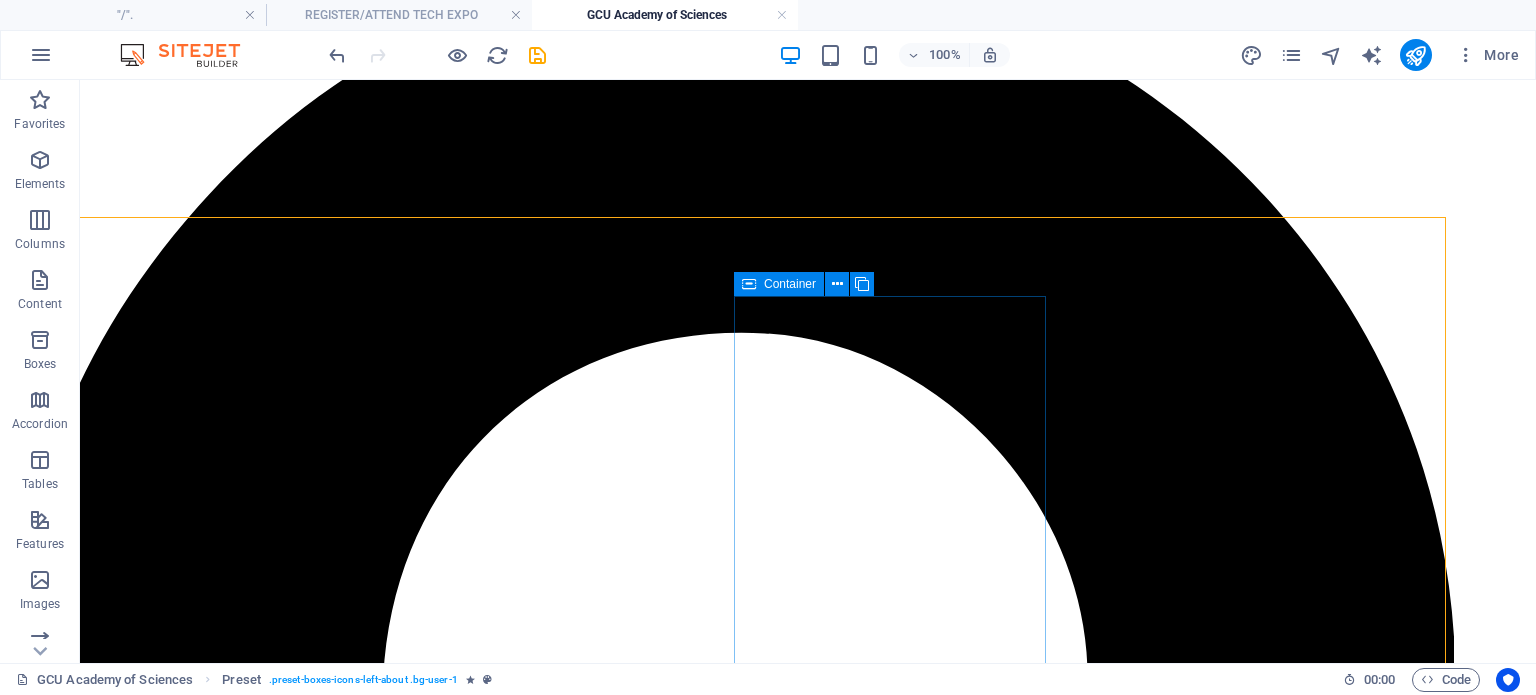 scroll, scrollTop: 129, scrollLeft: 74, axis: both 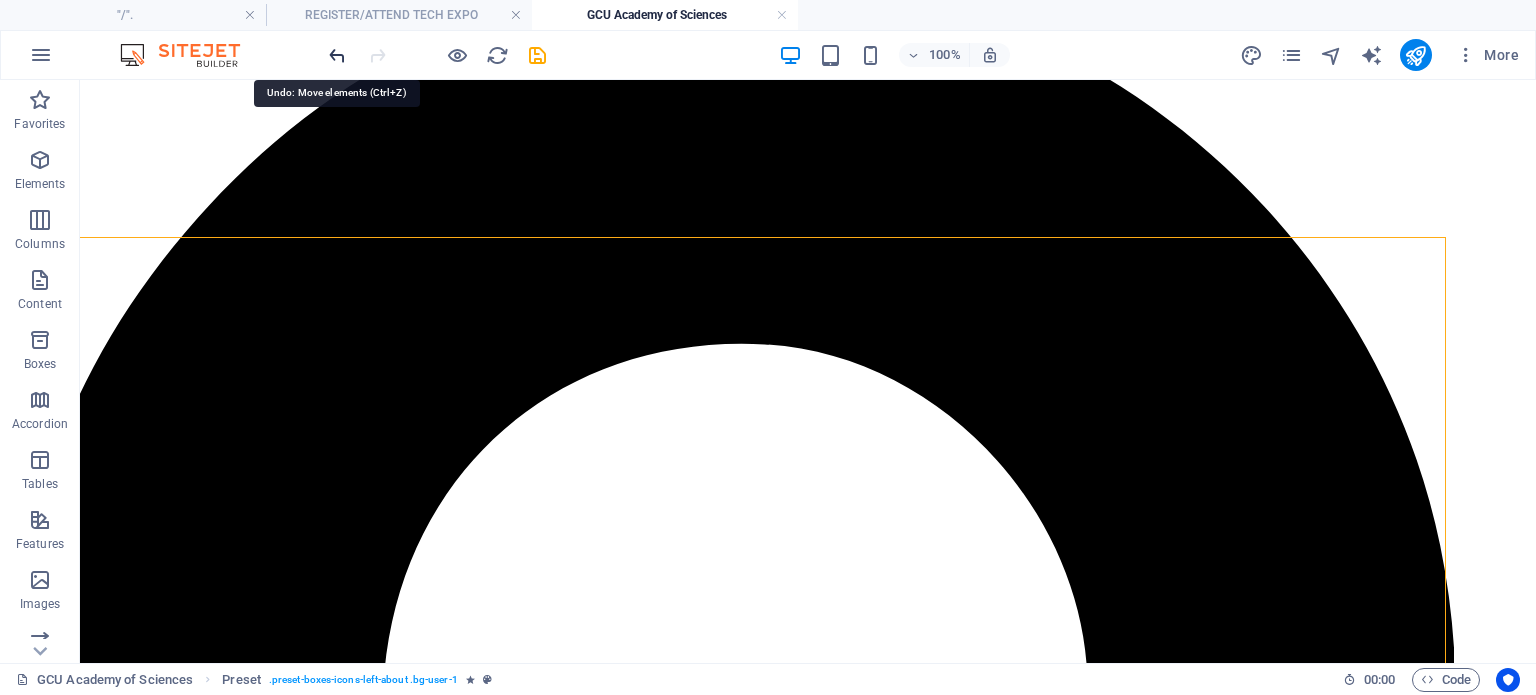 click at bounding box center (337, 55) 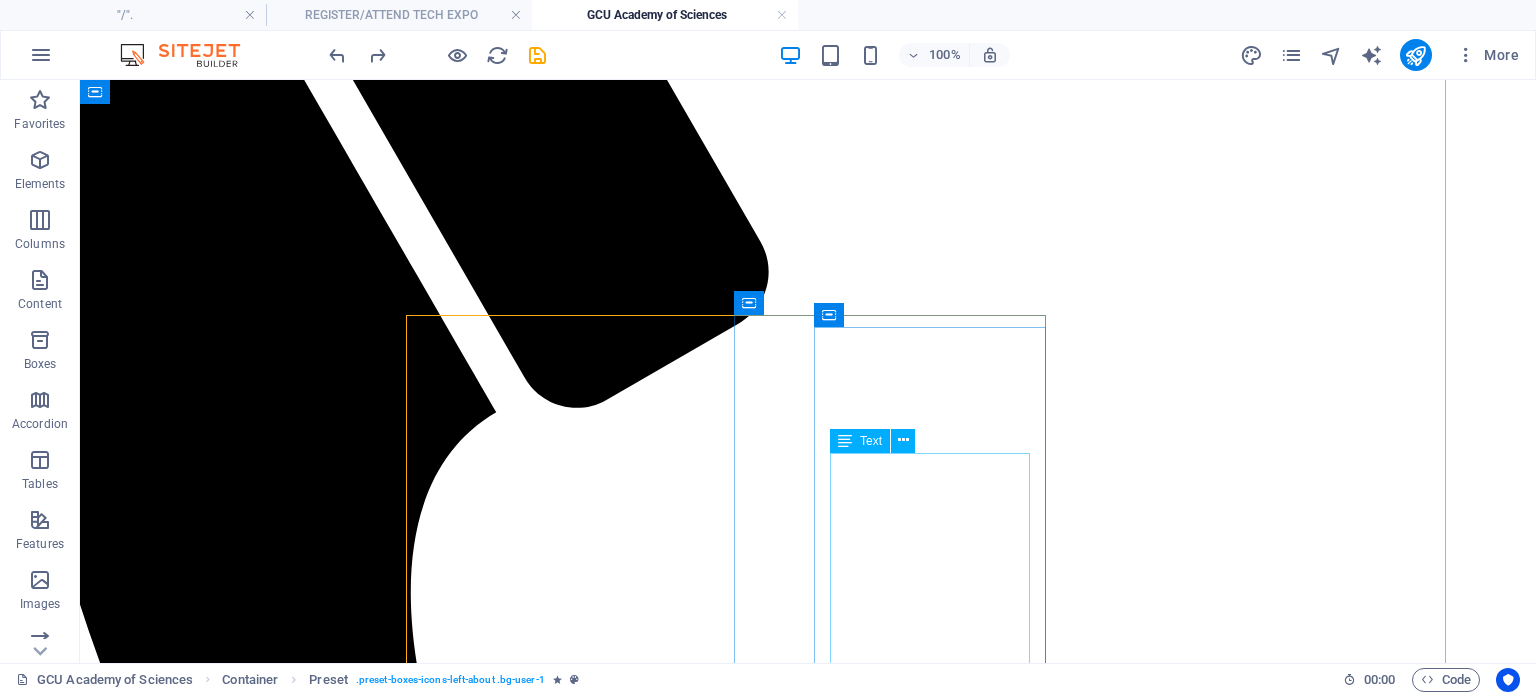 scroll, scrollTop: 3891, scrollLeft: 74, axis: both 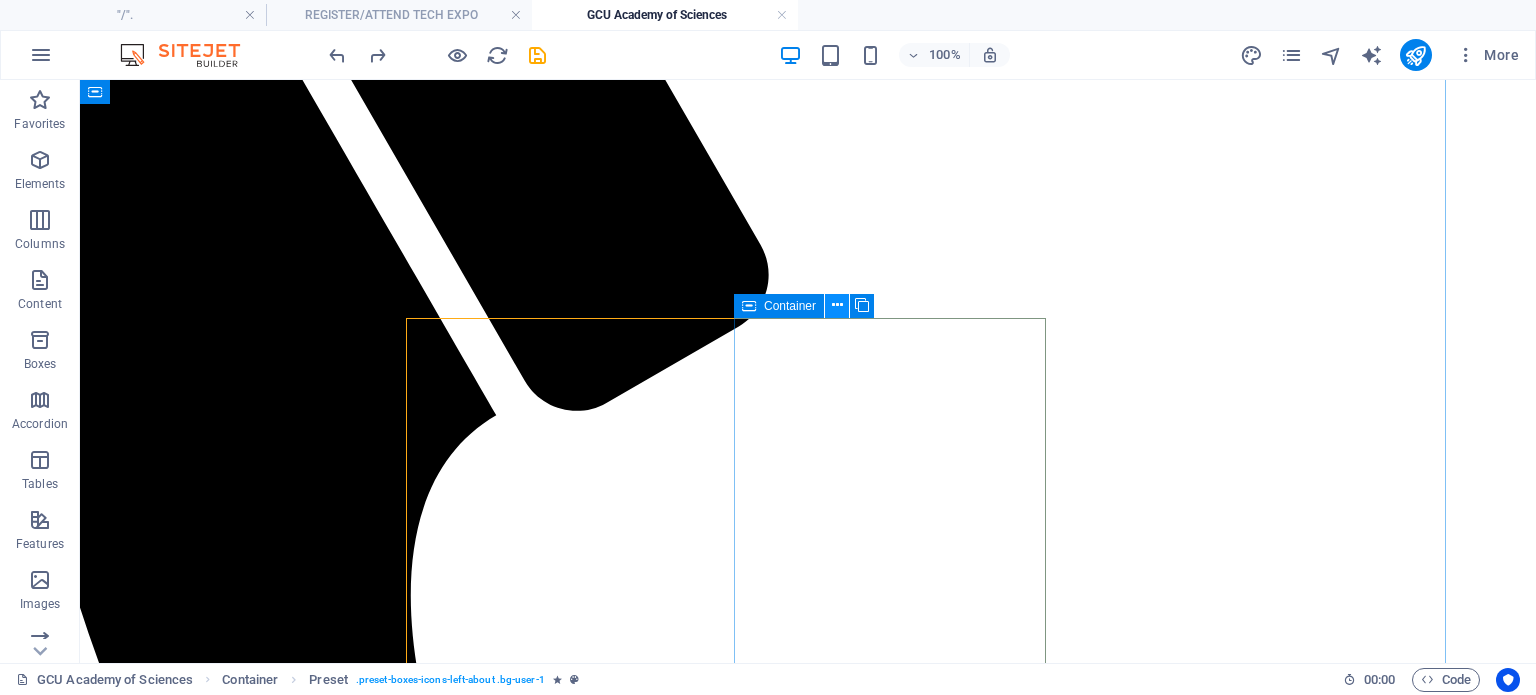 click at bounding box center (837, 305) 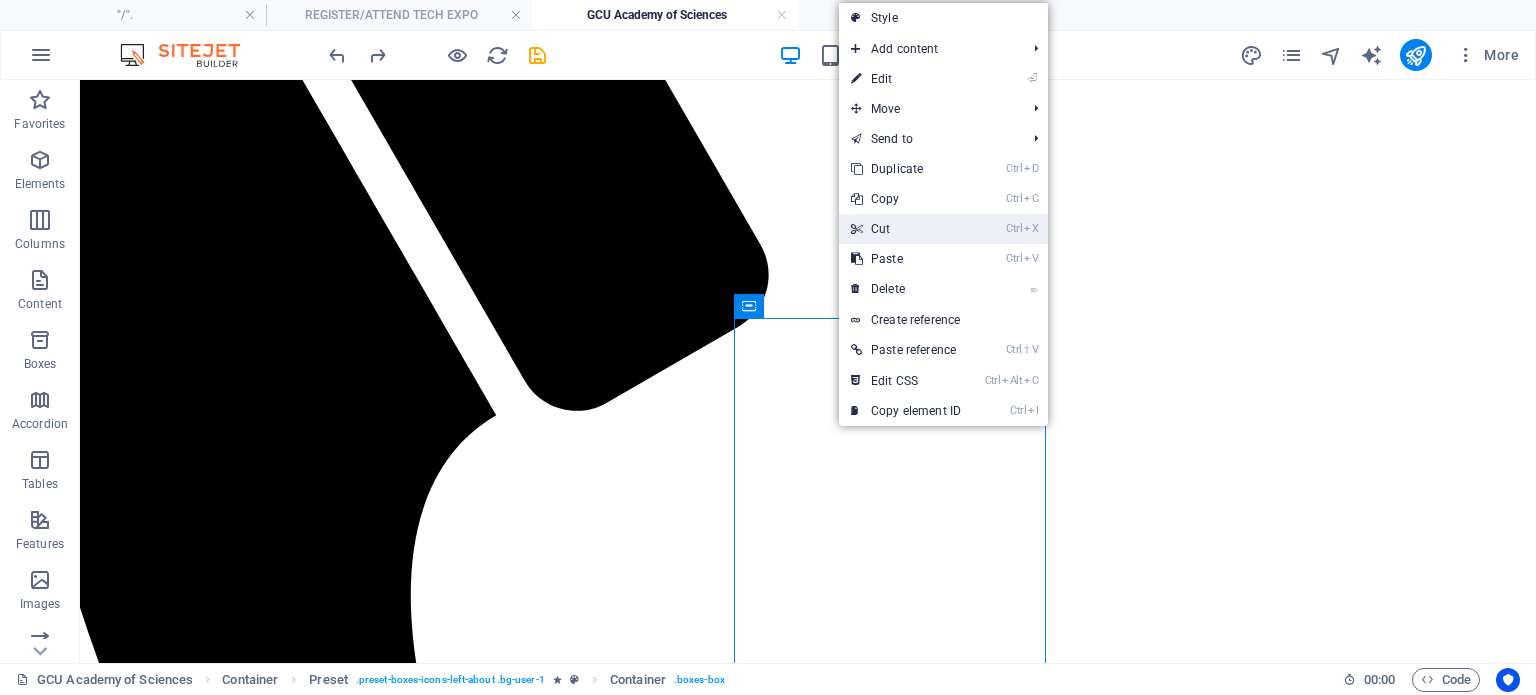 click on "Ctrl X  Cut" at bounding box center [906, 229] 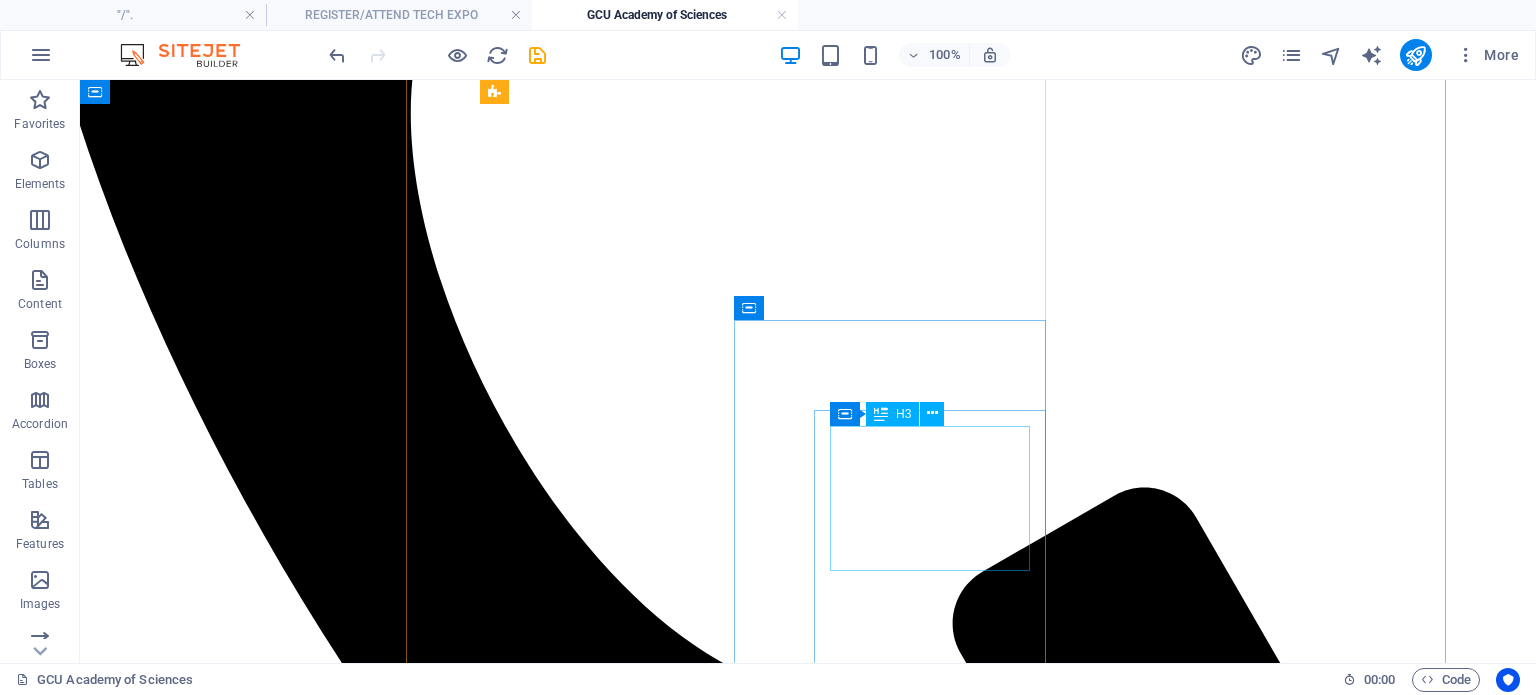 scroll, scrollTop: 4391, scrollLeft: 74, axis: both 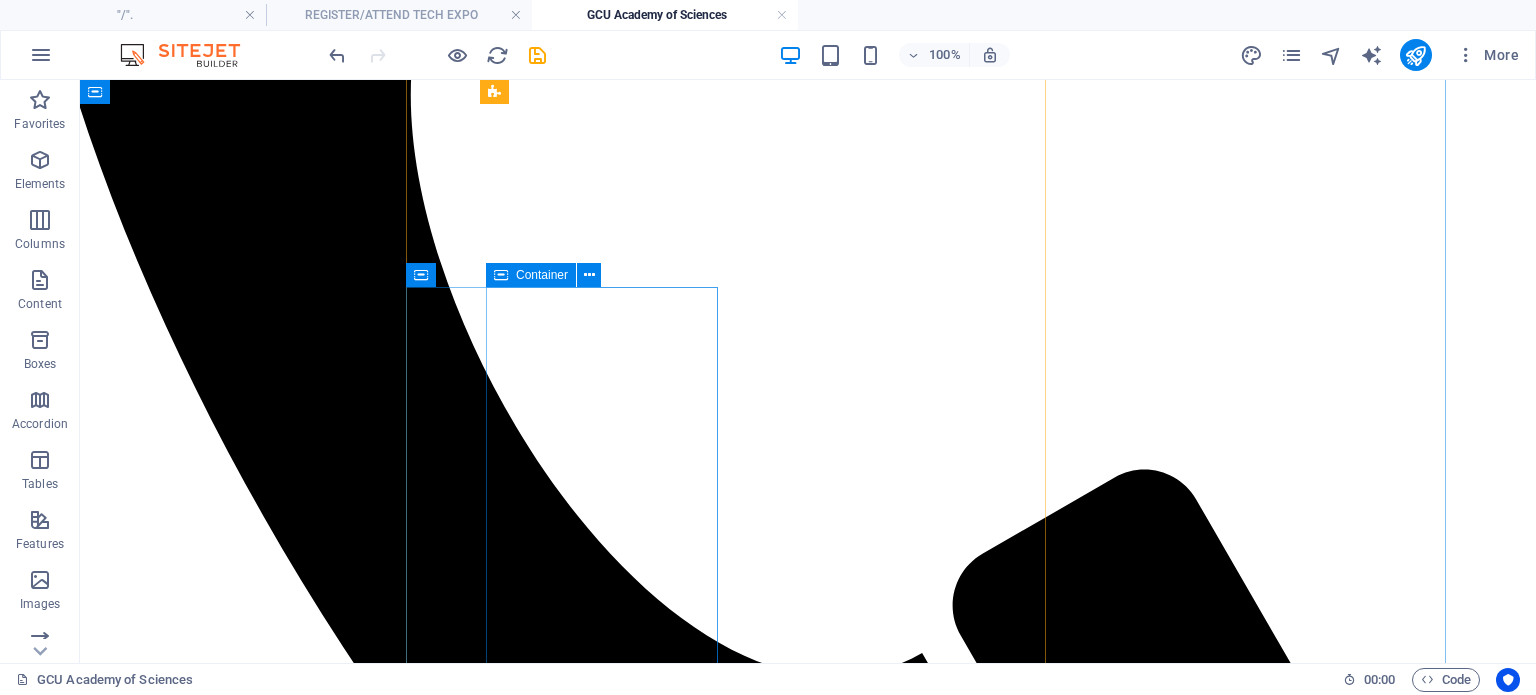 click on "Container" at bounding box center (550, 275) 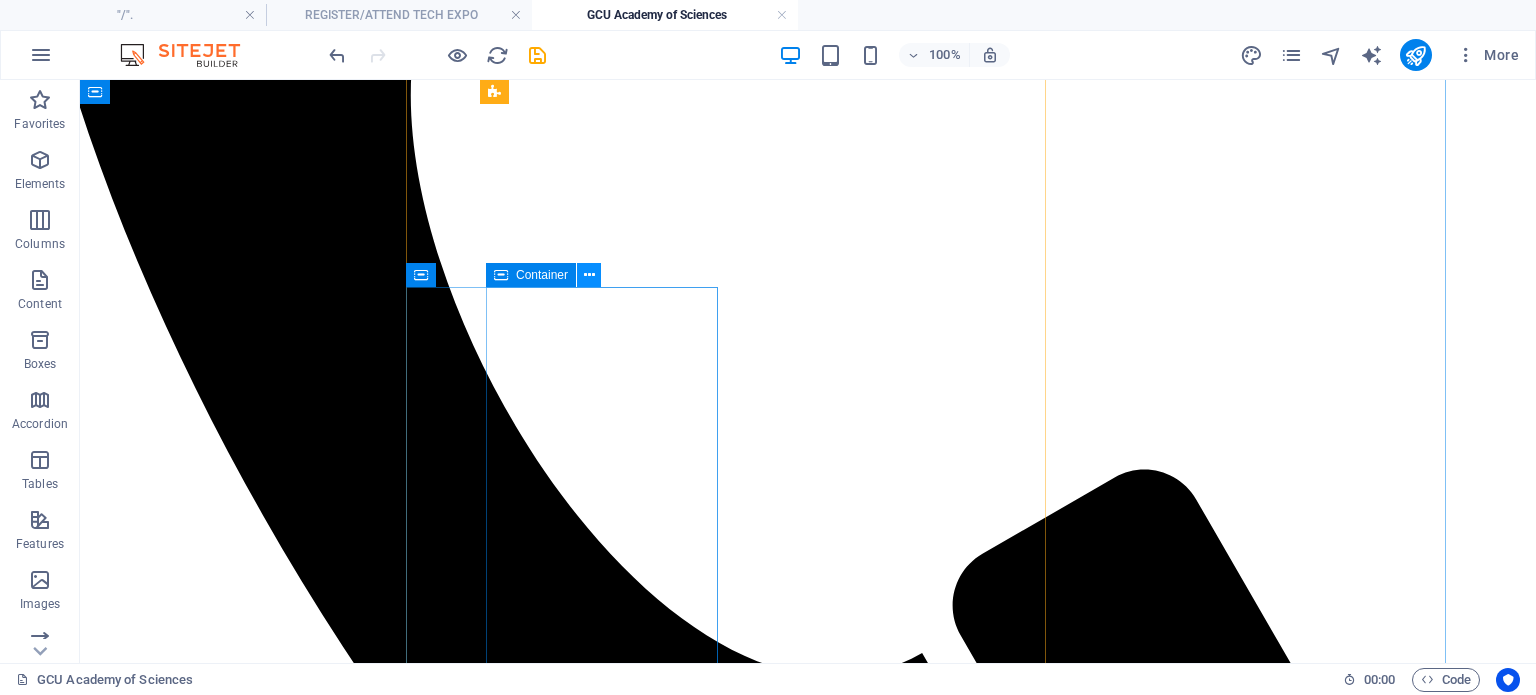 drag, startPoint x: 530, startPoint y: 207, endPoint x: 592, endPoint y: 270, distance: 88.391174 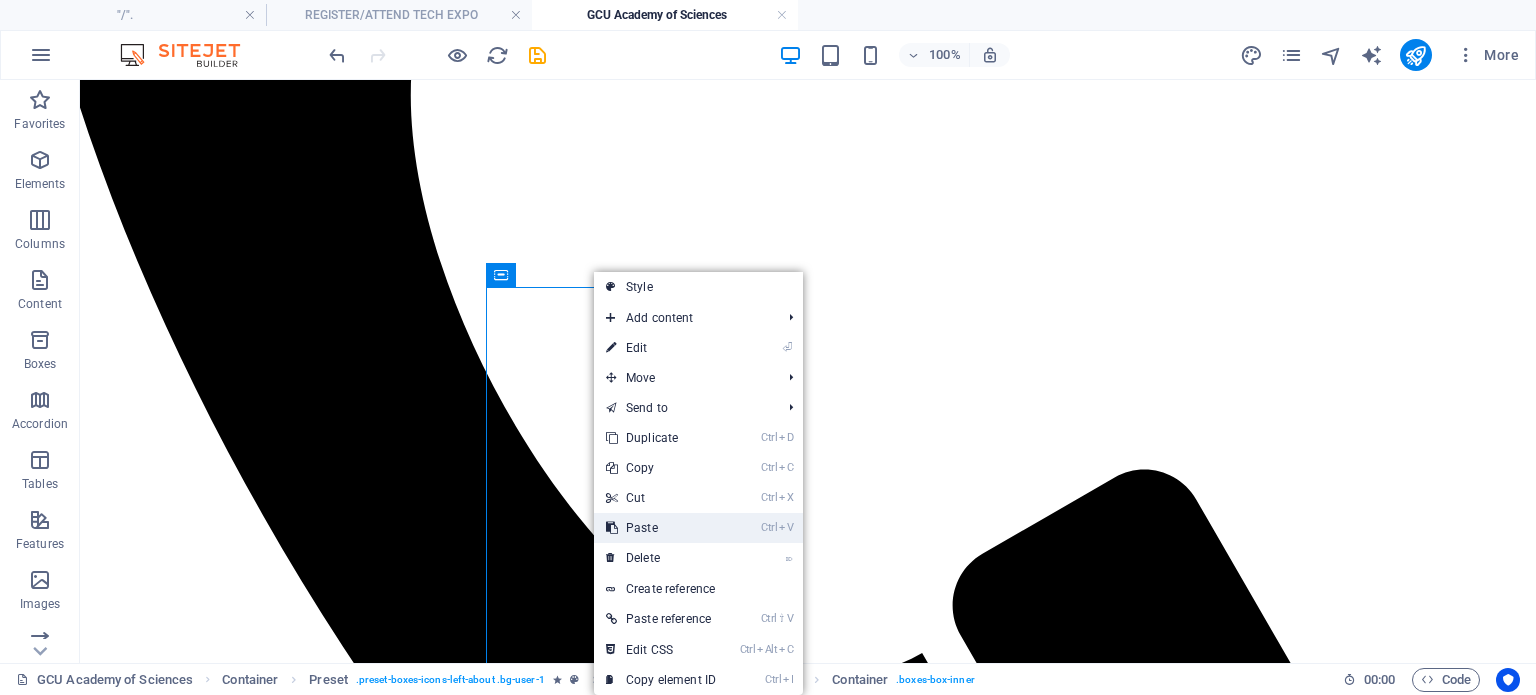 click on "Ctrl V  Paste" at bounding box center (661, 528) 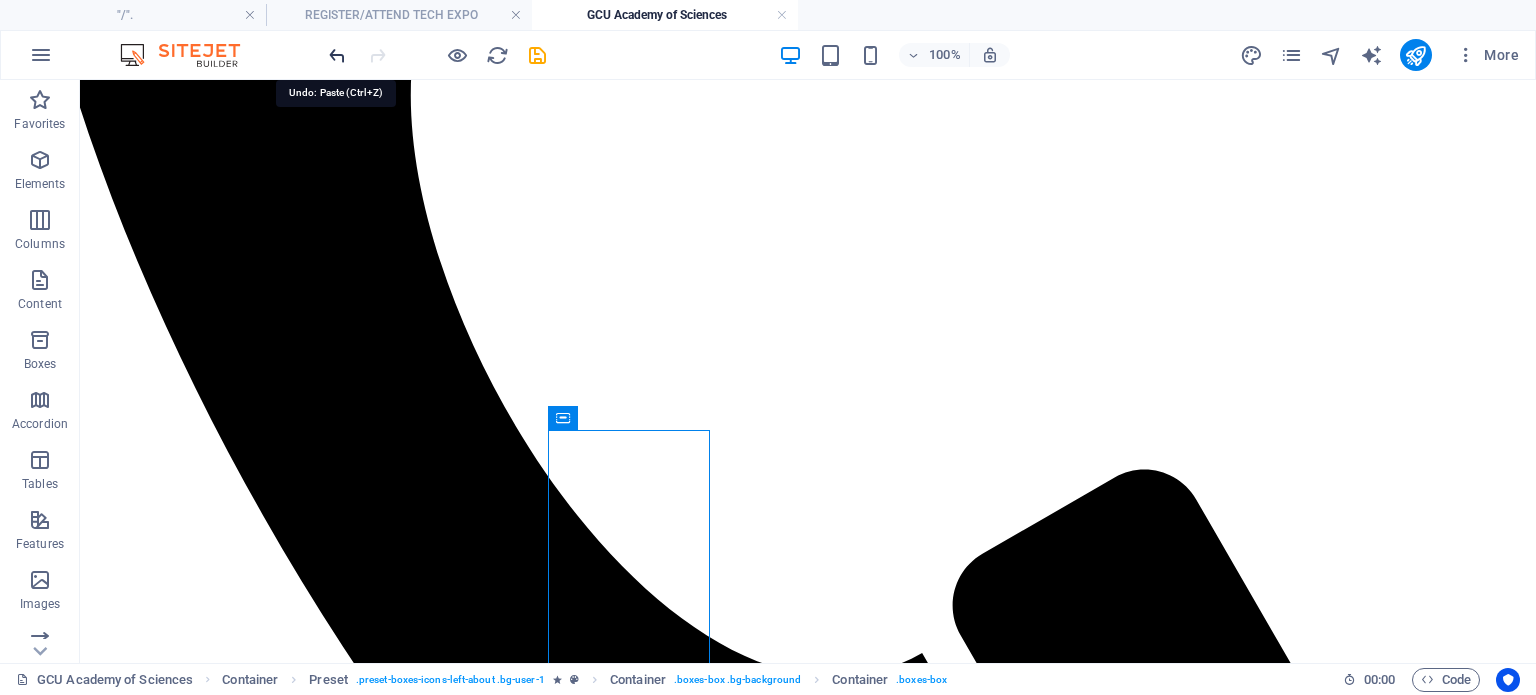 click at bounding box center (337, 55) 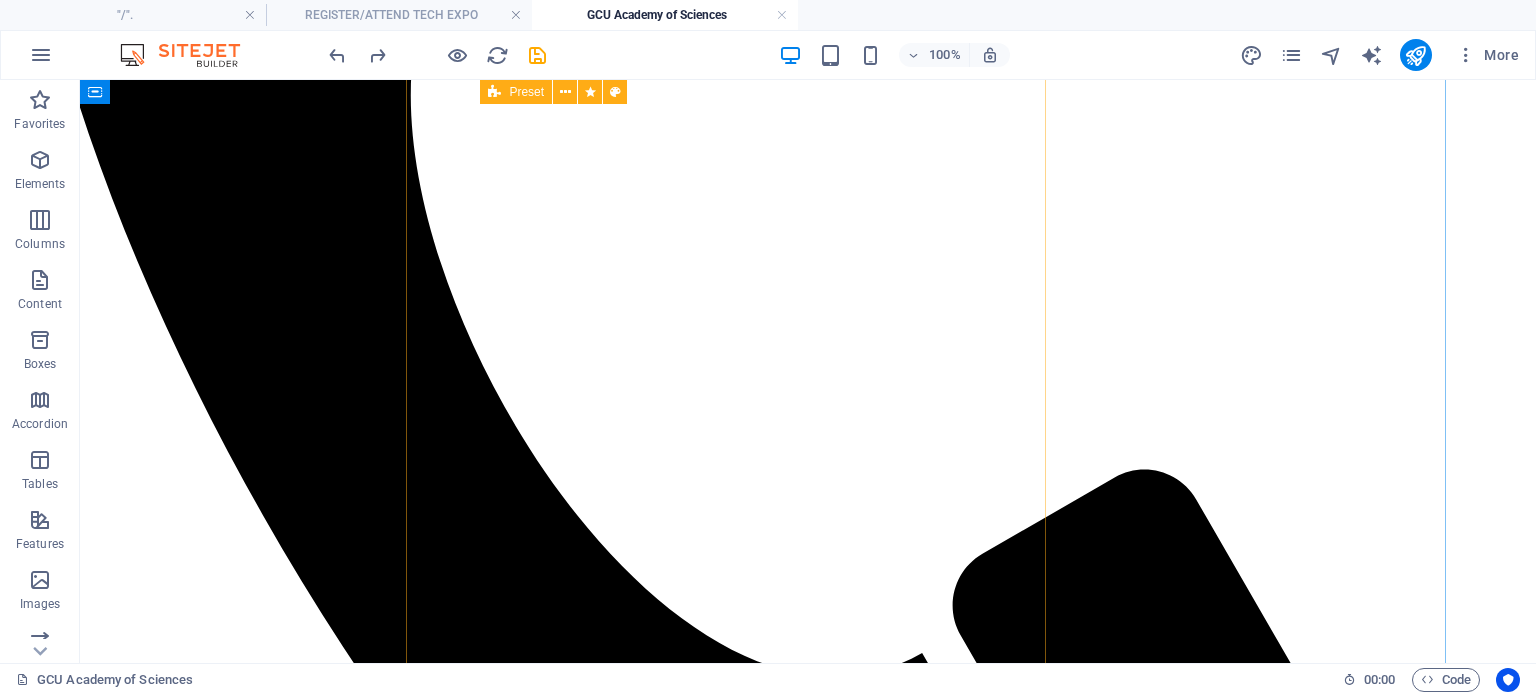 click on "Youth Tech Skills Hub Science, Technology, Engineering, Artisanry, Arts and Life Skills education and Training with practicals in project-based learning.in collaboration with schools, teachers trainers, institutions, companies and government,equipping children to think and learn to be future developers and leaders of in-demand sustainable industries Junior Artisanry & Engineering GCU Academy learners are taught and practice engineering and artisanry skills to develop an industrial development mindset from kindergarten to high school. After Care Learning Centre (Junior STEAM) GCUASc will start off with Aftercare, Preschool, English, Maths & Technology Study Centre services with Sports, Games, Arts, and a Music hub in a safe environment. Some of our After care is academically-focused on building skills like reading, math, and language English, Maths & Tech Study Centre A dedicated Study centre to assist your child to excel in English, Maths and Technology" at bounding box center (734, 11110) 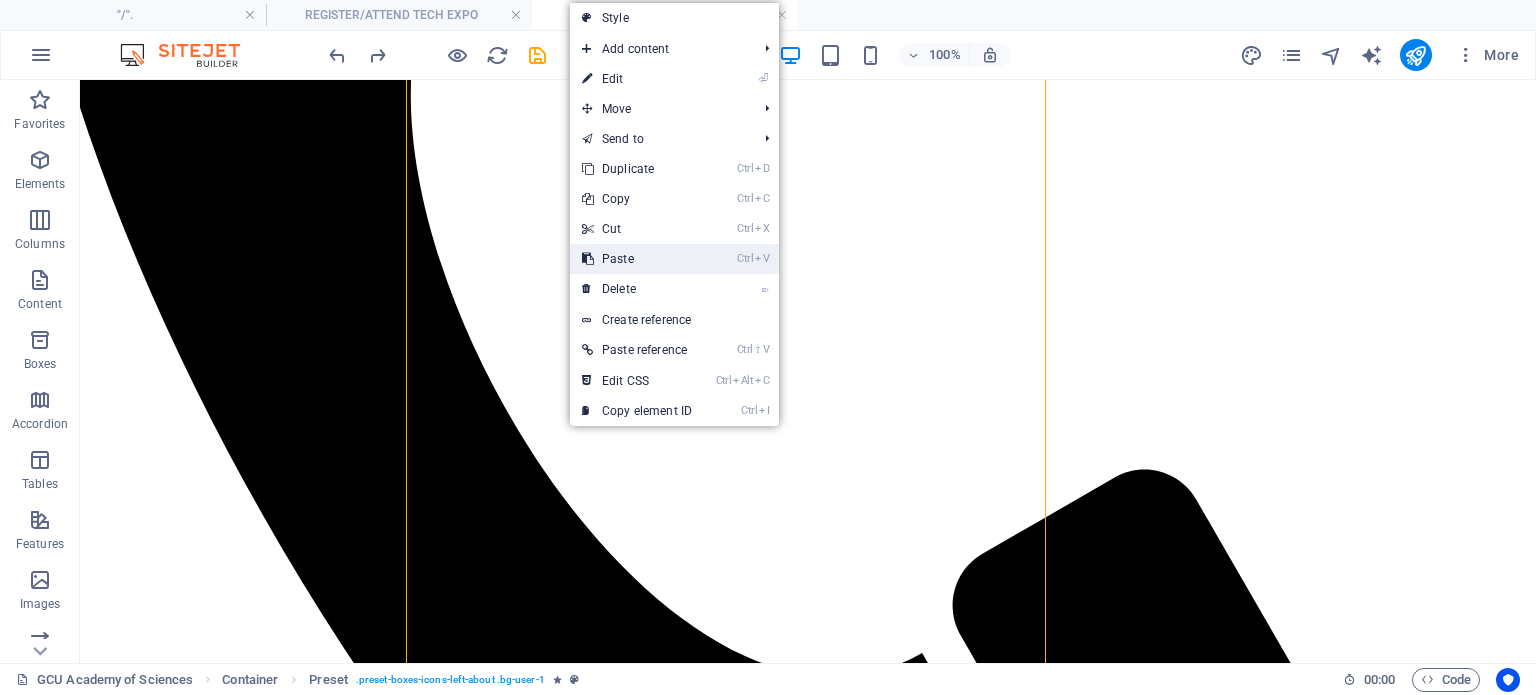 click on "Ctrl V  Paste" at bounding box center (637, 259) 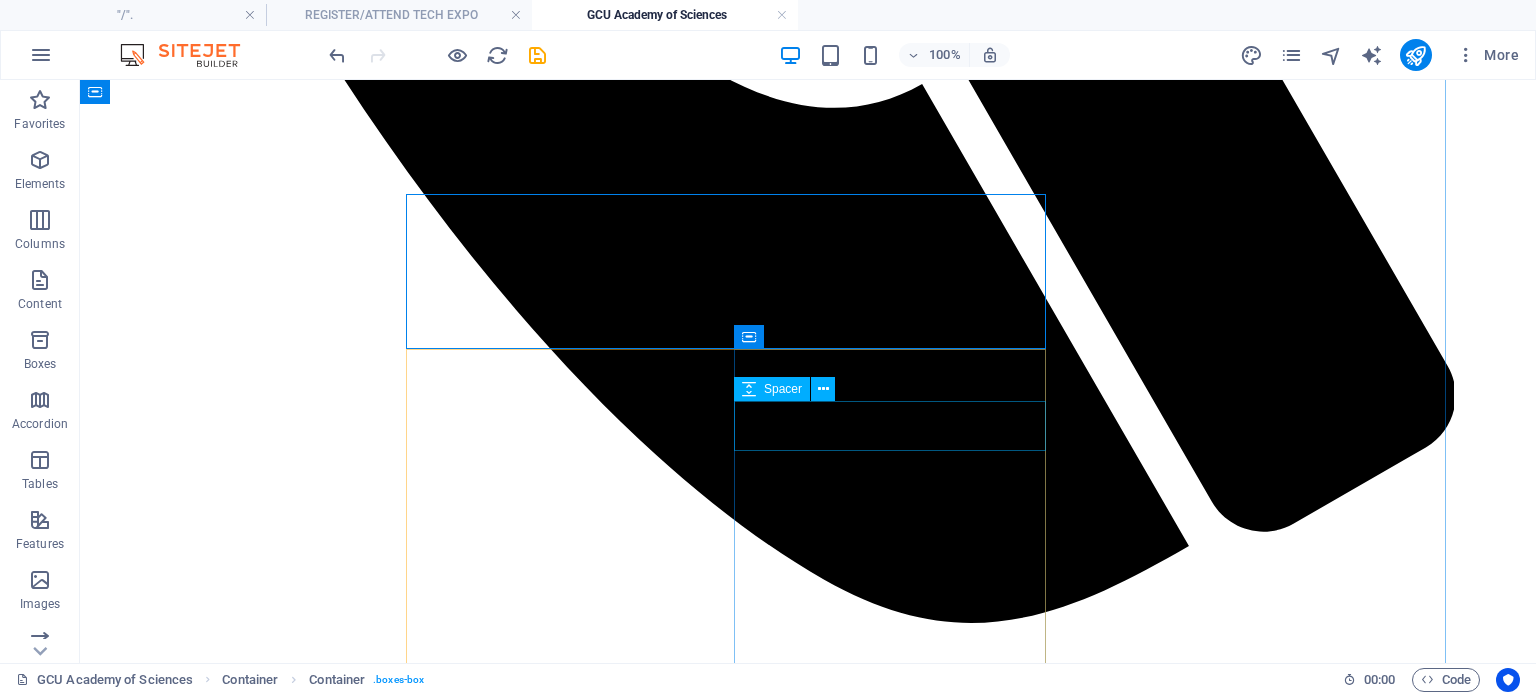 scroll, scrollTop: 4844, scrollLeft: 74, axis: both 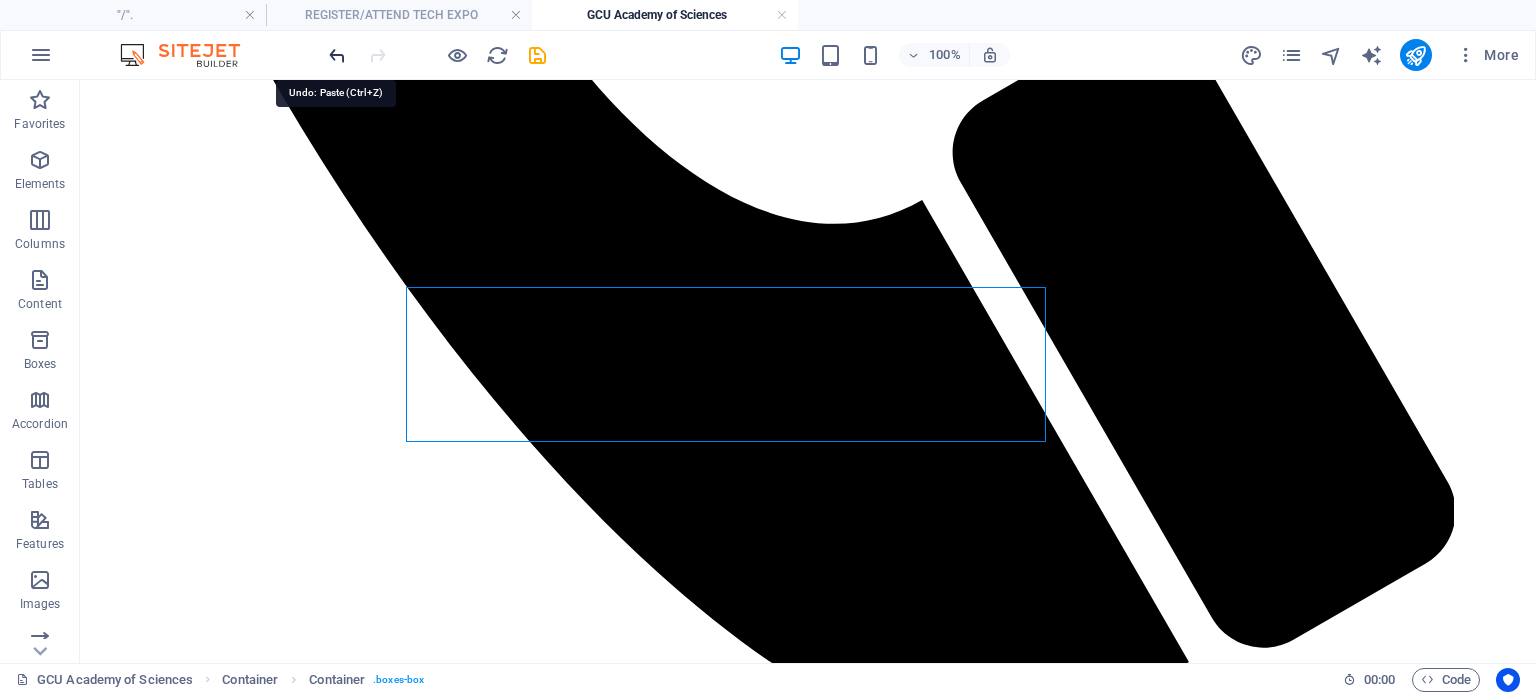 click at bounding box center [337, 55] 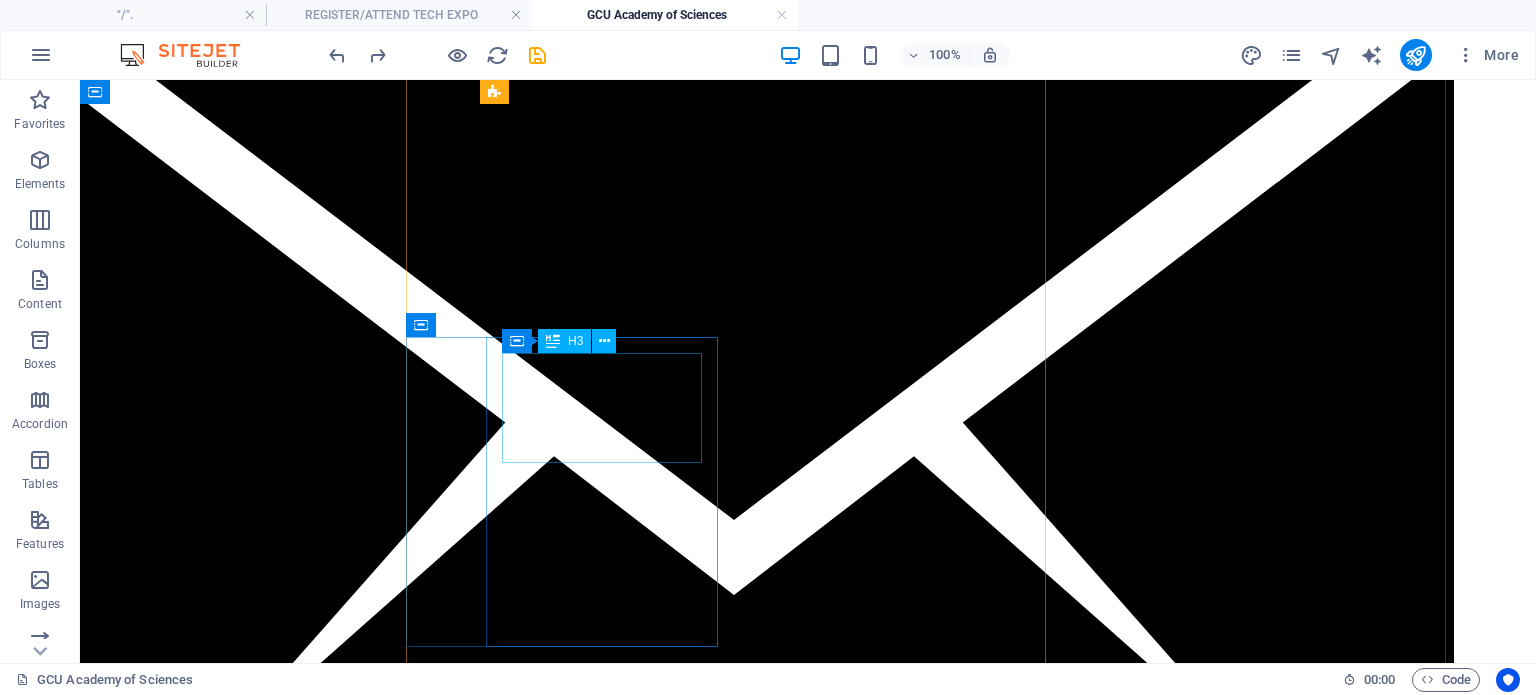 scroll, scrollTop: 5644, scrollLeft: 74, axis: both 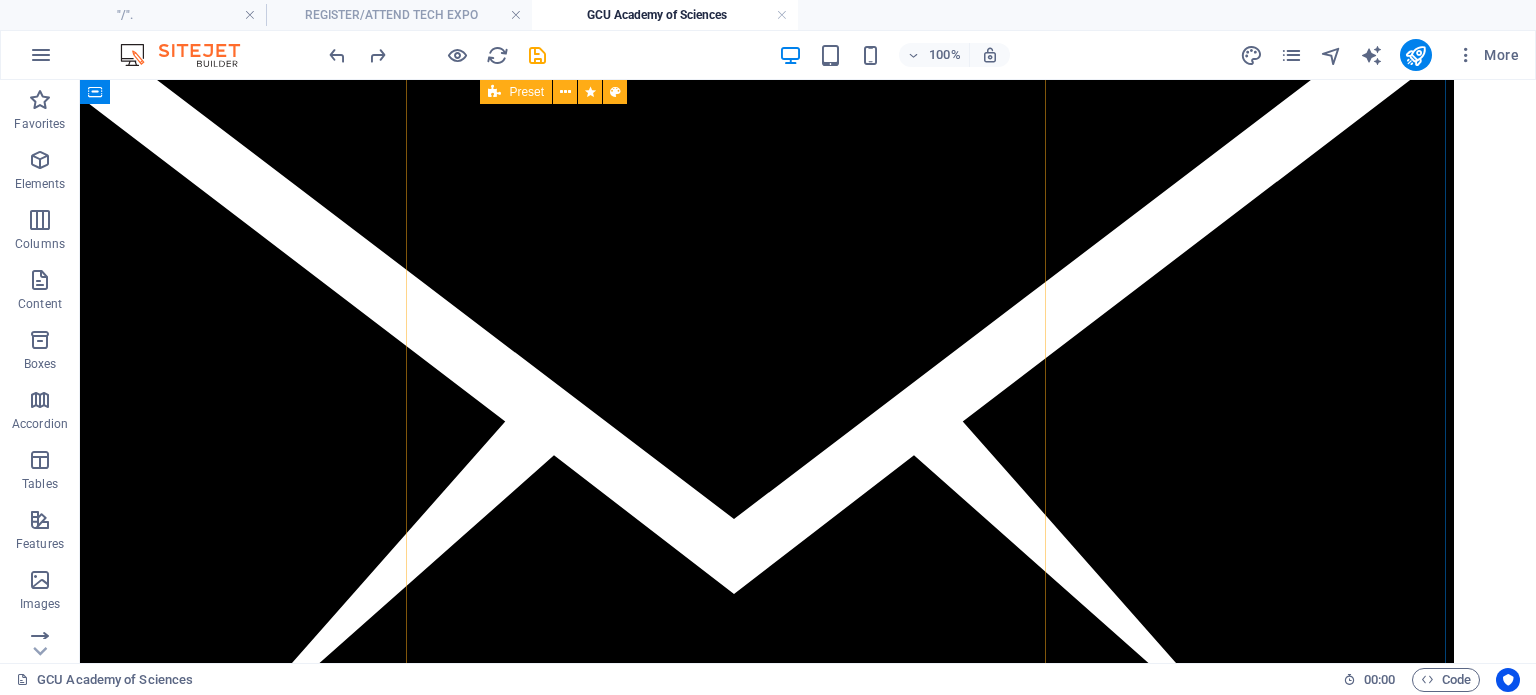 click on "Spiritual Growth Our students grow to become God-inspired creative scientists, as the best way to live and deal with life challenges. They will enjoy integrated spiritual consciousness of the monolithic, omnipotent, omniscient, omnipresent God of the universe in an experiential relational way. Home Economics We are bringing back Home Economics, Domestic Sciences, Carpentry, Gardening, Sewing, Handywork, for our learners to be well-rounded from the word 'go'! First additional language ([LANGUAGE], [LANGUAGE] or [LANGUAGE]), First additional language ([LANGUAGE], [LANGUAGE] or [LANGUAGE]), STEM Teacher training GCU Academy of Humanity will upgrade teachers to become STEM and STEAM trained. St Carlo Acutis School The GCUASc academic sub-brand is St Carlo Acutis College, a K-12 school , for STEM education integrated into the CAPS curriculum, in a Christian Charismatic Catholic (CCC) value system. Child Safety Fresh & Healthy Meals" at bounding box center [734, 18233] 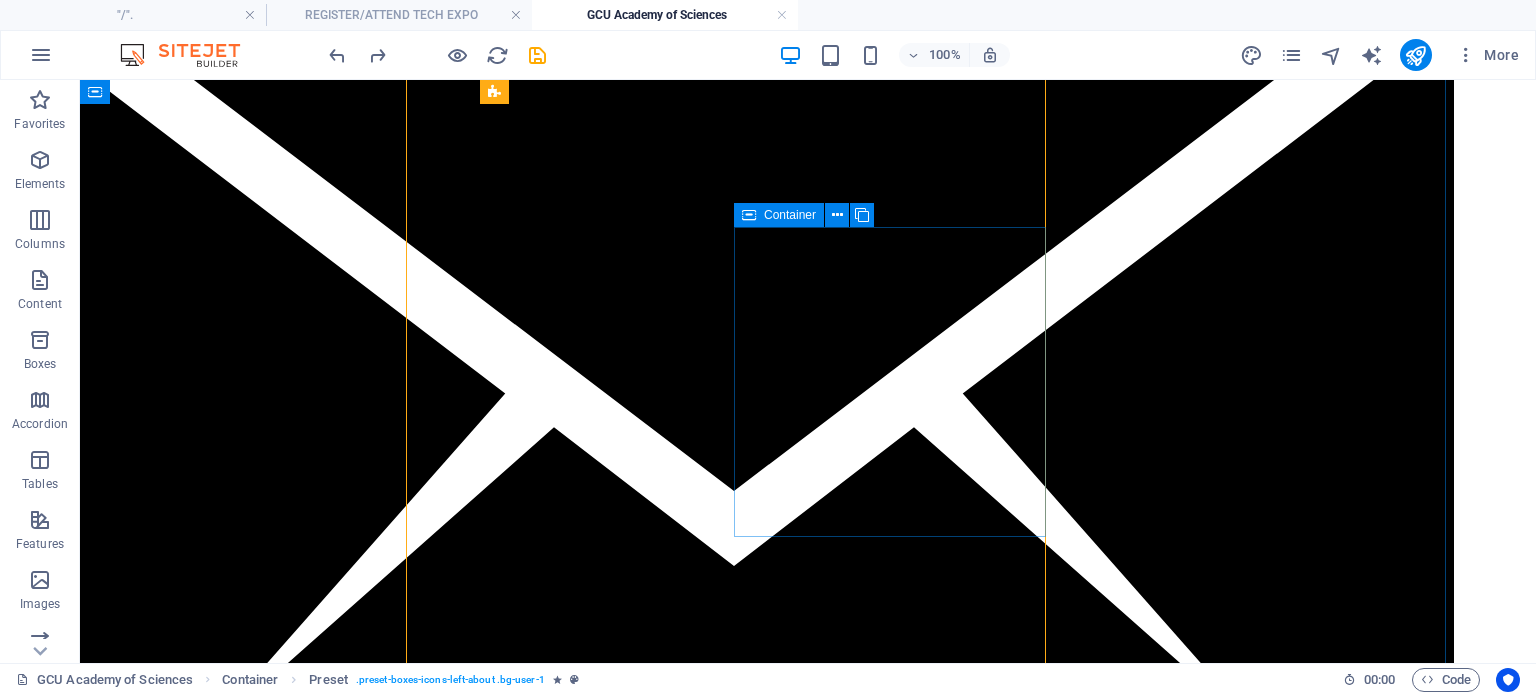 scroll, scrollTop: 5644, scrollLeft: 74, axis: both 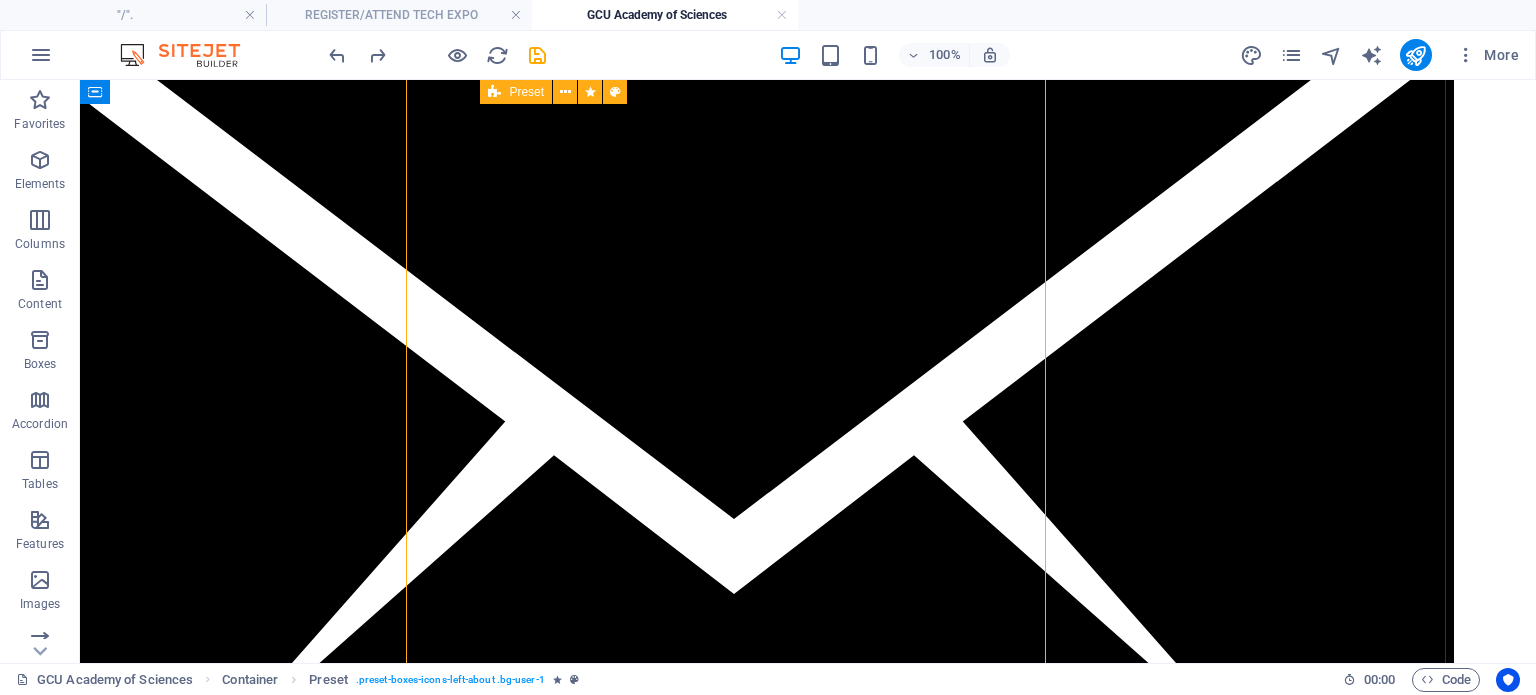 click on "Spiritual Growth Our students grow to become God-inspired creative scientists, as the best way to live and deal with life challenges. They will enjoy integrated spiritual consciousness of the monolithic, omnipotent, omniscient, omnipresent God of the universe in an experiential relational way. Home Economics We are bringing back Home Economics, Domestic Sciences, Carpentry, Gardening, Sewing, Handywork, for our learners to be well-rounded from the word 'go'! First additional language ([LANGUAGE], [LANGUAGE] or [LANGUAGE]), First additional language ([LANGUAGE], [LANGUAGE] or [LANGUAGE]), STEM Teacher training GCU Academy of Humanity will upgrade teachers to become STEM and STEAM trained. St Carlo Acutis School The GCUASc academic sub-brand is St Carlo Acutis College, a K-12 school , for STEM education integrated into the CAPS curriculum, in a Christian Charismatic Catholic (CCC) value system. Child Safety Fresh & Healthy Meals" at bounding box center [734, 18233] 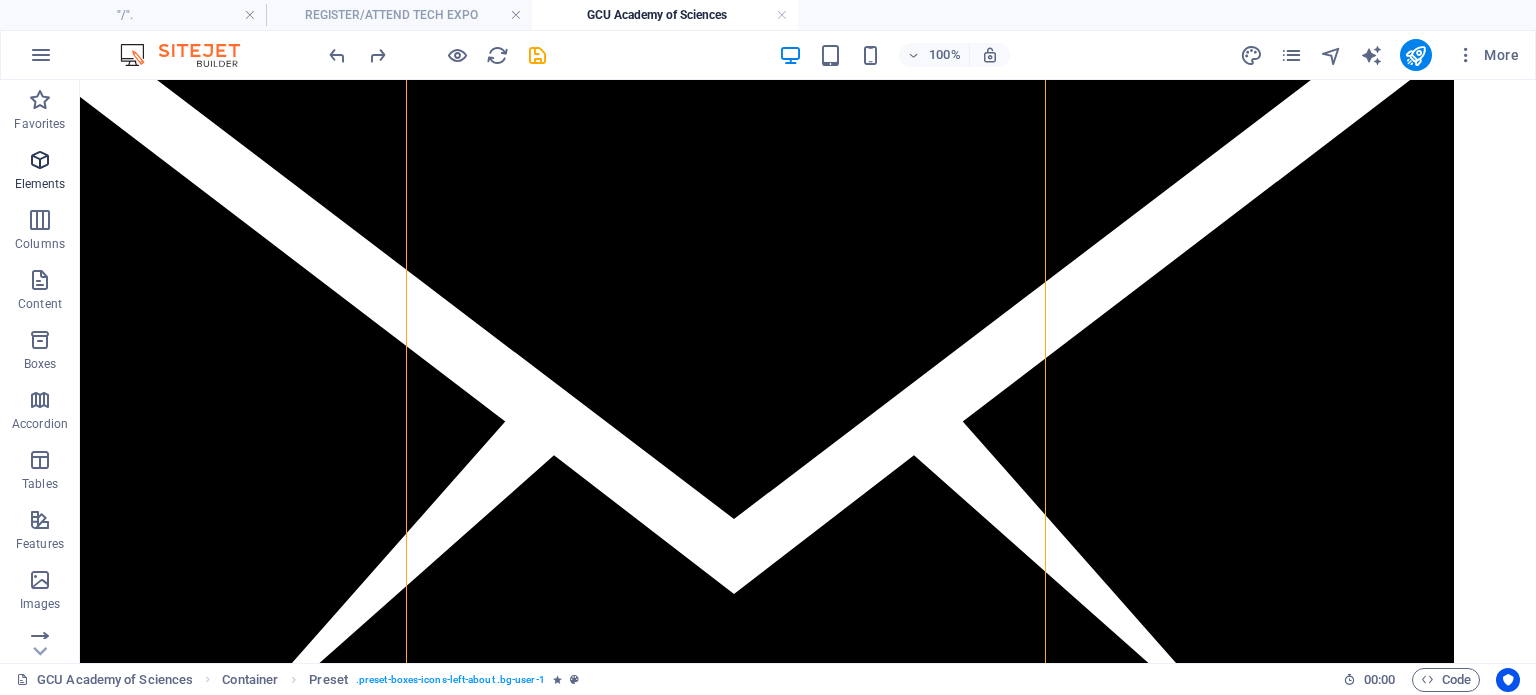 click at bounding box center [40, 160] 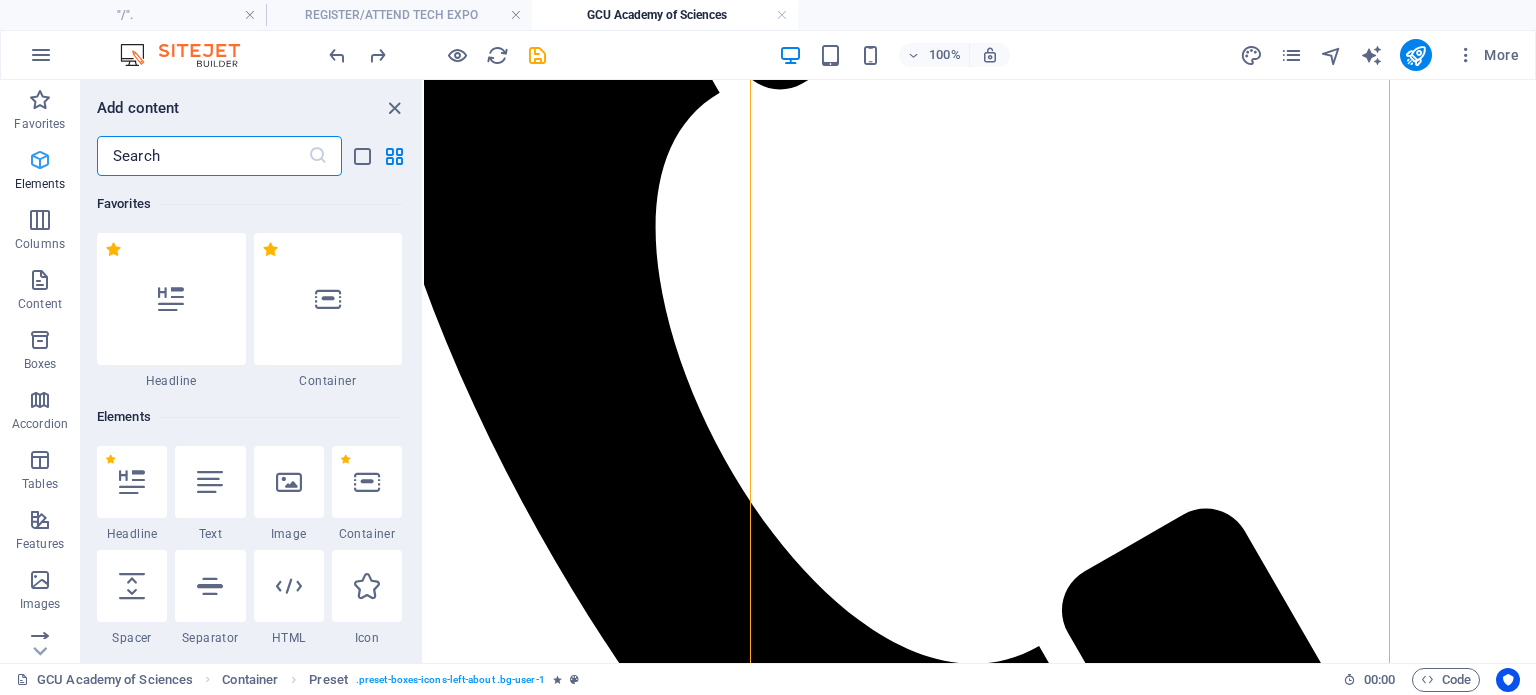 scroll, scrollTop: 5544, scrollLeft: 74, axis: both 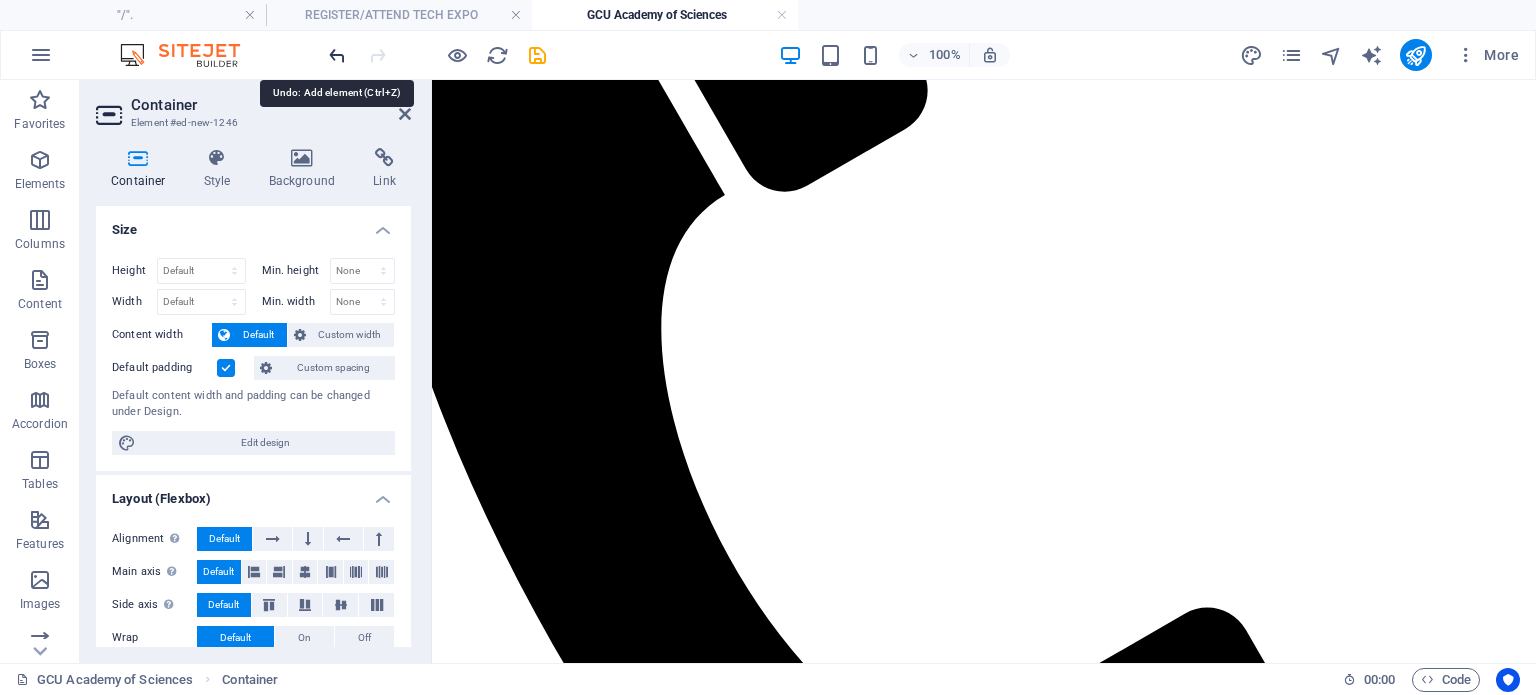 click at bounding box center [337, 55] 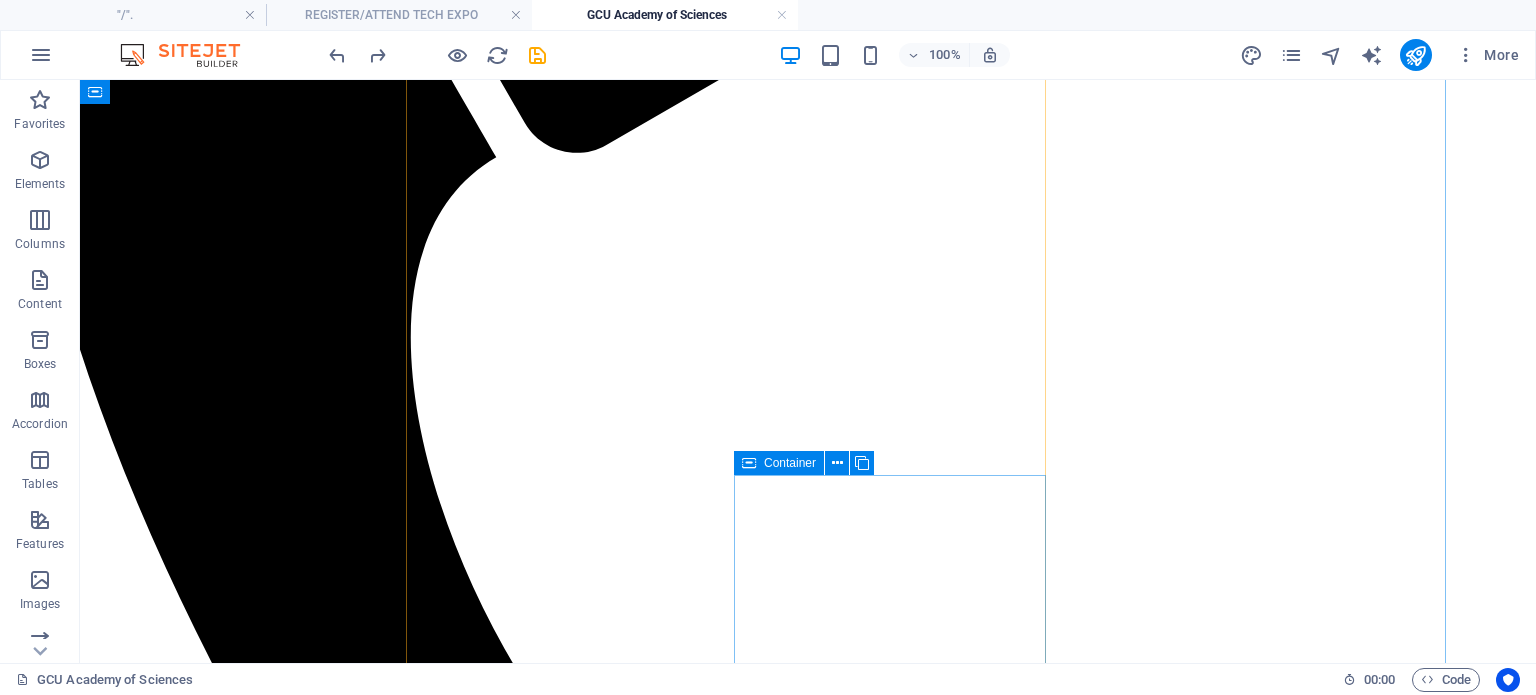 scroll, scrollTop: 4203, scrollLeft: 74, axis: both 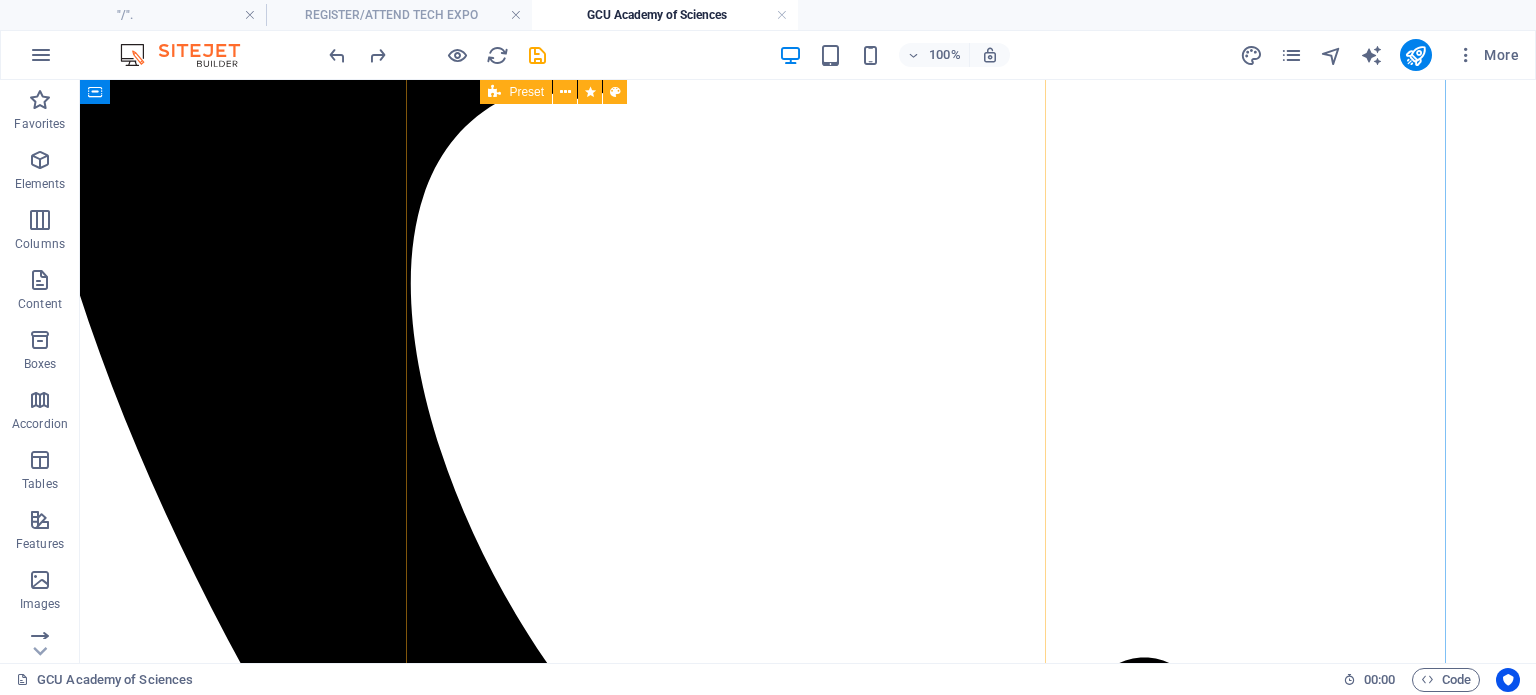 click on "Youth Tech Skills Hub Science, Technology, Engineering, Artisanry, Arts and Life Skills education and Training with practicals in project-based learning.in collaboration with schools, teachers trainers, institutions, companies and government,equipping children to think and learn to be future developers and leaders of in-demand sustainable industries Junior Artisanry & Engineering GCU Academy learners are taught and practice engineering and artisanry skills to develop an industrial development mindset from kindergarten to high school. After Care Learning Centre (Junior STEAM) GCUASc will start off with Aftercare, Preschool, English, Maths & Technology Study Centre services with Sports, Games, Arts, and a Music hub in a safe environment. Some of our After care is academically-focused on building skills like reading, math, and language English, Maths & Tech Study Centre A dedicated Study centre to assist your child to excel in English, Maths and Technology" at bounding box center (734, 11298) 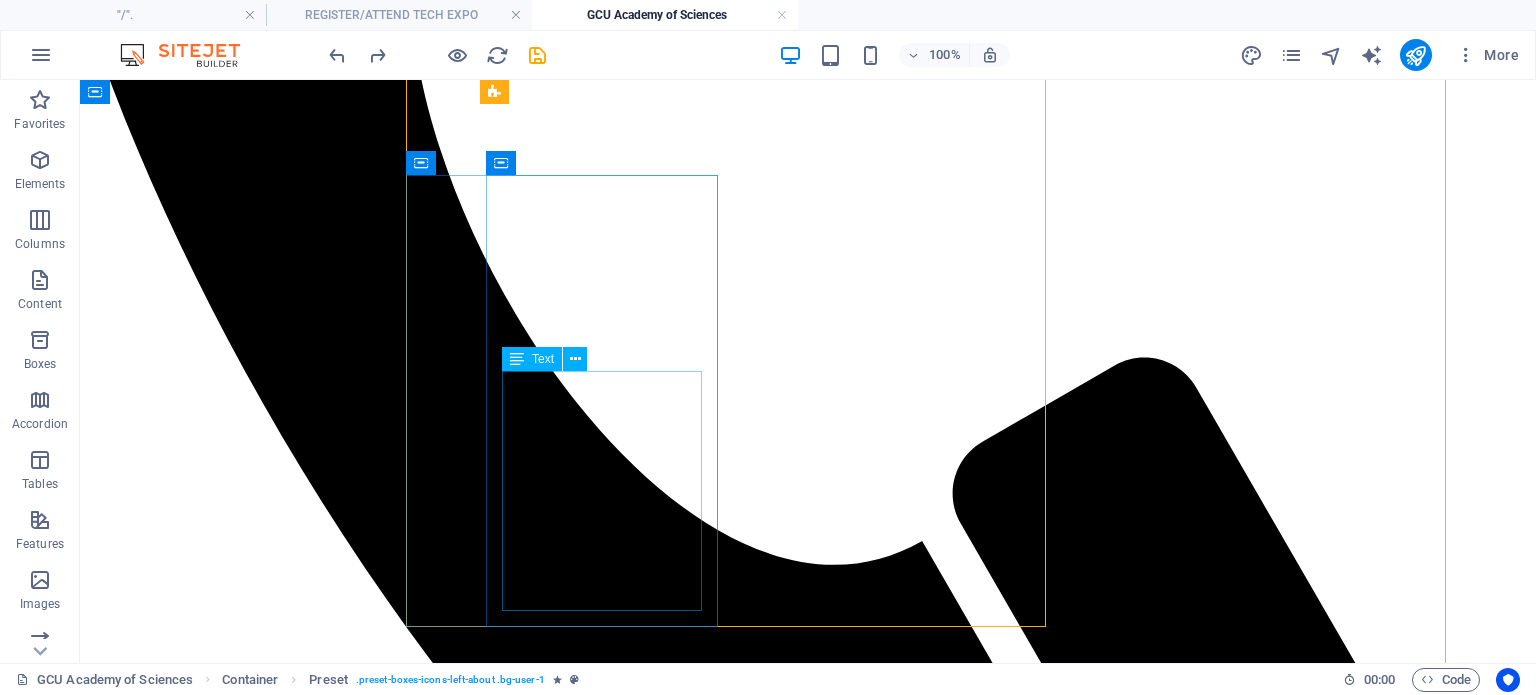 scroll, scrollTop: 4603, scrollLeft: 74, axis: both 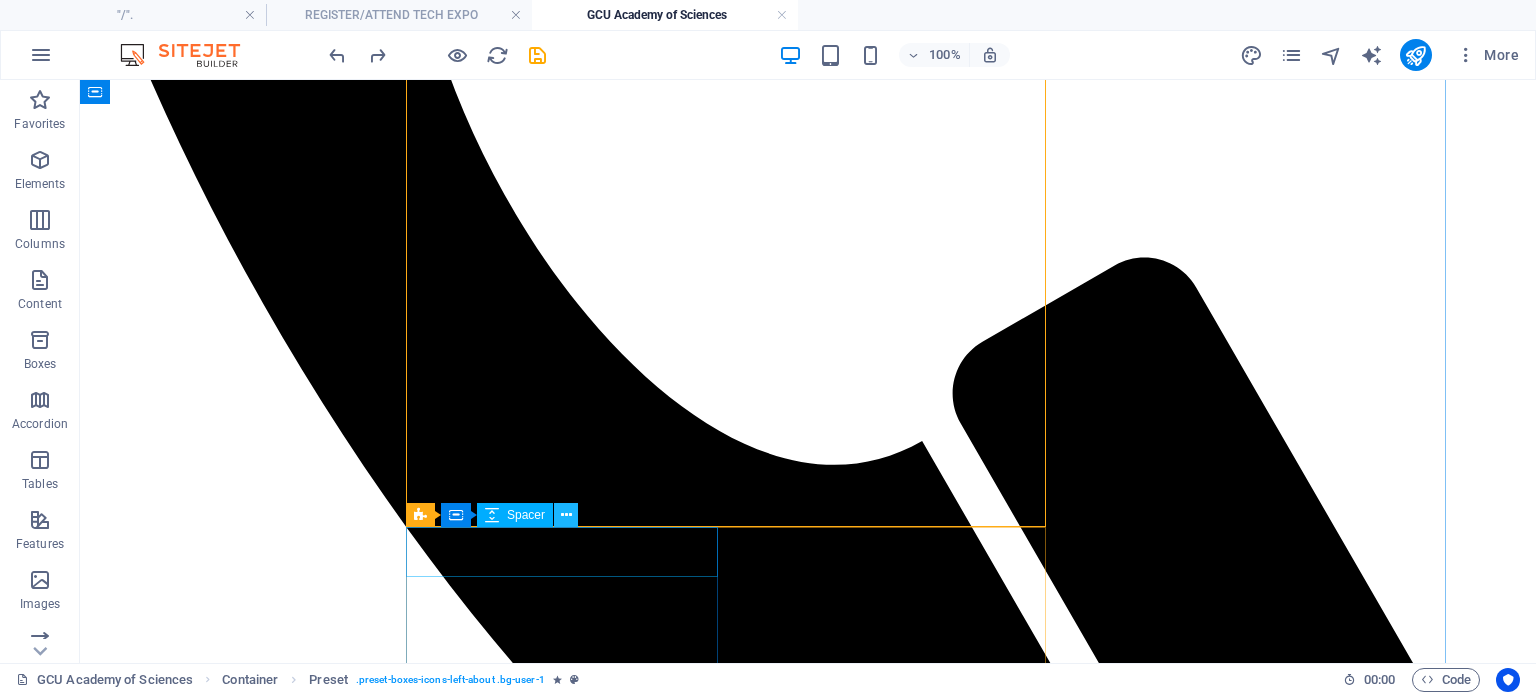 click at bounding box center [566, 515] 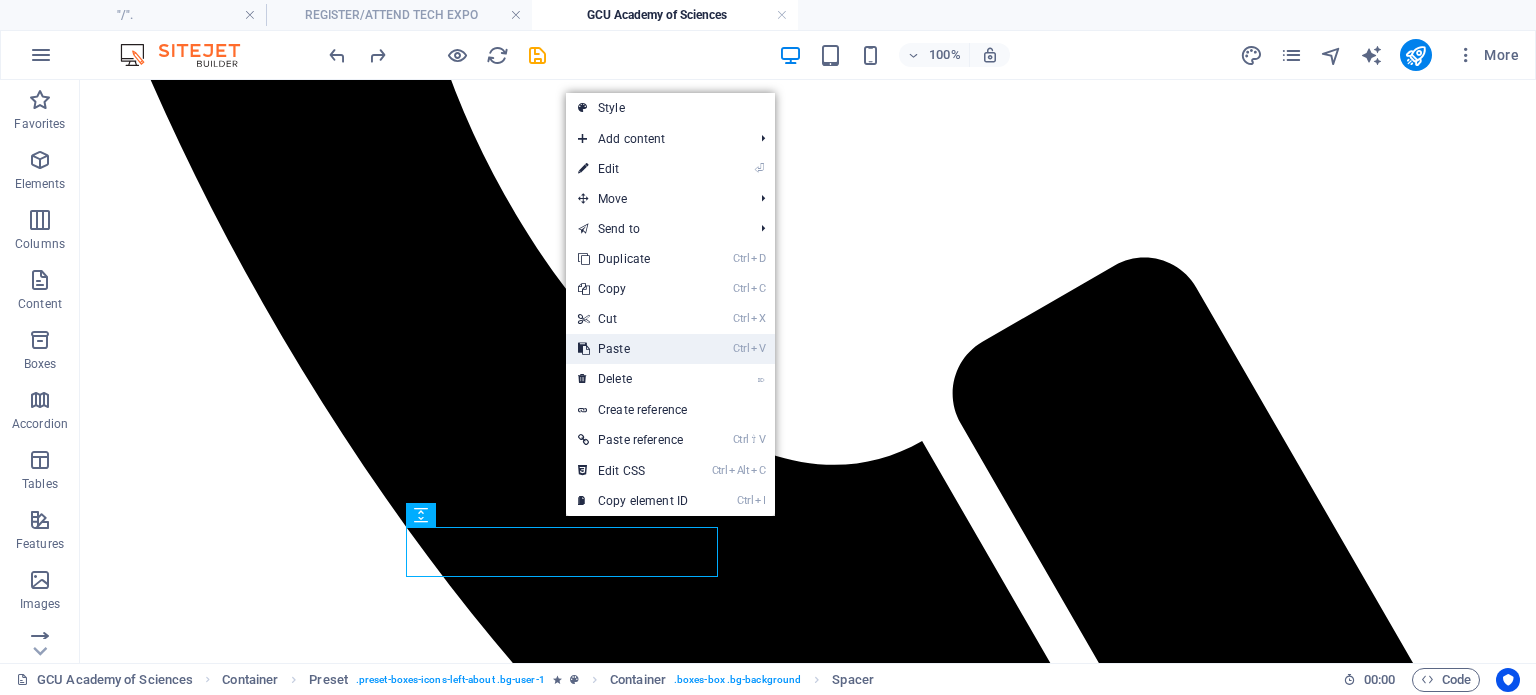 click on "Ctrl V  Paste" at bounding box center [633, 349] 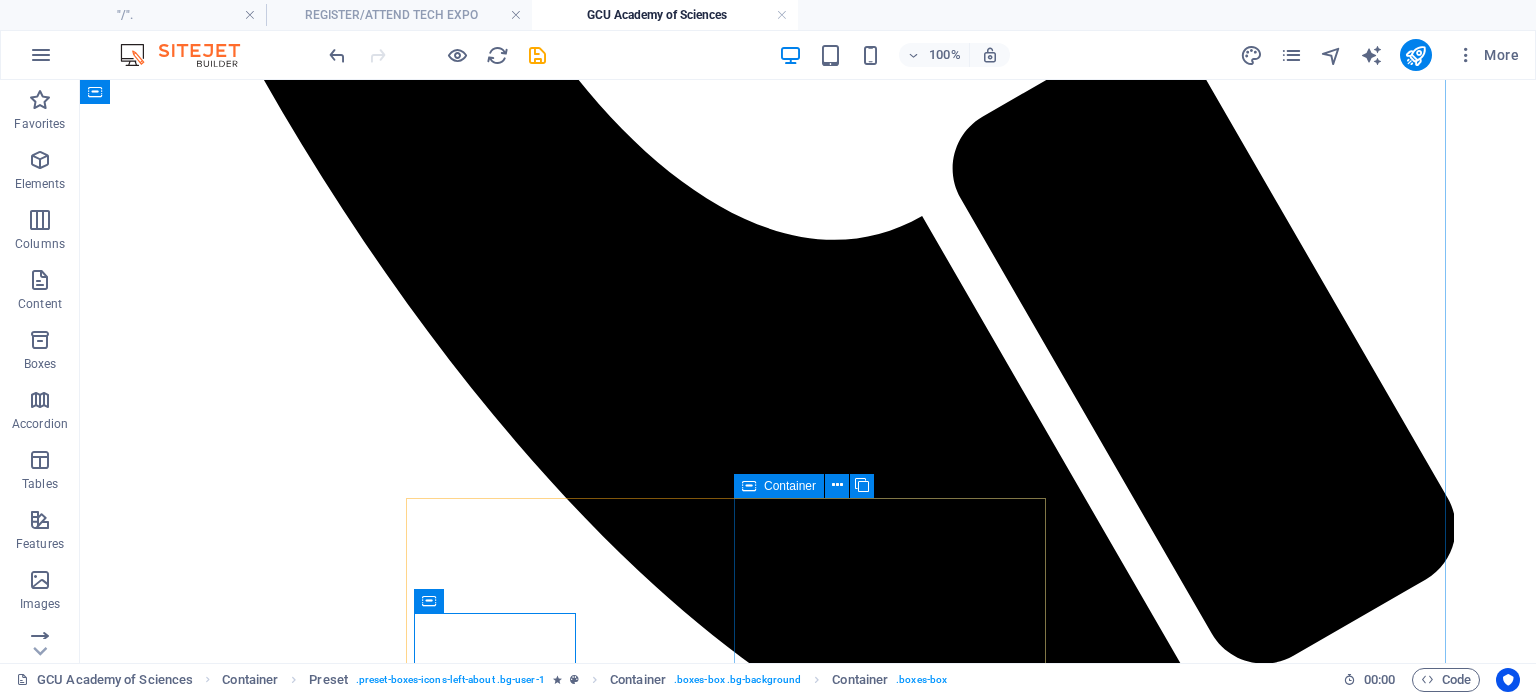 scroll, scrollTop: 4903, scrollLeft: 74, axis: both 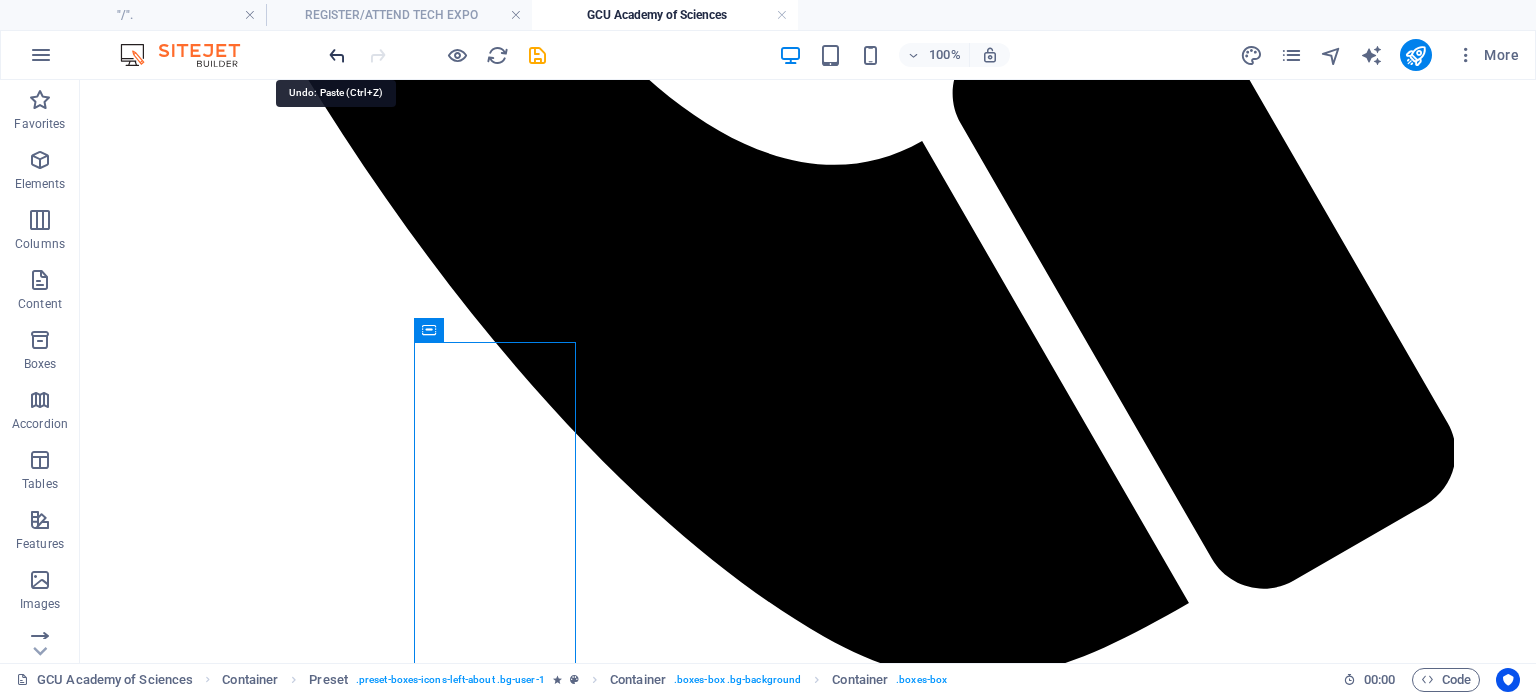 click at bounding box center [337, 55] 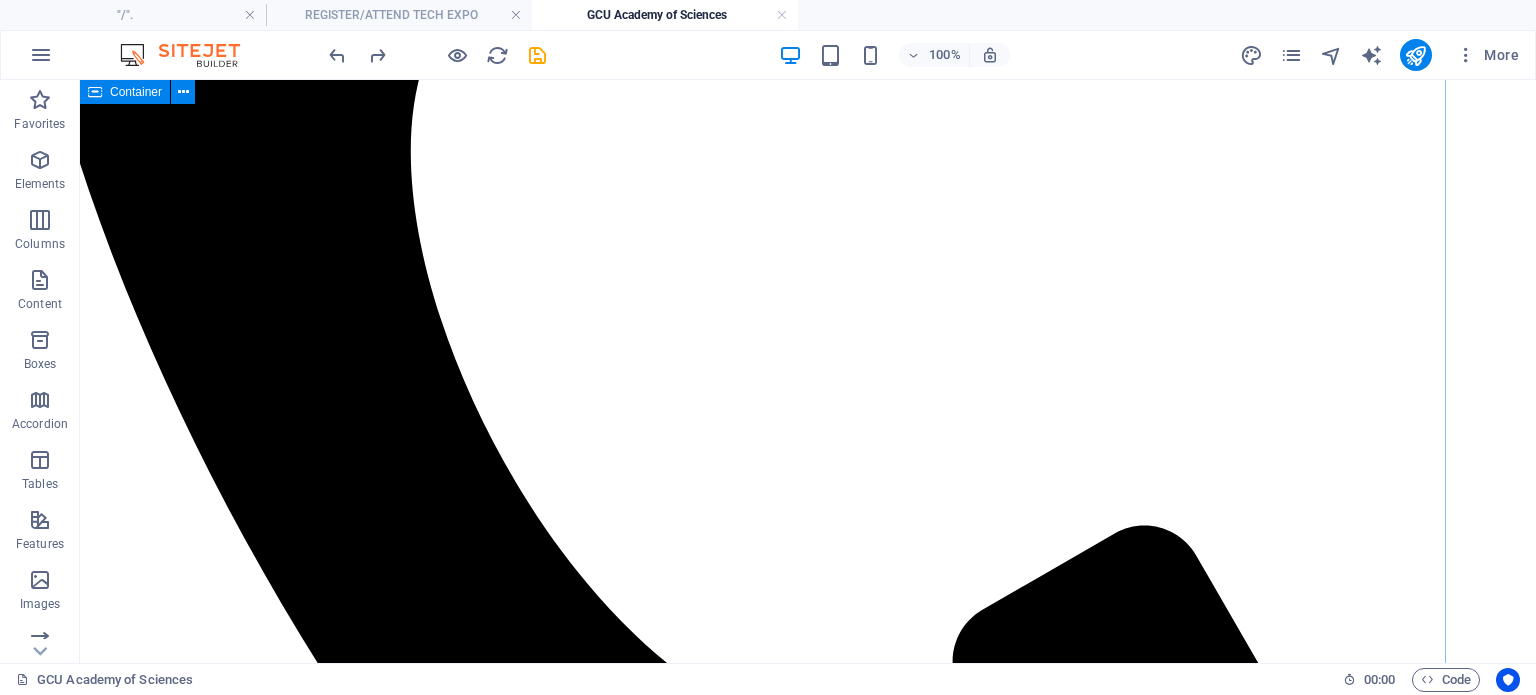 scroll, scrollTop: 4303, scrollLeft: 74, axis: both 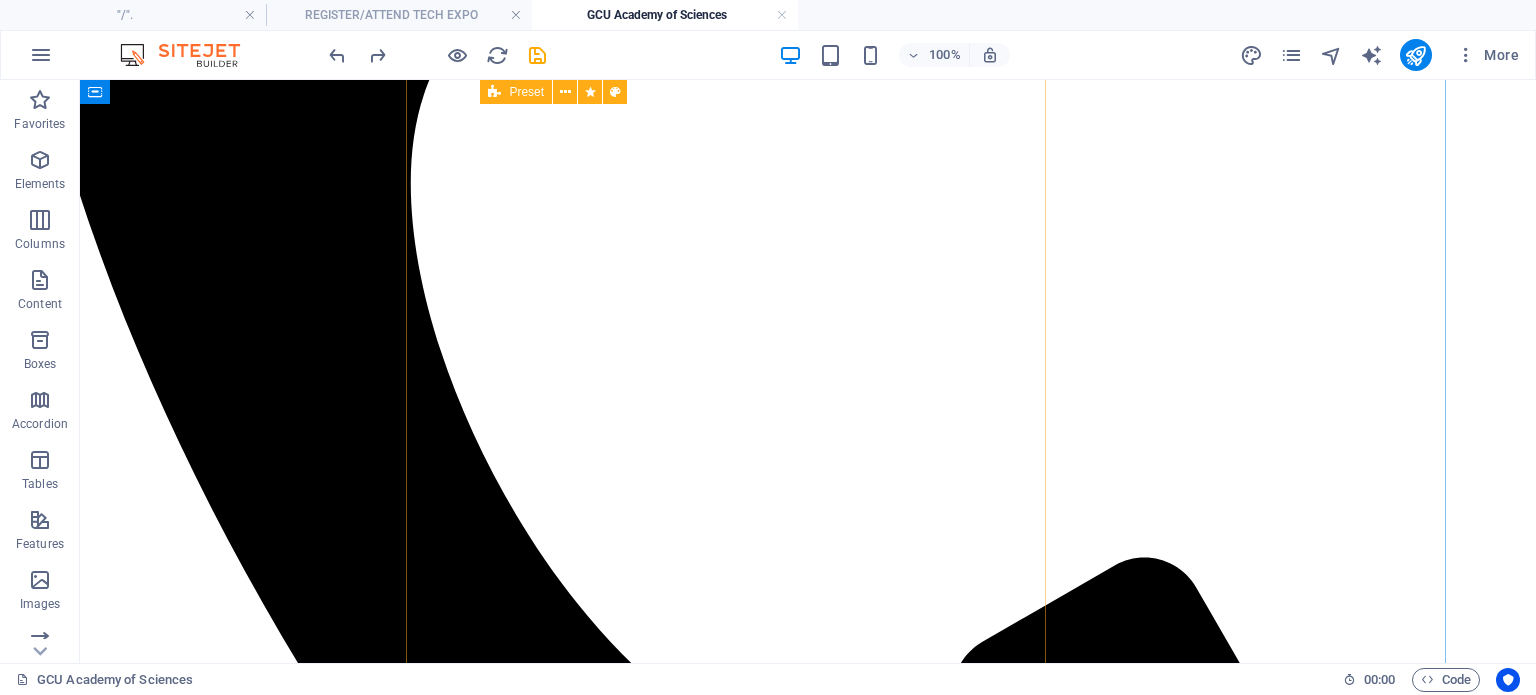 click on "Youth Tech Skills Hub Science, Technology, Engineering, Artisanry, Arts and Life Skills education and Training with practicals in project-based learning.in collaboration with schools, teachers trainers, institutions, companies and government,equipping children to think and learn to be future developers and leaders of in-demand sustainable industries Junior Artisanry & Engineering GCU Academy learners are taught and practice engineering and artisanry skills to develop an industrial development mindset from kindergarten to high school. After Care Learning Centre (Junior STEAM) GCUASc will start off with Aftercare, Preschool, English, Maths & Technology Study Centre services with Sports, Games, Arts, and a Music hub in a safe environment. Some of our After care is academically-focused on building skills like reading, math, and language English, Maths & Tech Study Centre A dedicated Study centre to assist your child to excel in English, Maths and Technology" at bounding box center (734, 11198) 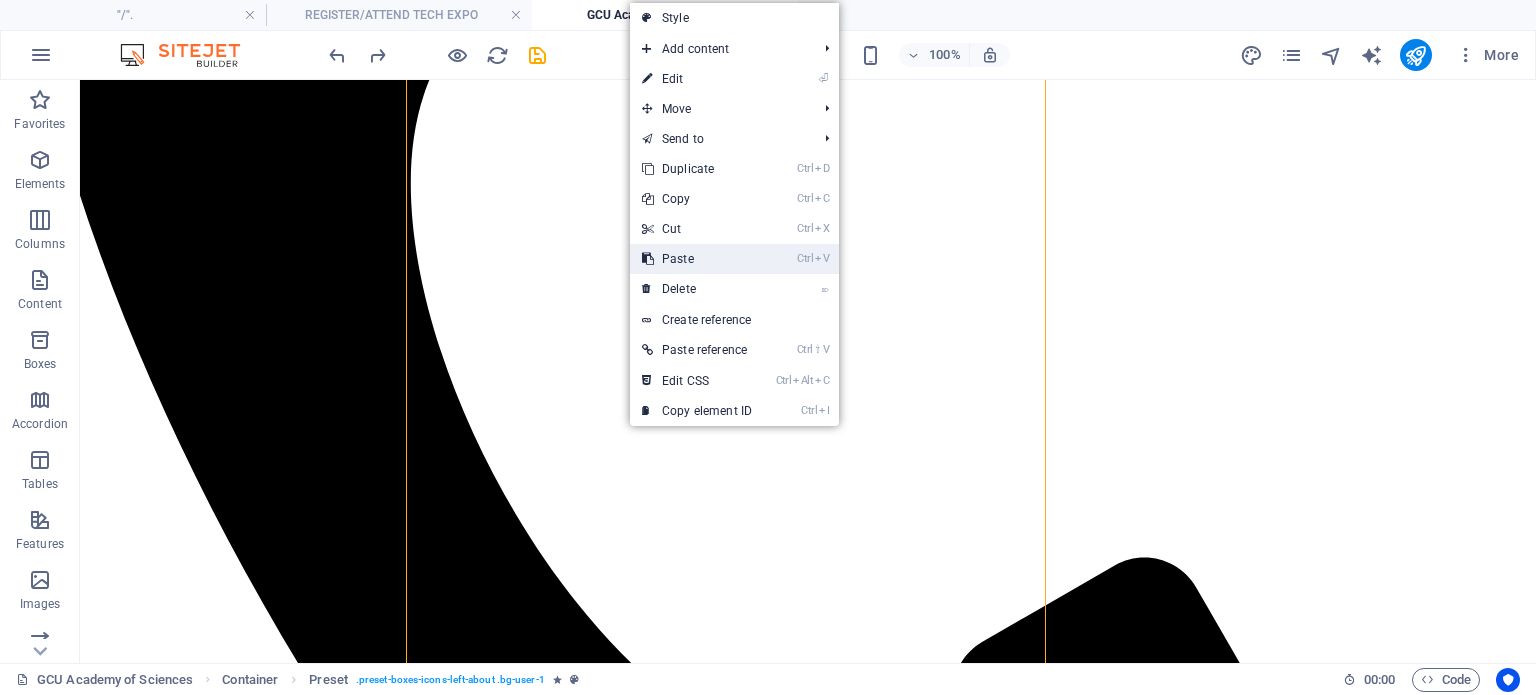 click on "Ctrl V  Paste" at bounding box center (697, 259) 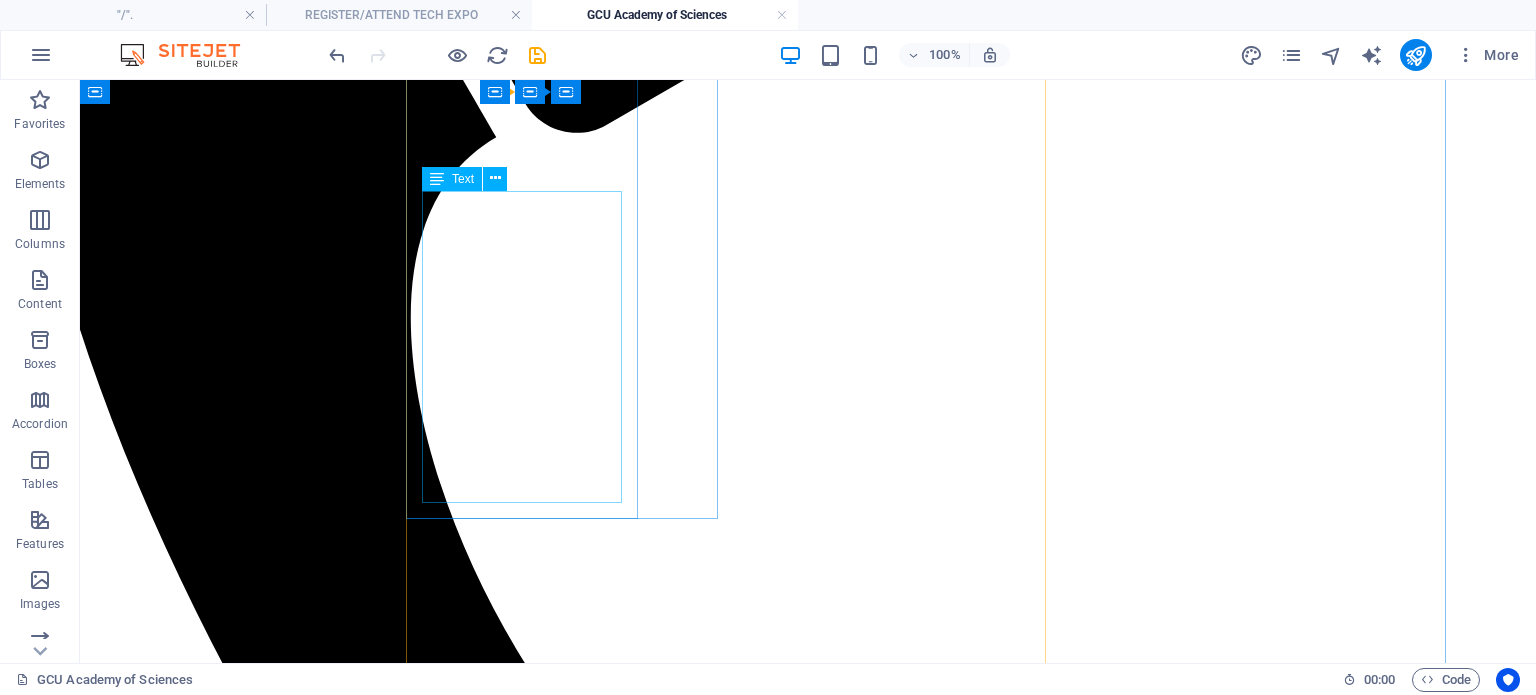 scroll, scrollTop: 4144, scrollLeft: 74, axis: both 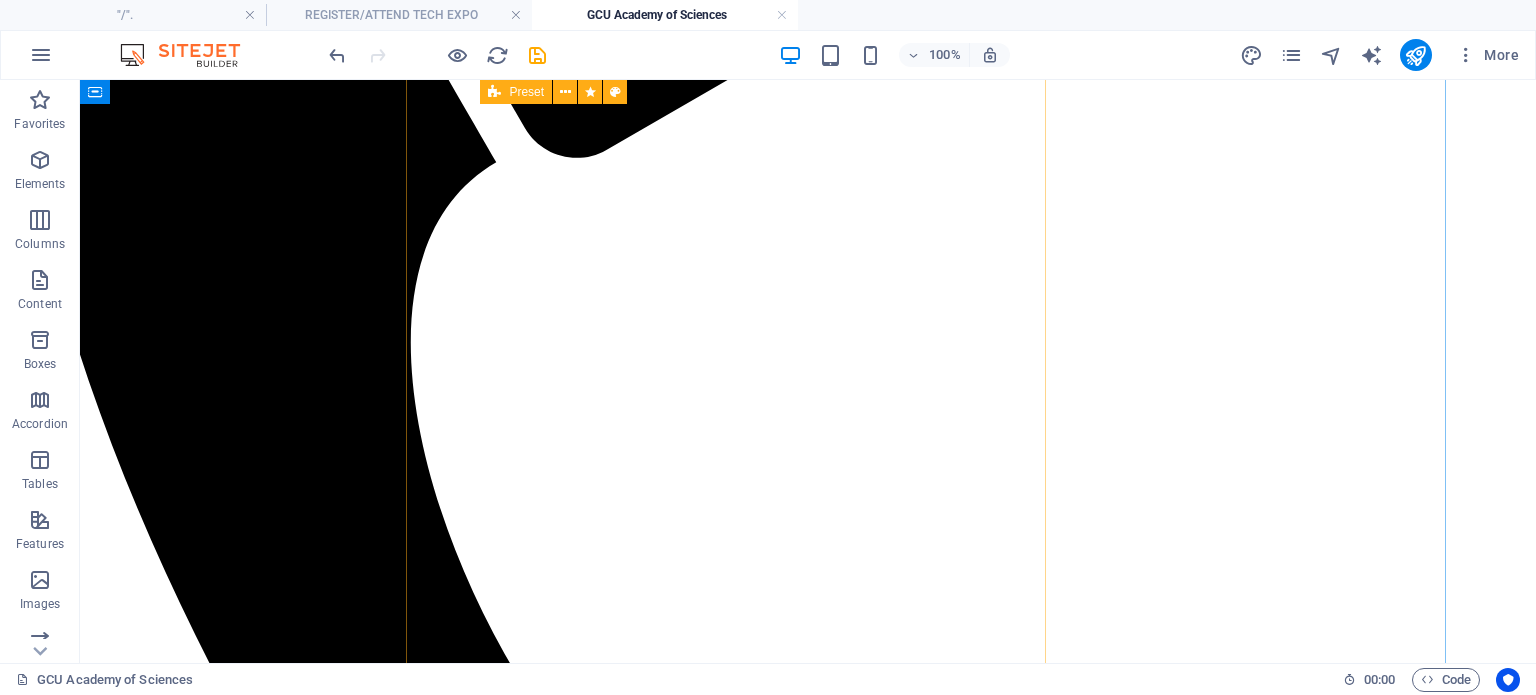click on "Youth Tech Skills Hub Science, Technology, Engineering, Artisanry, Arts and Life Skills education and Training with practicals in project-based learning.in collaboration with schools, teachers trainers, institutions, companies and government,equipping children to think and learn to be future developers and leaders of in-demand sustainable industries Junior Artisanry & Engineering GCU Academy learners are taught and practice engineering and artisanry skills to develop an industrial development mindset from kindergarten to high school. After Care Learning Centre (Junior STEAM) GCUASc will start off with Aftercare, Preschool, English, Maths & Technology Study Centre services with Sports, Games, Arts, and a Music hub in a safe environment. Some of our After care is academically-focused on building skills like reading, math, and language English, Maths & Tech Study Centre A dedicated Study centre to assist your child to excel in English, Maths and Technology" at bounding box center [734, 11357] 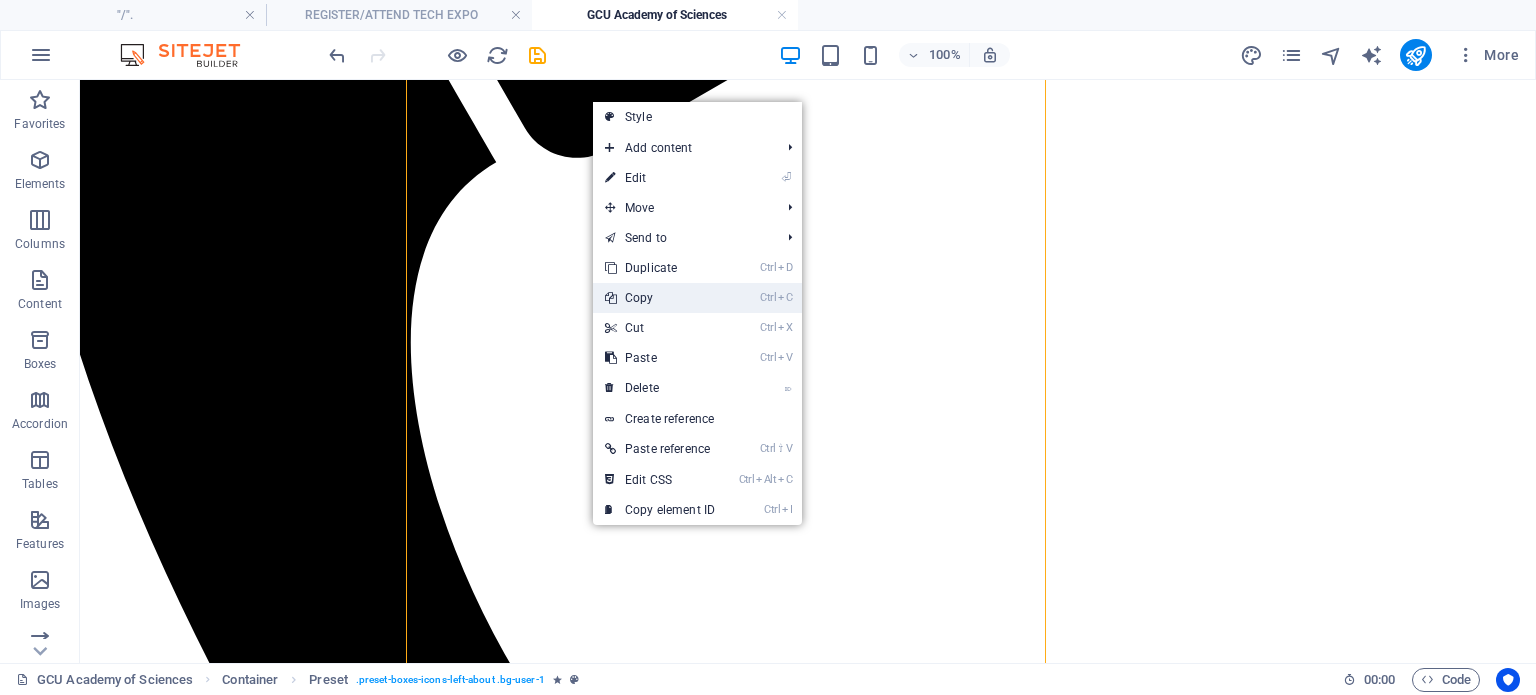 click on "Ctrl C  Copy" at bounding box center (660, 298) 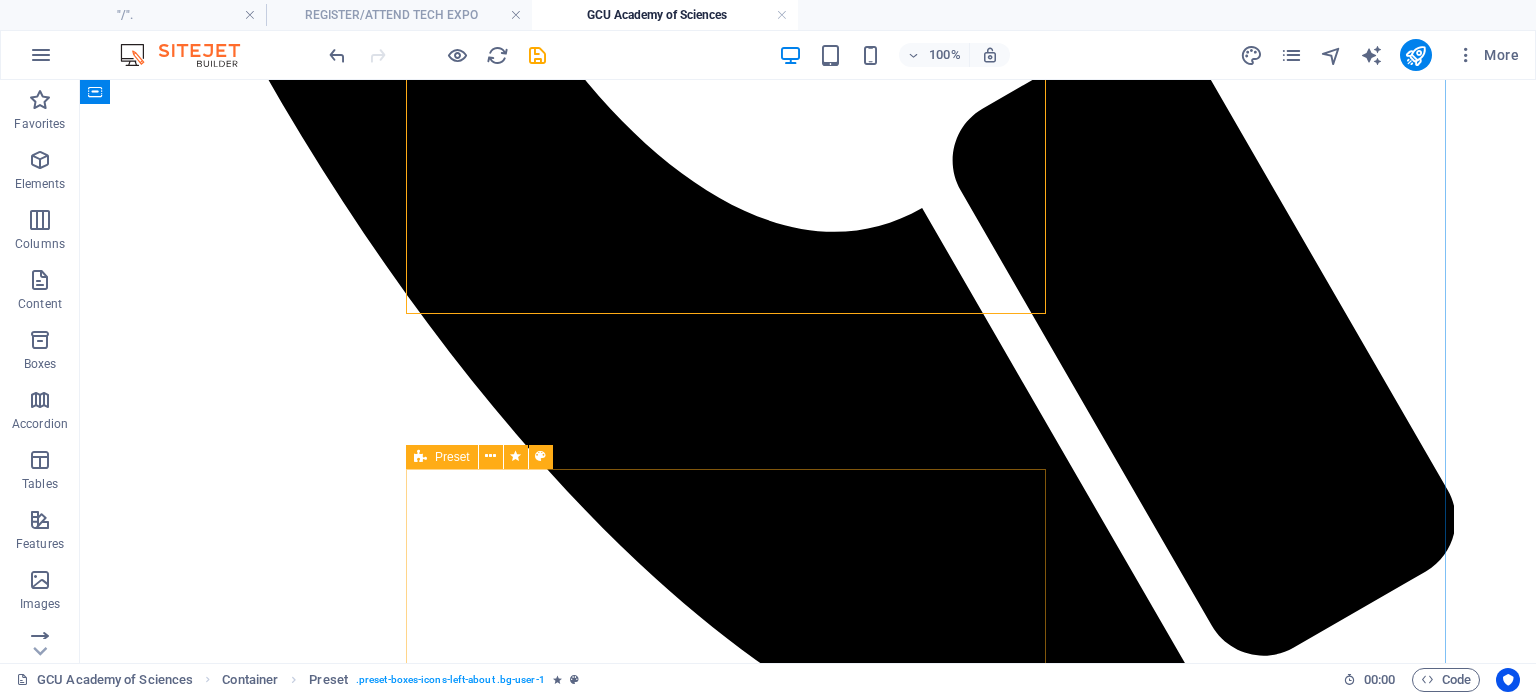 scroll, scrollTop: 4844, scrollLeft: 74, axis: both 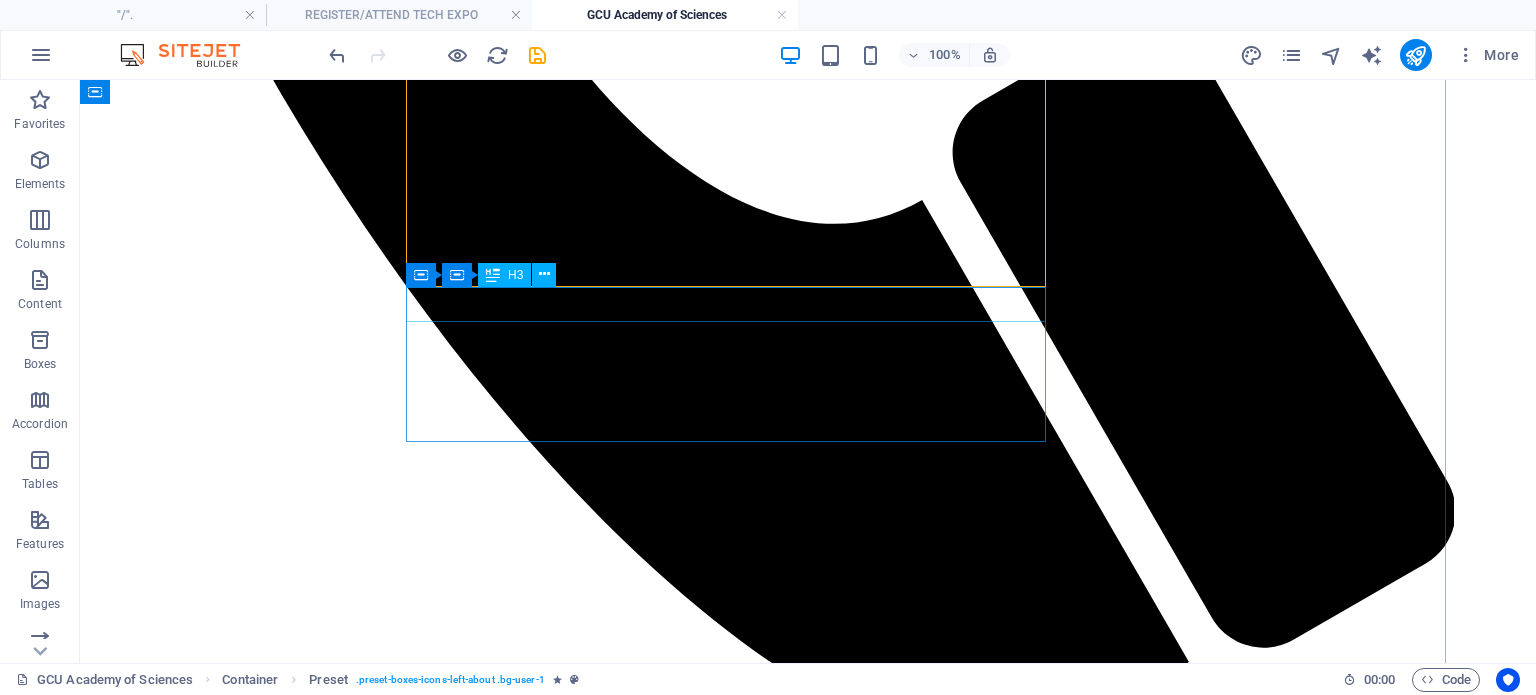click on "CAPS aligned, IEB exams" at bounding box center (734, 14795) 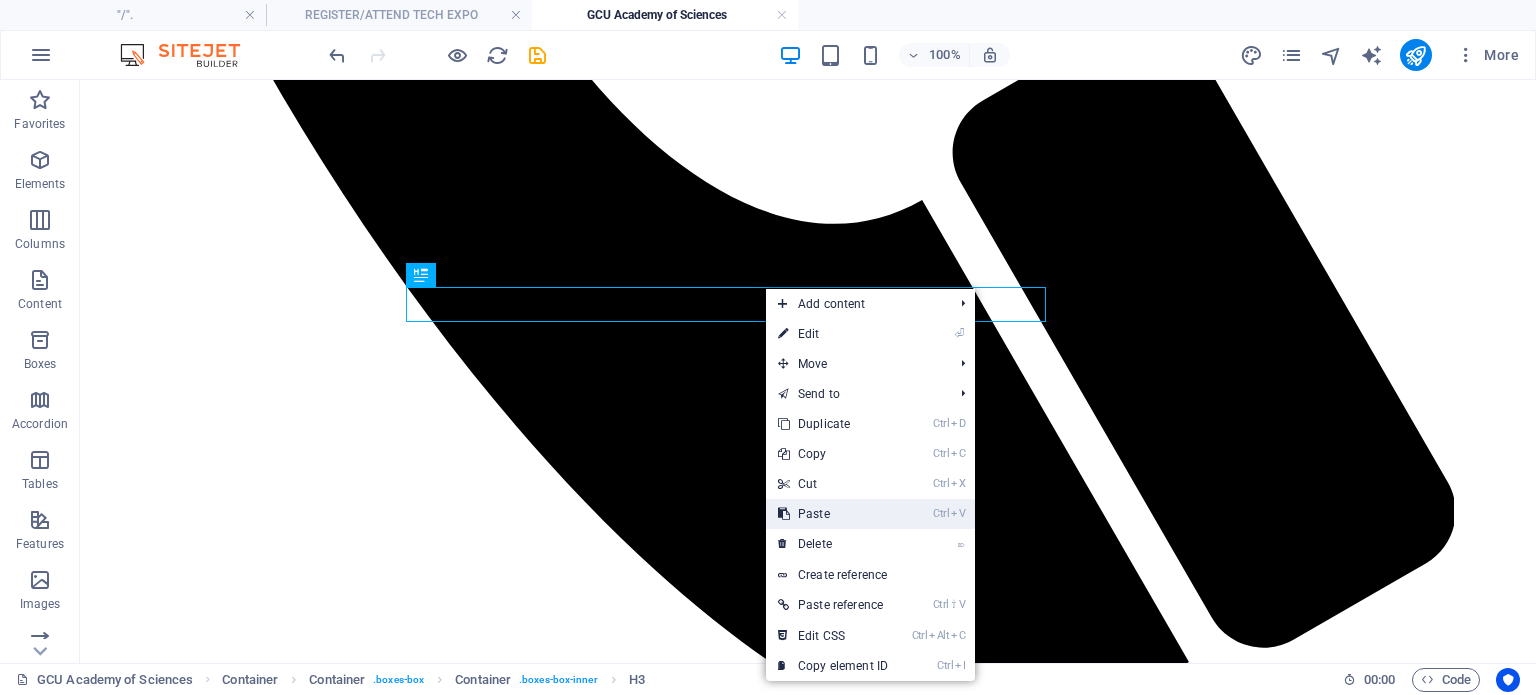 click on "Ctrl V  Paste" at bounding box center [833, 514] 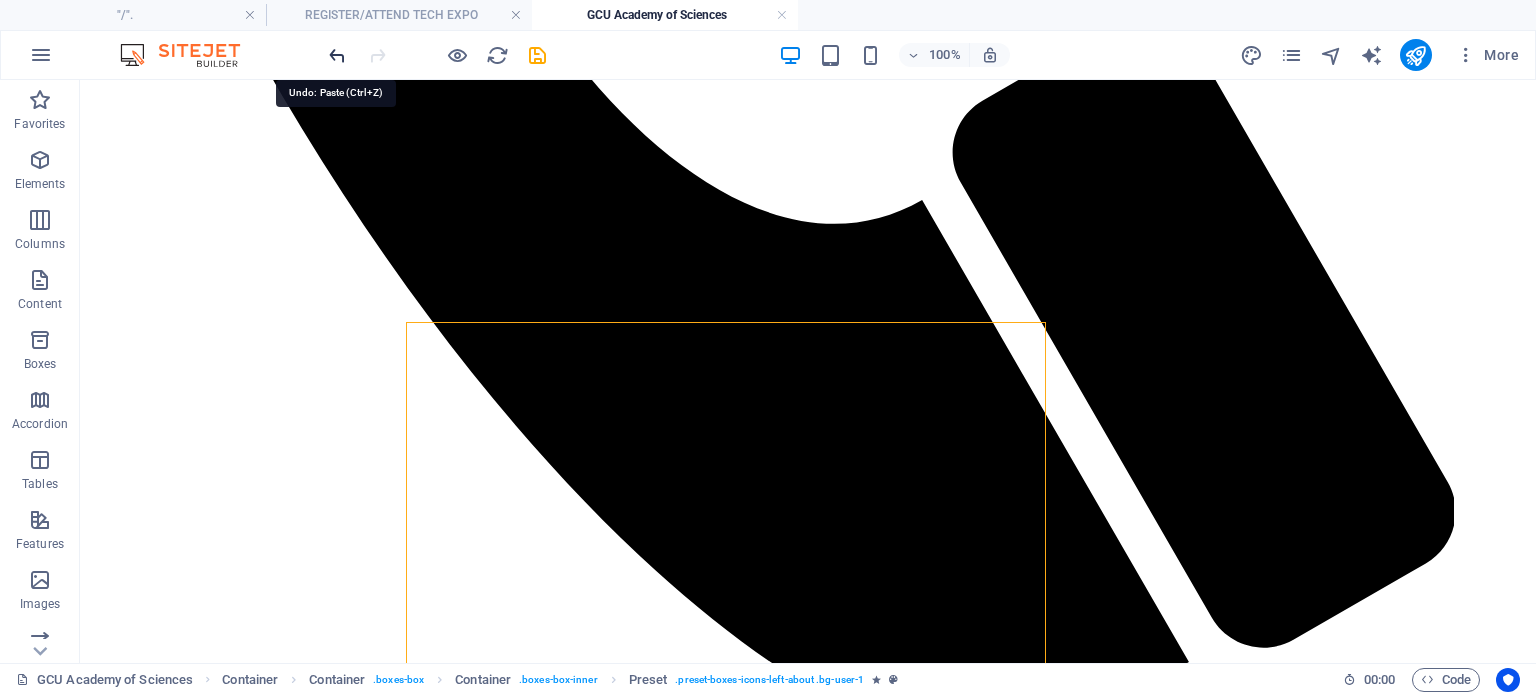 click at bounding box center (337, 55) 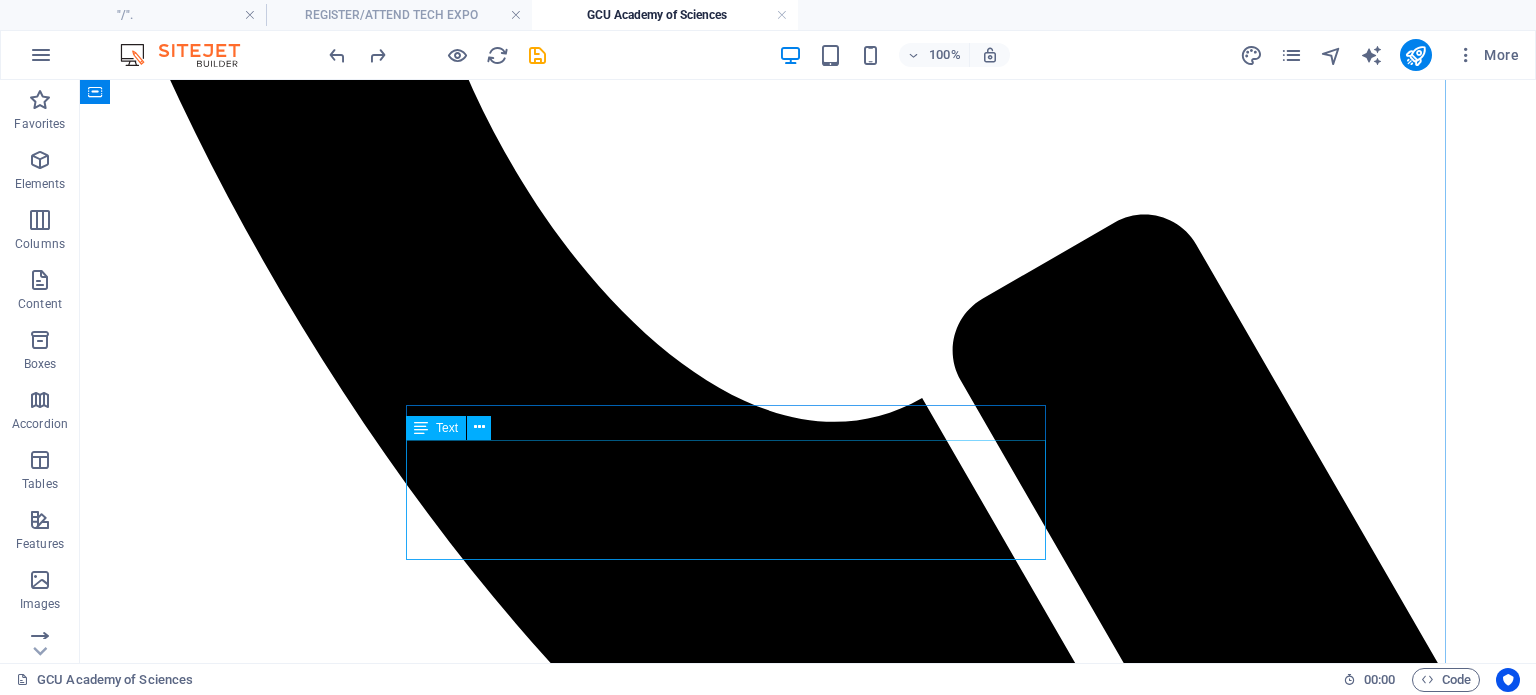 scroll, scrollTop: 4644, scrollLeft: 74, axis: both 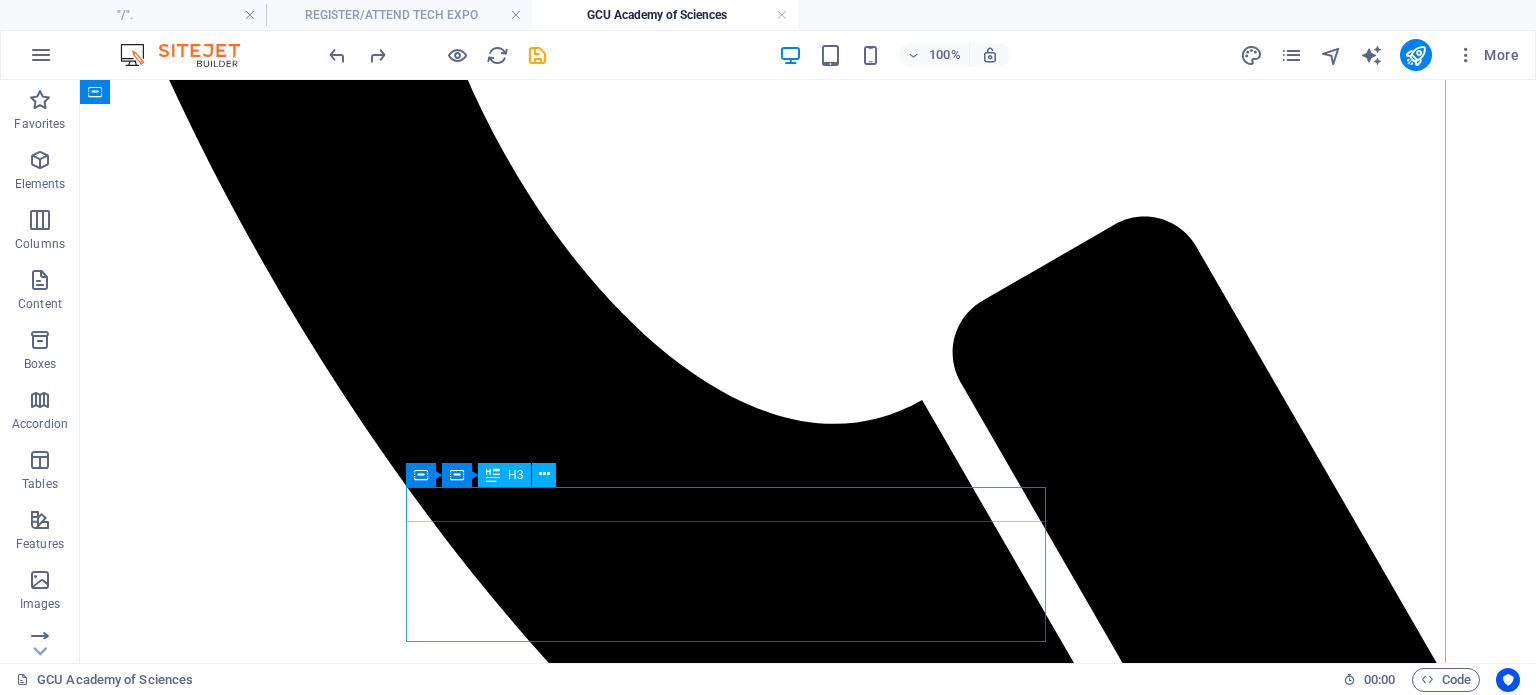 click on "CAPS aligned, IEB exams" at bounding box center [734, 14995] 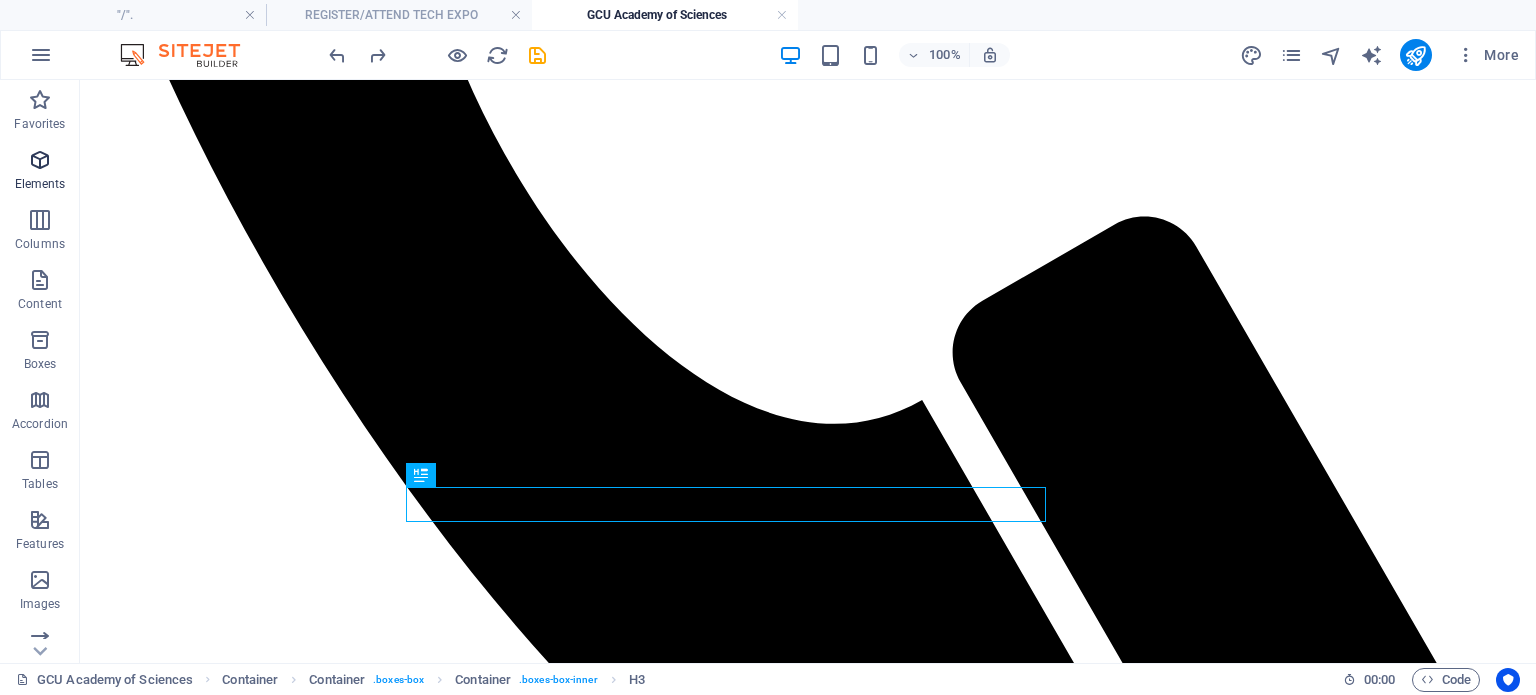 click on "Elements" at bounding box center [40, 184] 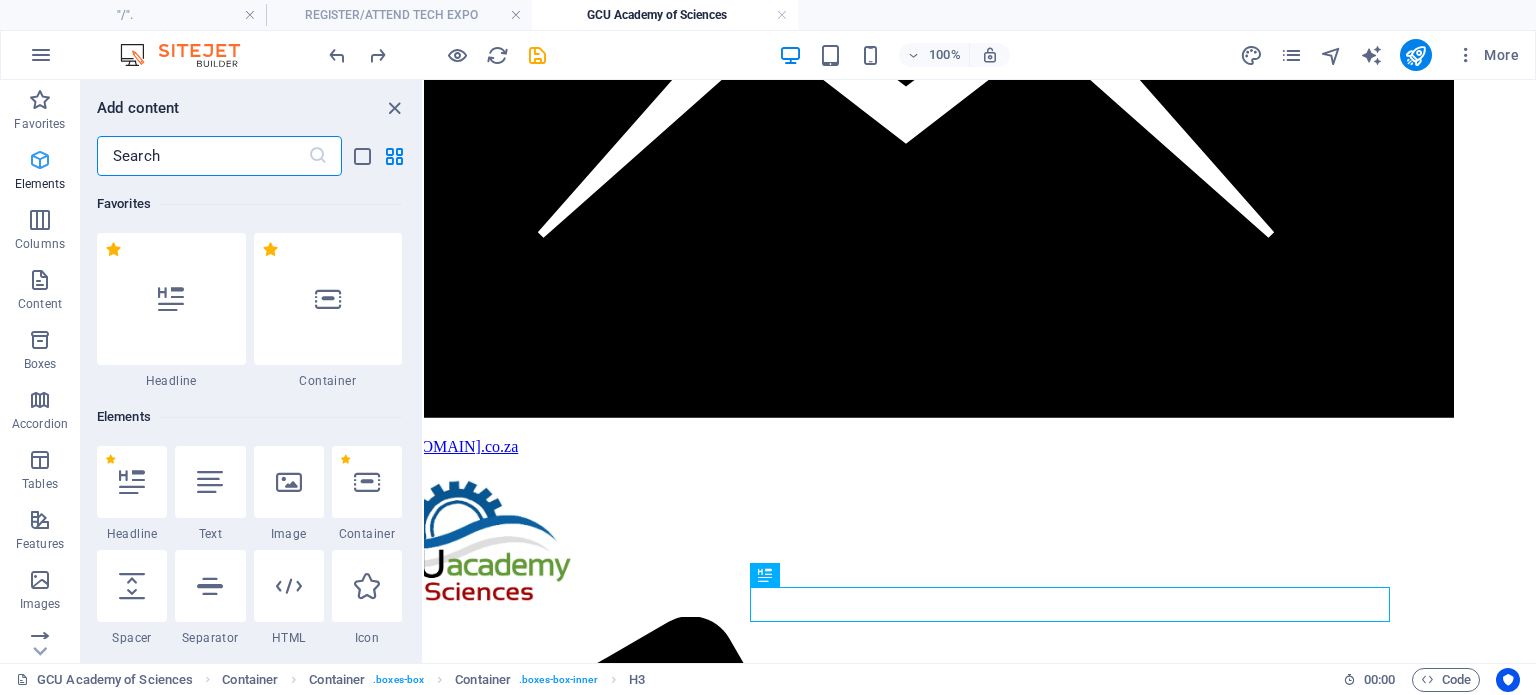 scroll, scrollTop: 4544, scrollLeft: 74, axis: both 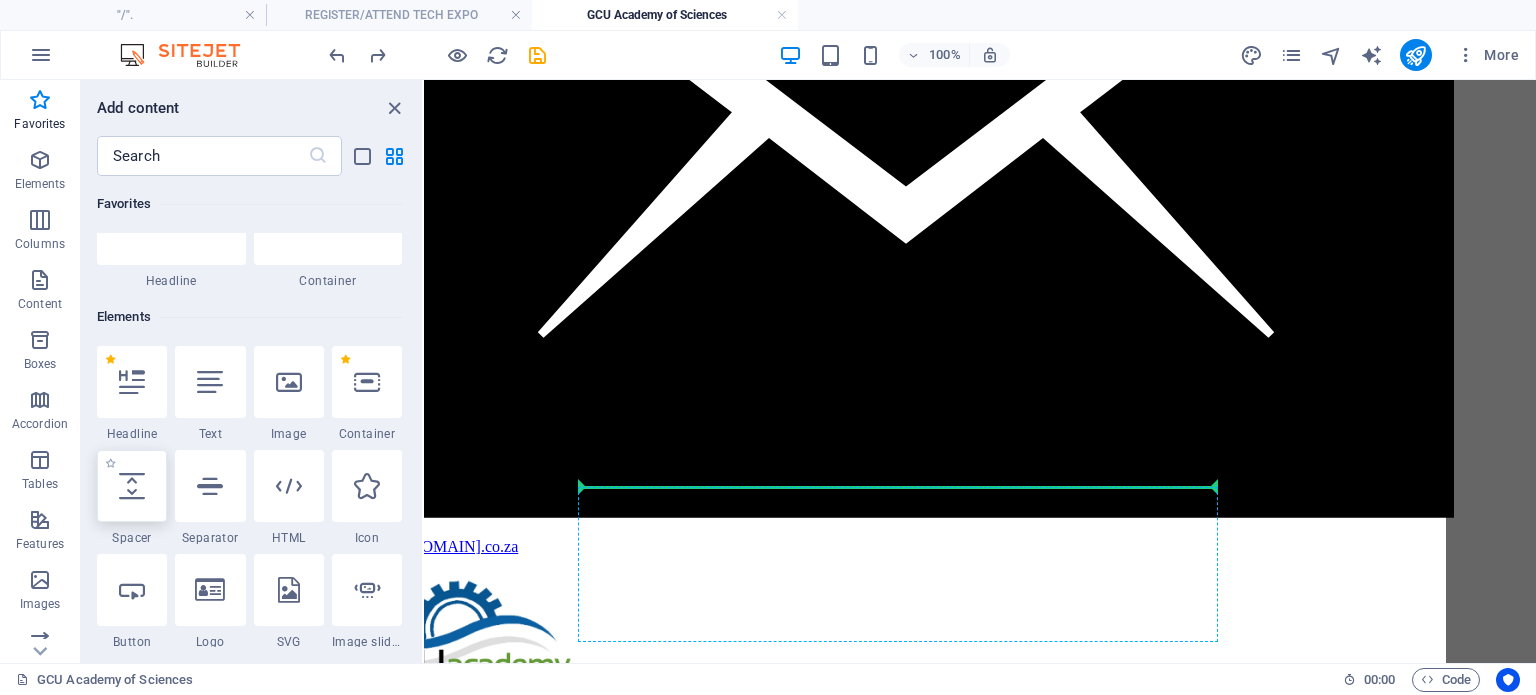 select on "px" 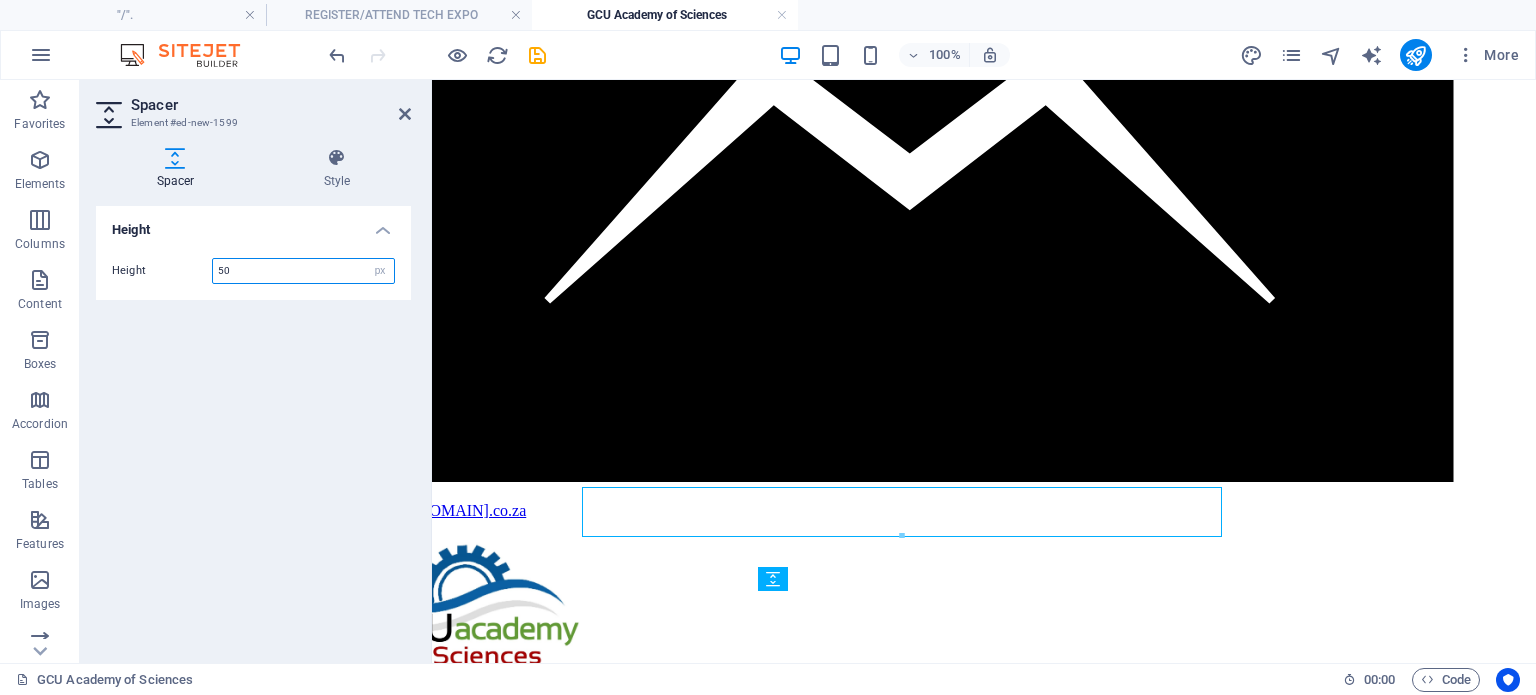 scroll, scrollTop: 4540, scrollLeft: 74, axis: both 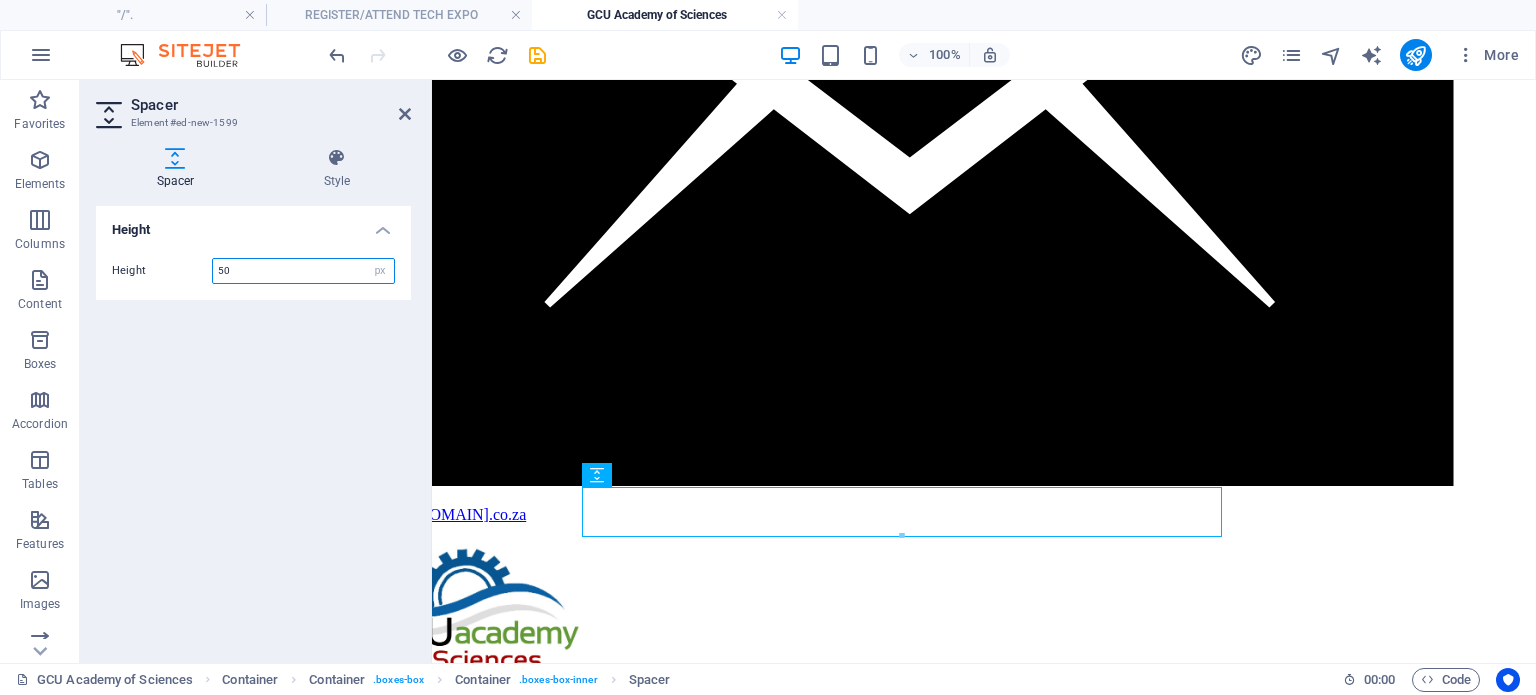 click on "50" at bounding box center [303, 271] 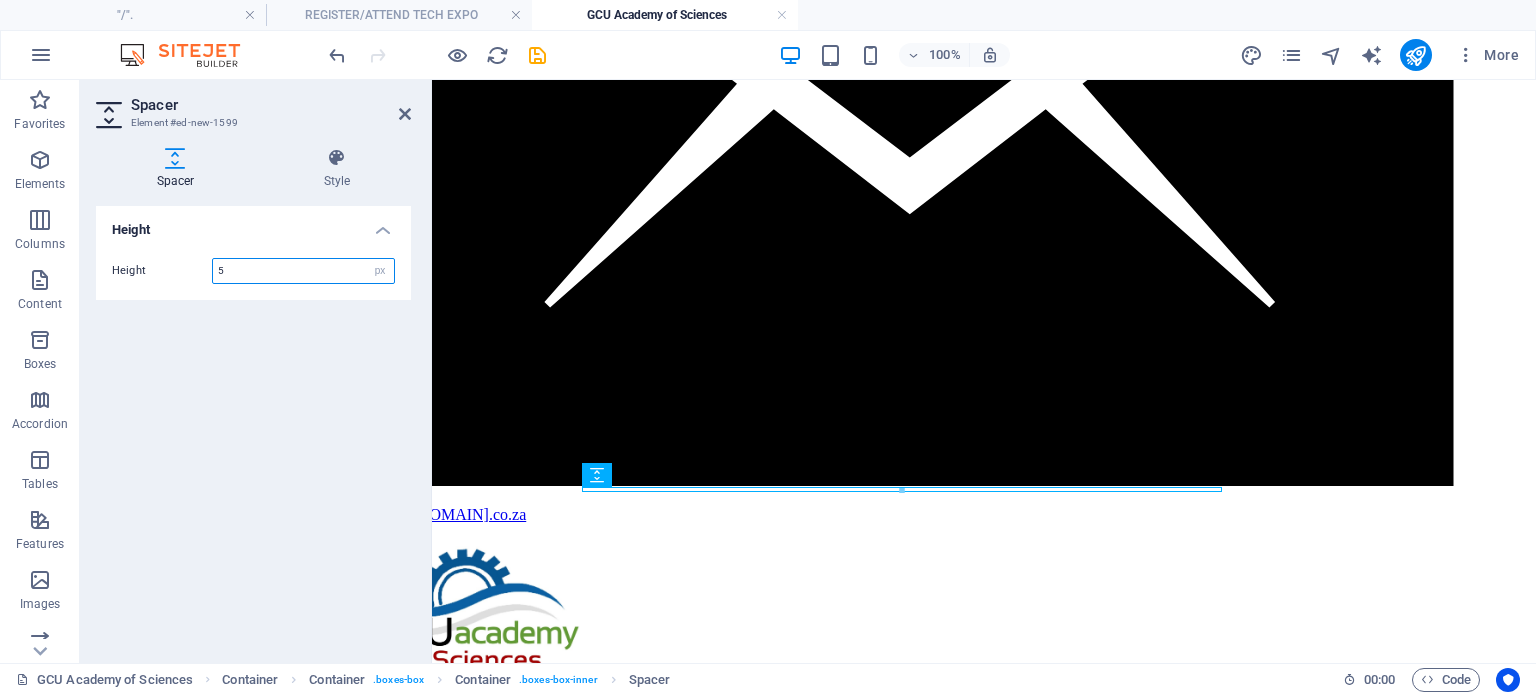 drag, startPoint x: 231, startPoint y: 264, endPoint x: 205, endPoint y: 264, distance: 26 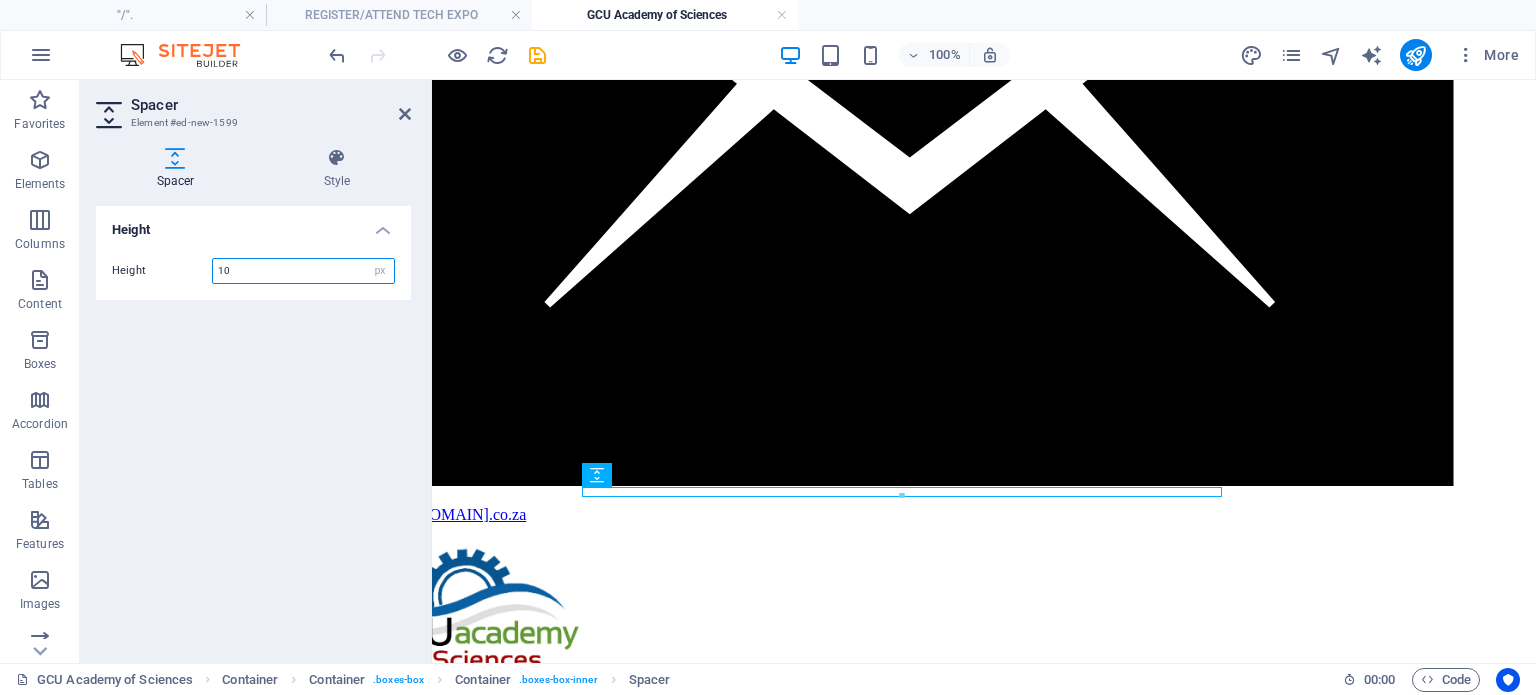 click on "10" at bounding box center (303, 271) 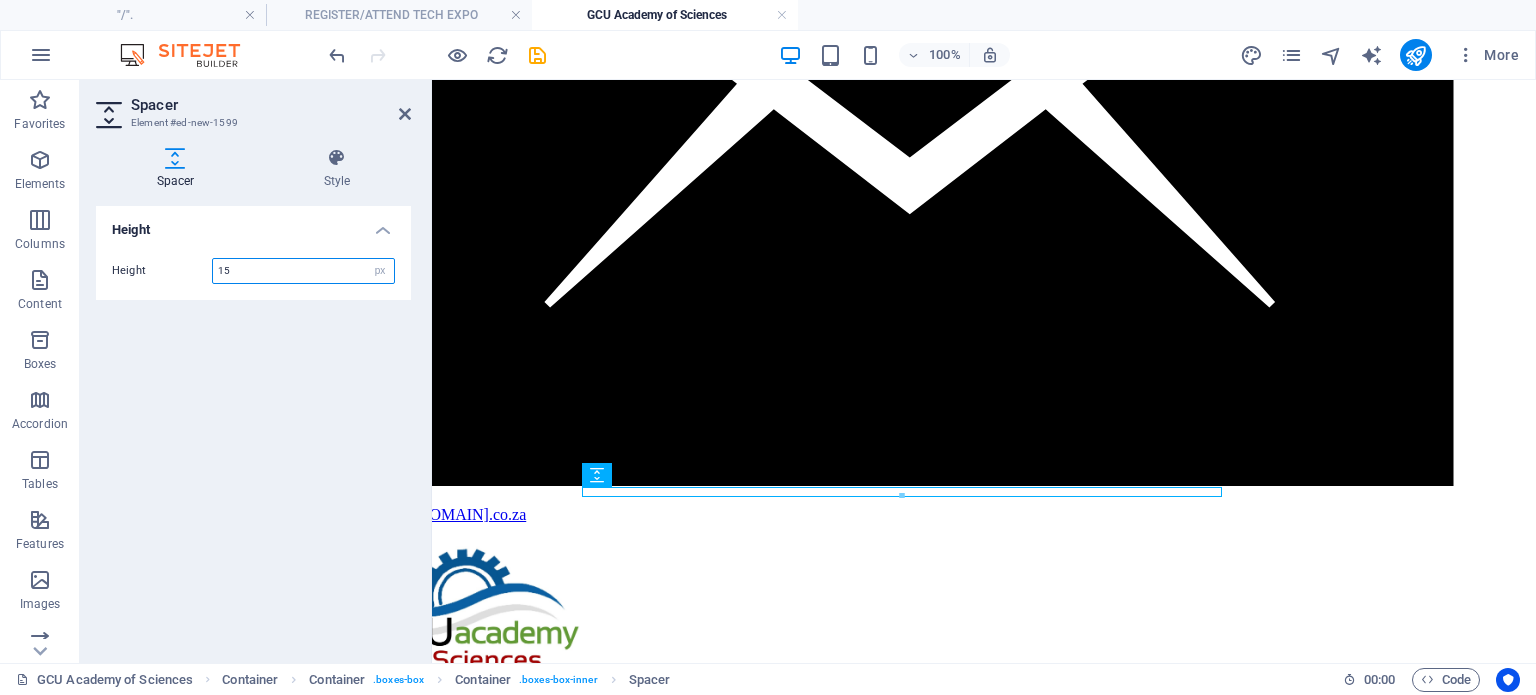 type on "15" 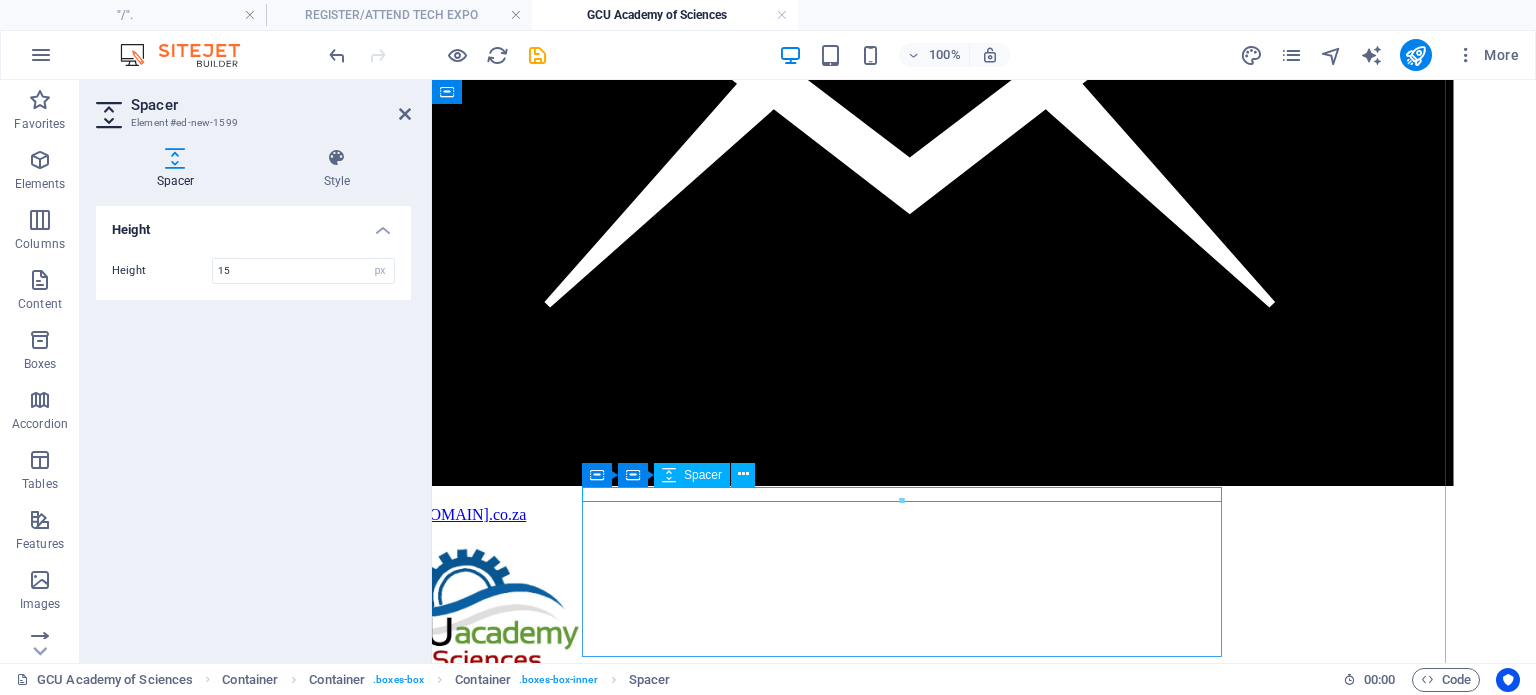 click at bounding box center [910, 11438] 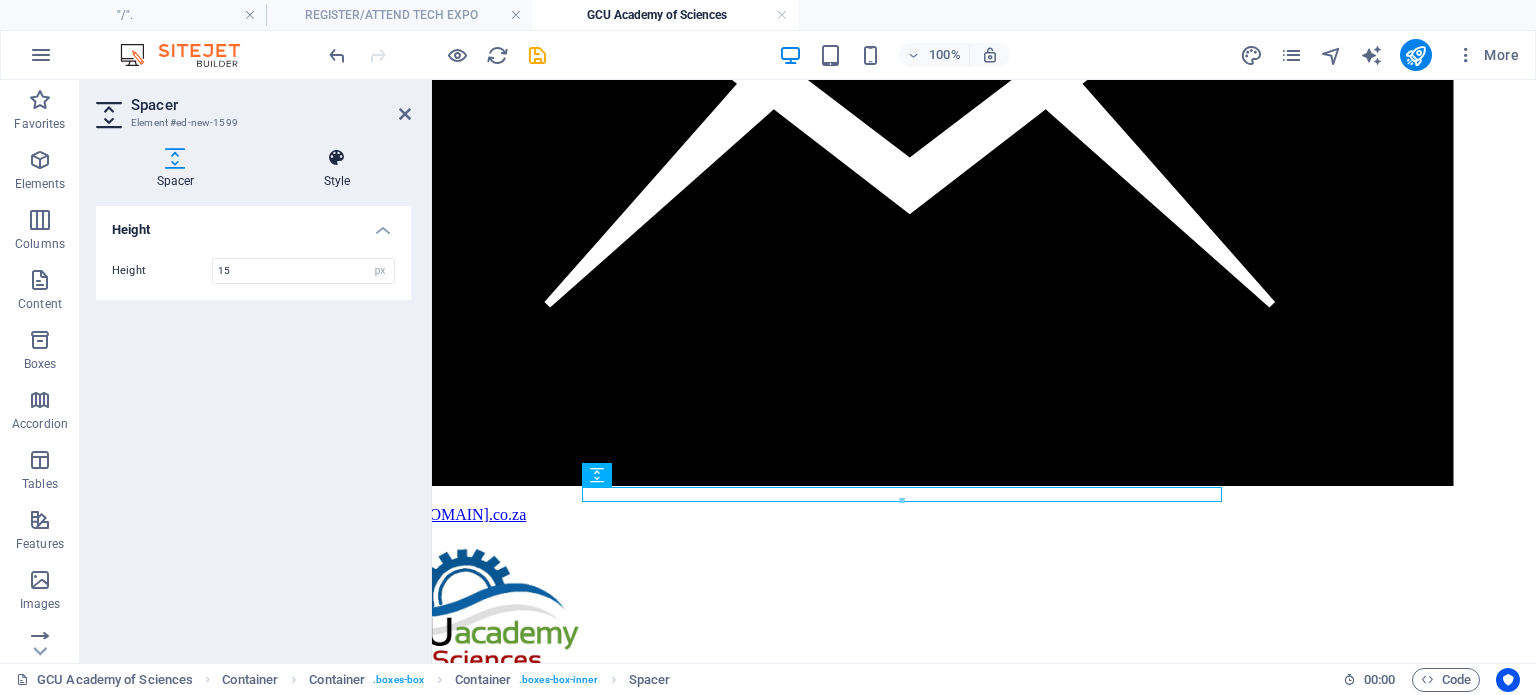 click on "Style" at bounding box center [337, 169] 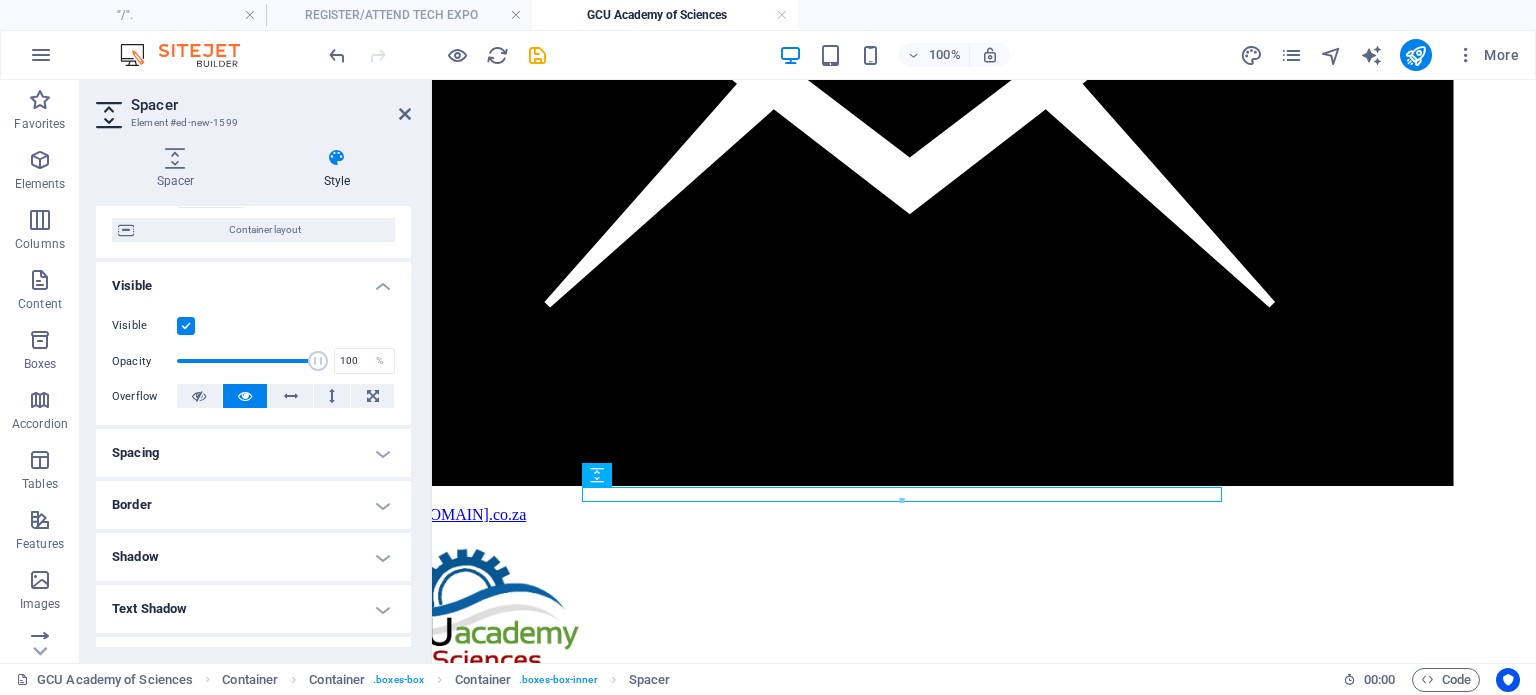 scroll, scrollTop: 103, scrollLeft: 0, axis: vertical 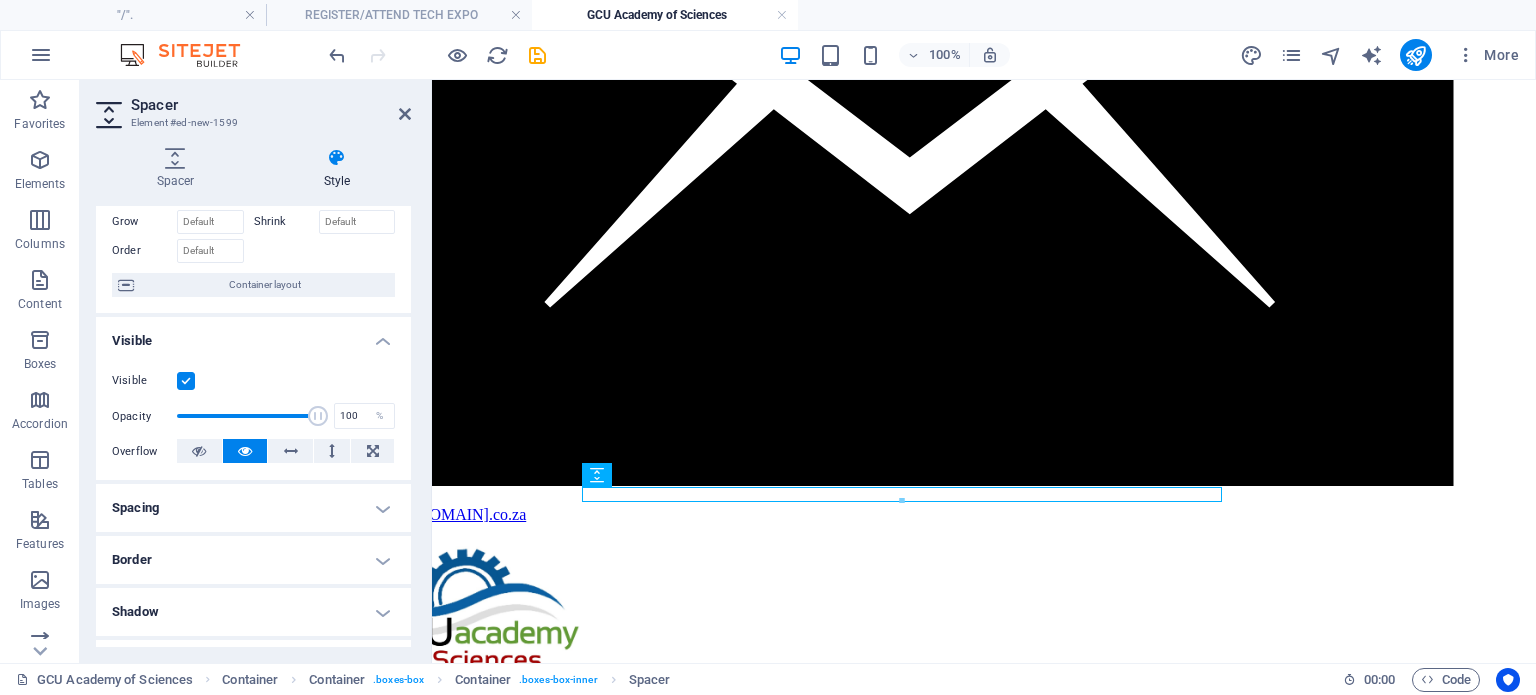 click on "Border" at bounding box center (253, 560) 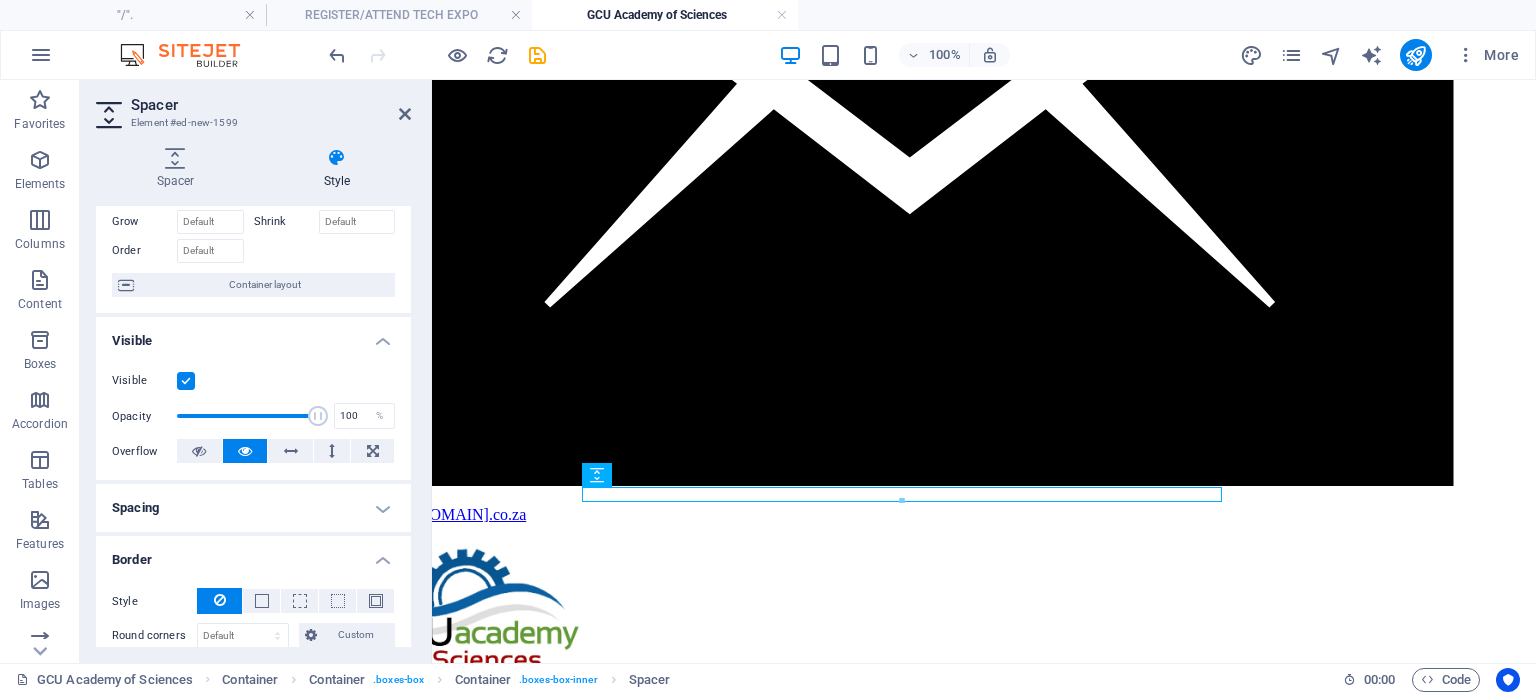 click on "Border" at bounding box center [253, 554] 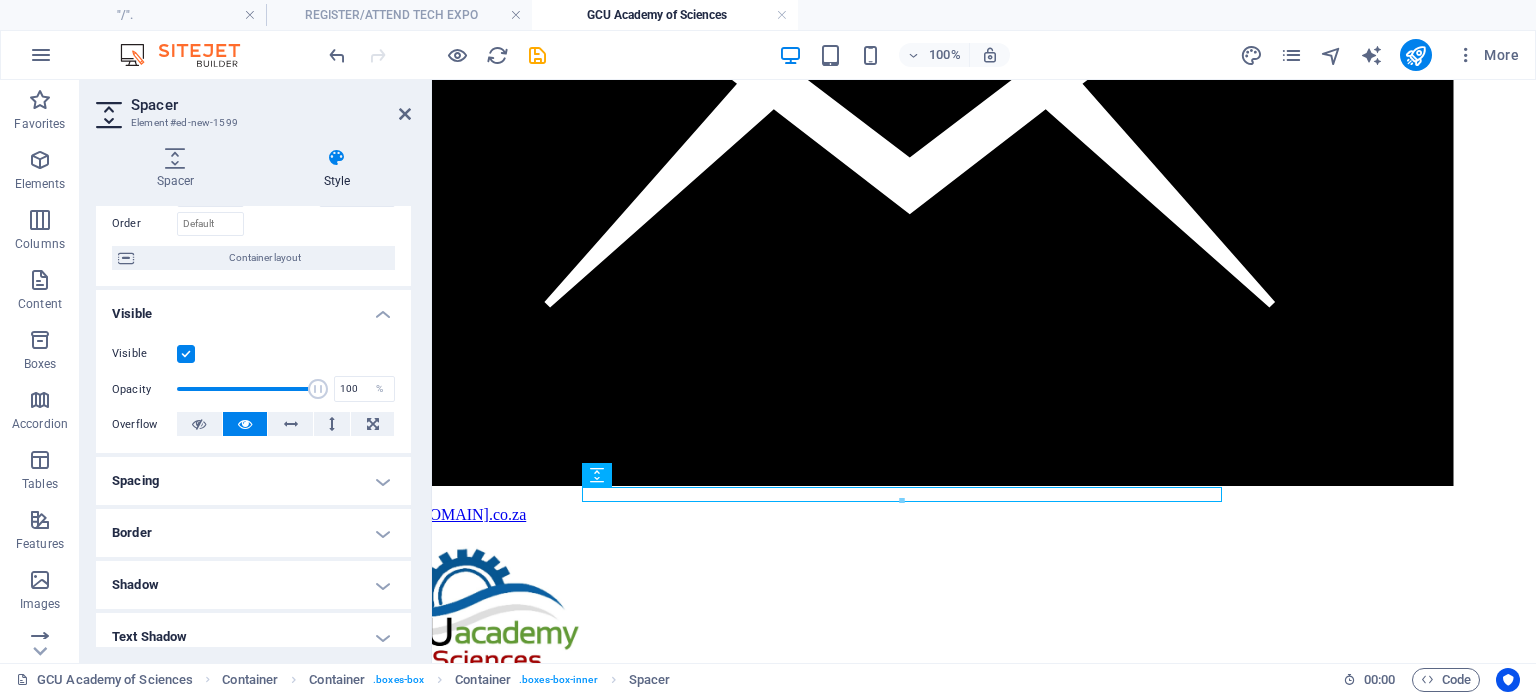 scroll, scrollTop: 103, scrollLeft: 0, axis: vertical 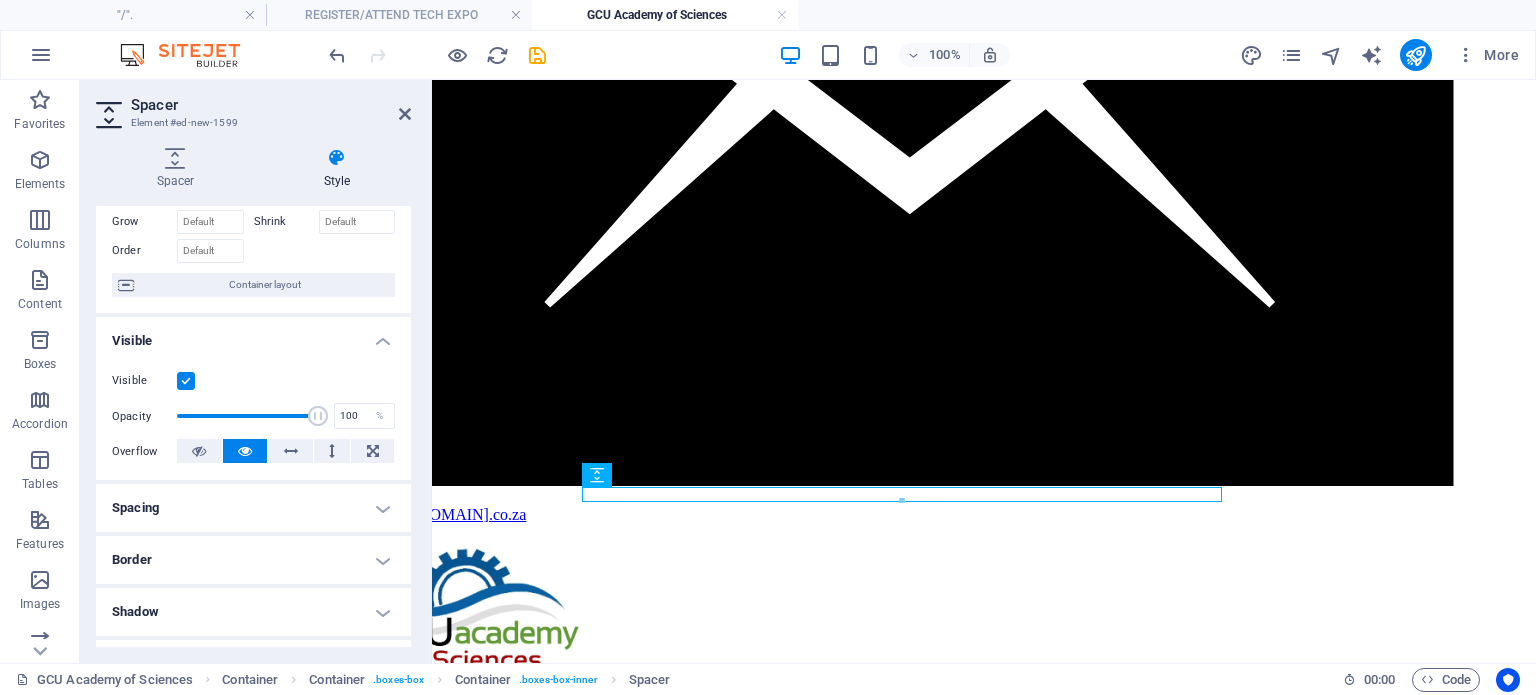 click on "Spacing" at bounding box center [253, 508] 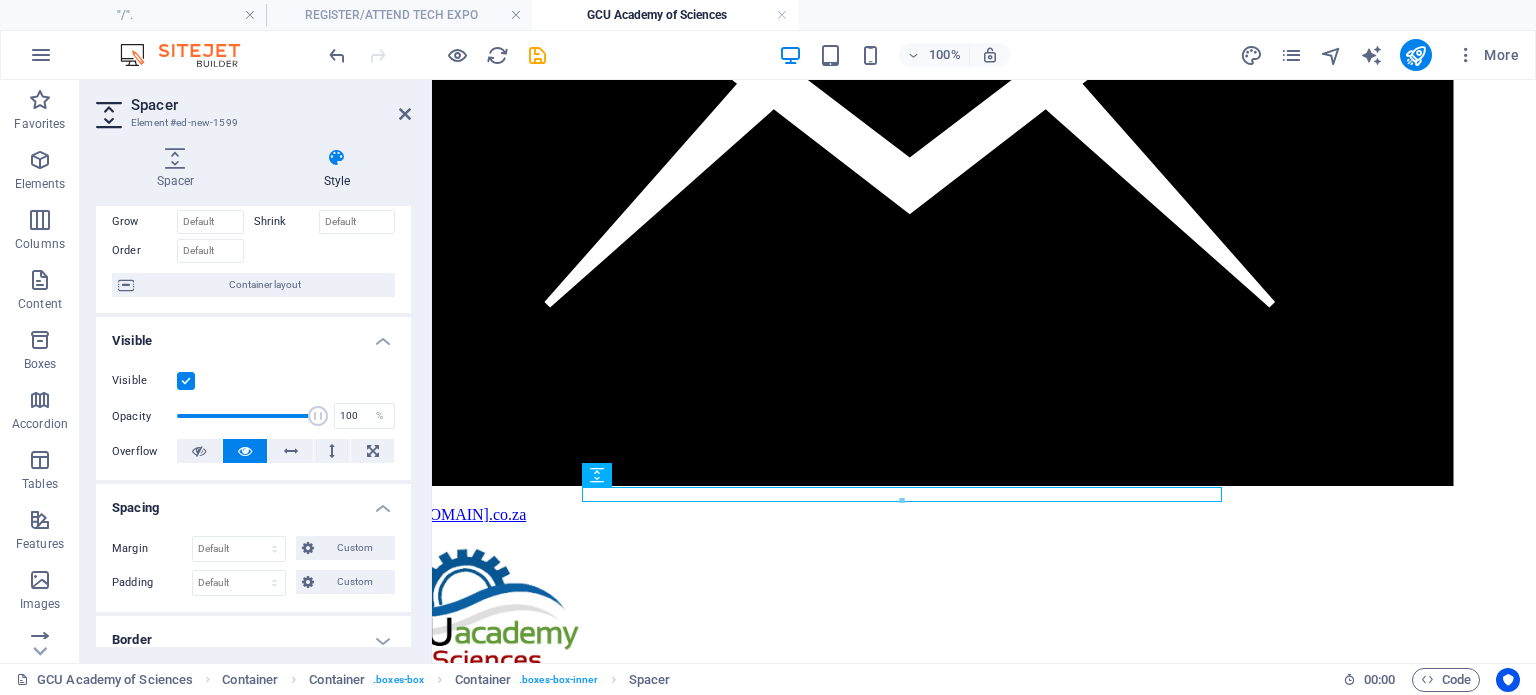 click on "Spacing" at bounding box center [253, 502] 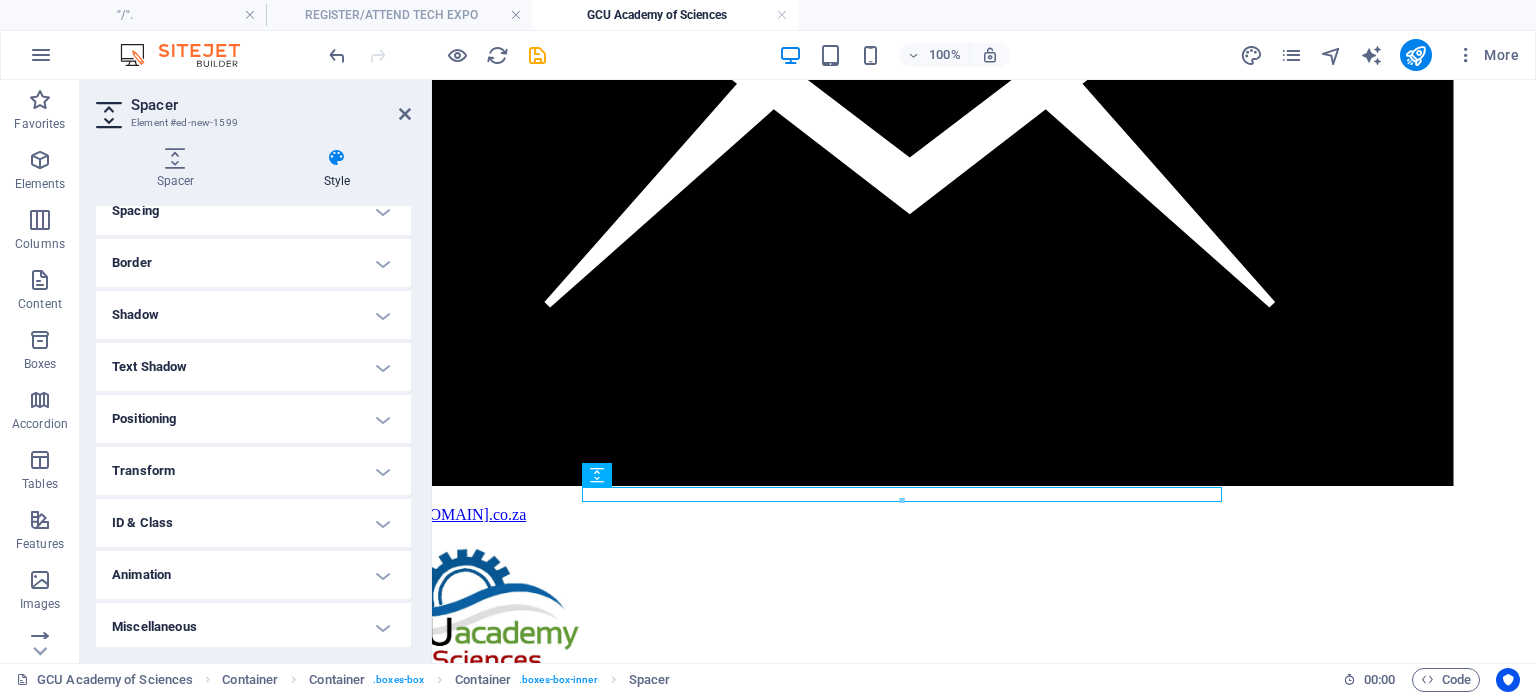scroll, scrollTop: 403, scrollLeft: 0, axis: vertical 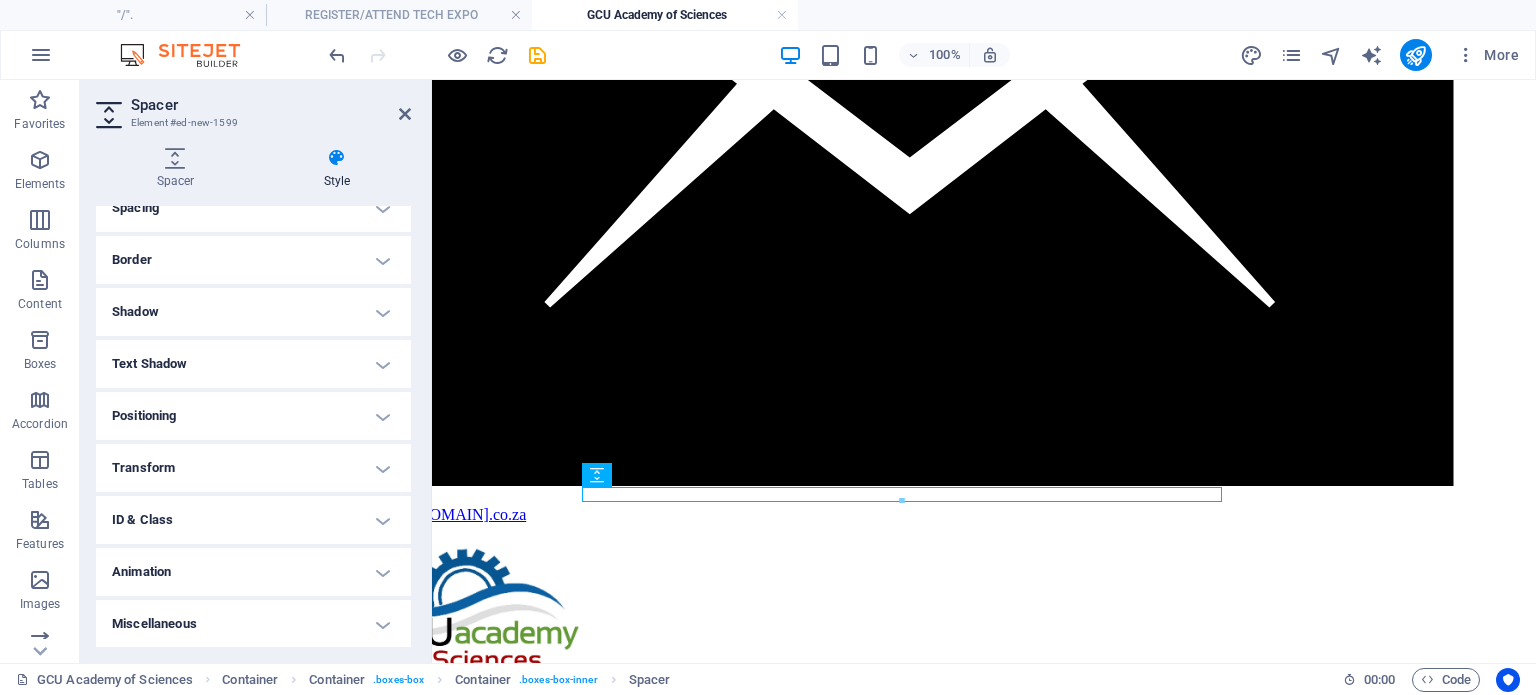 click on "ID & Class" at bounding box center [253, 520] 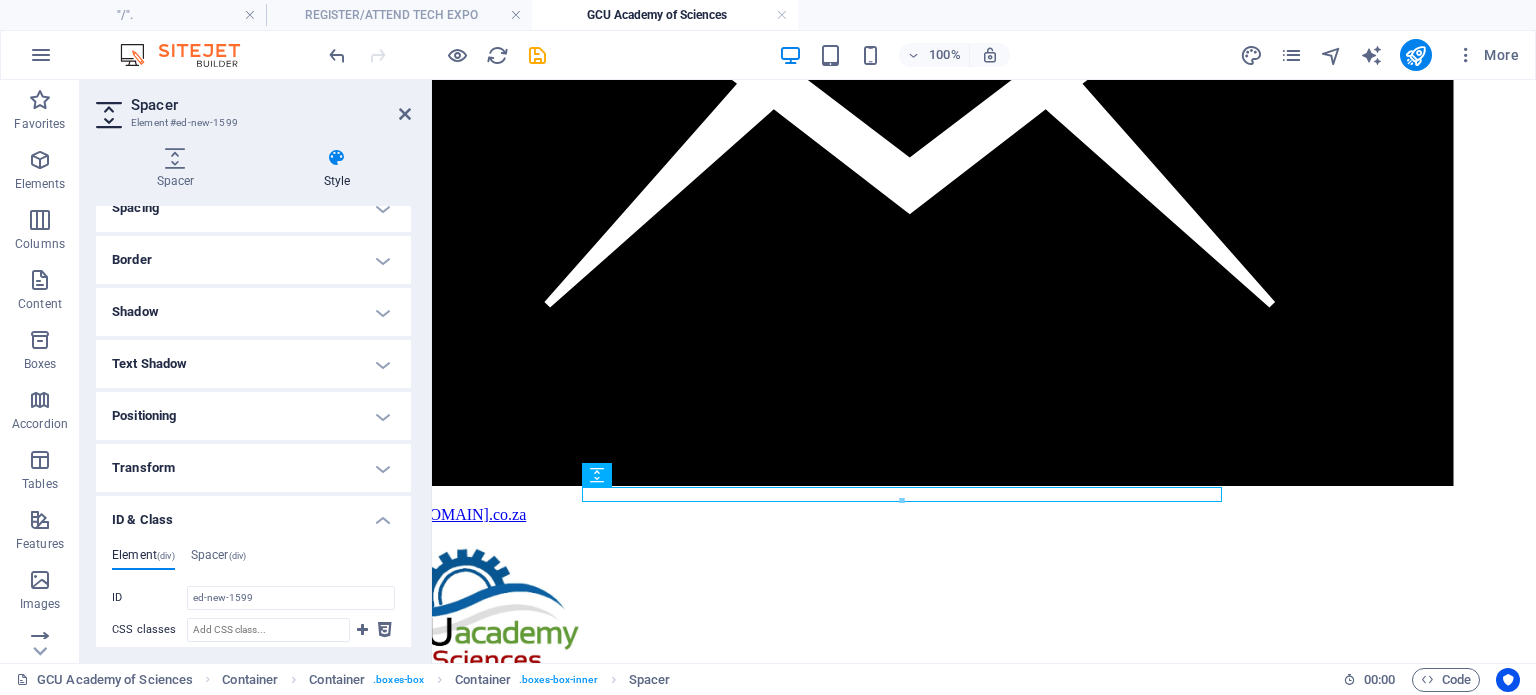 click on "ID & Class" at bounding box center (253, 514) 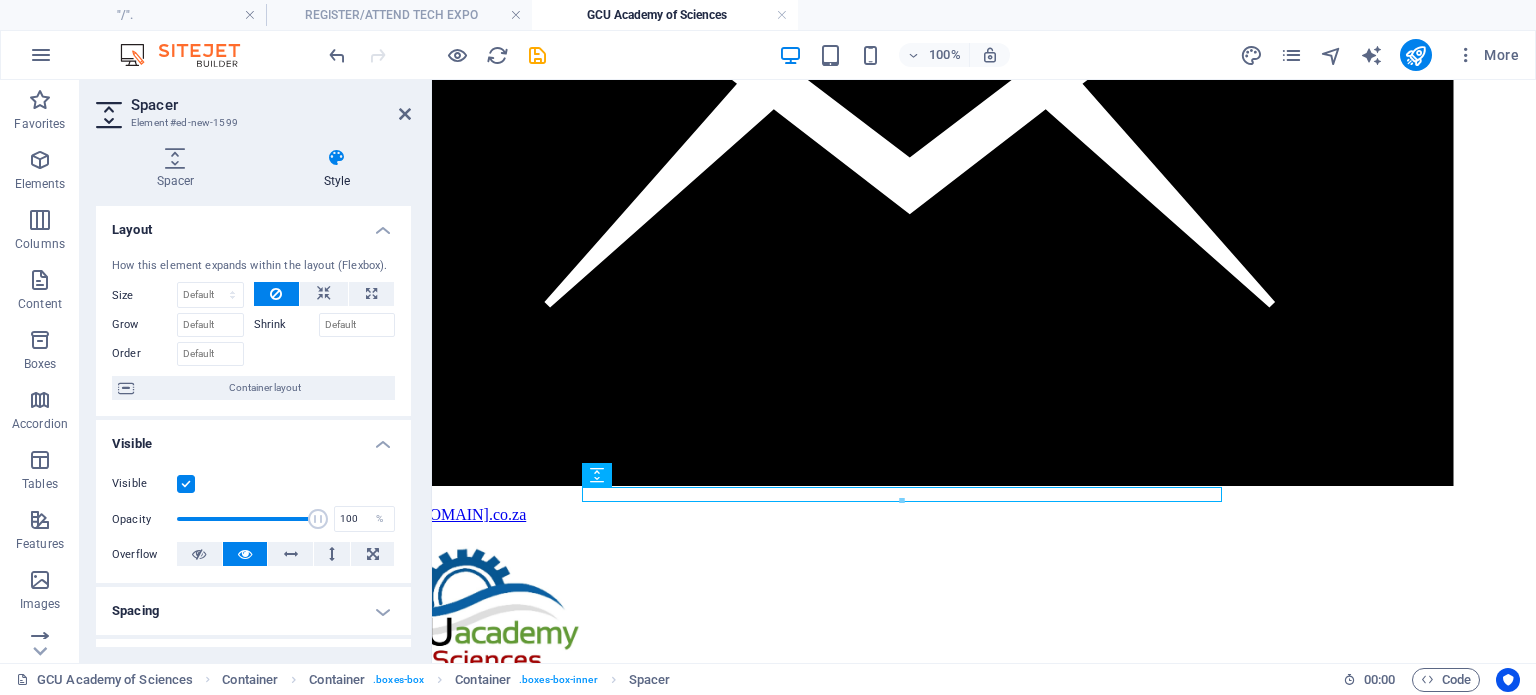scroll, scrollTop: 0, scrollLeft: 0, axis: both 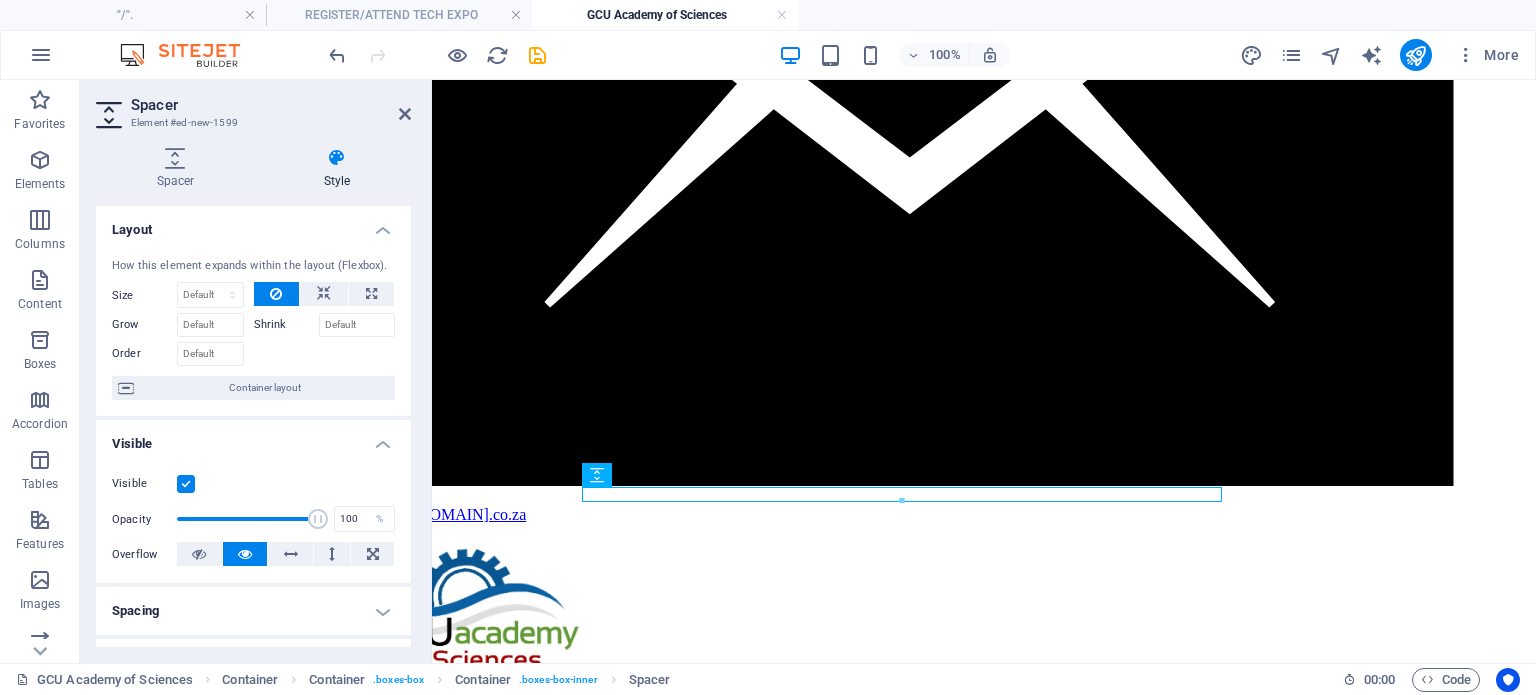 click at bounding box center [337, 158] 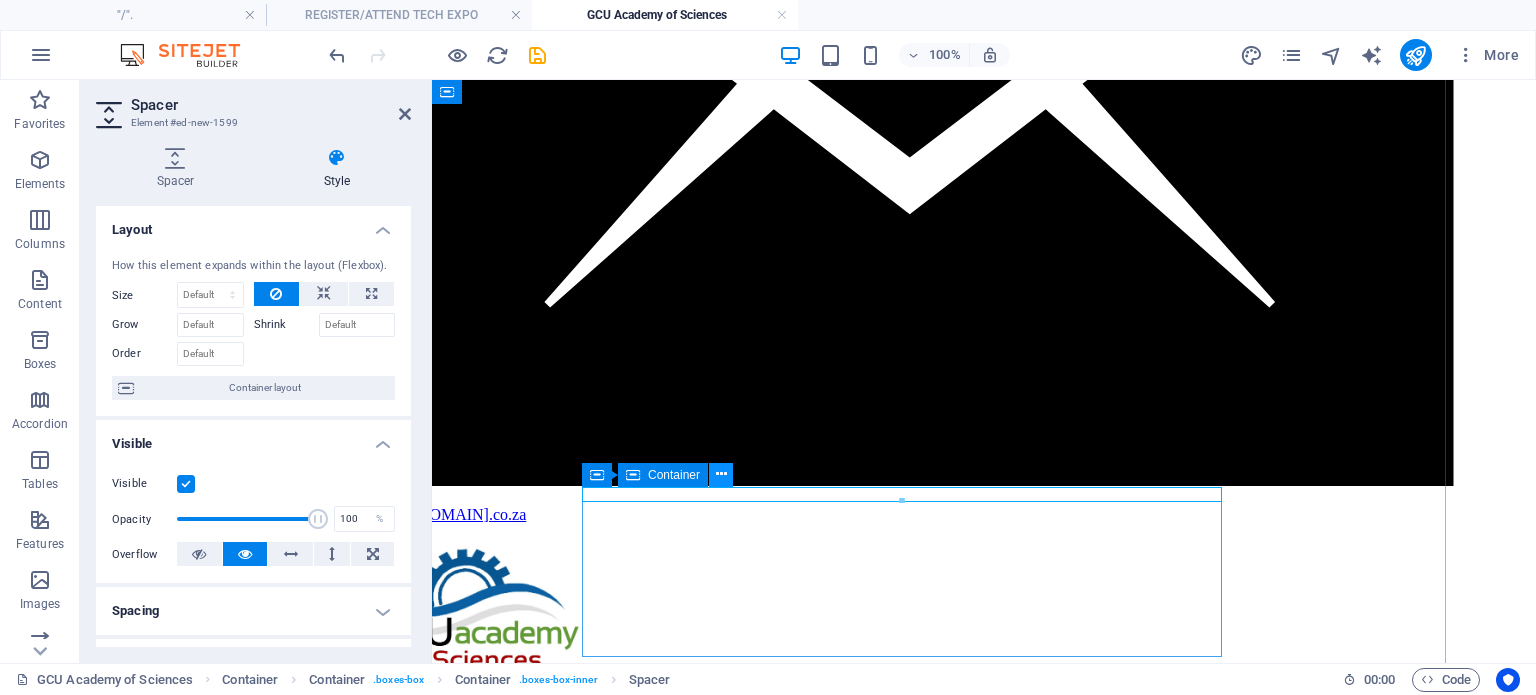 click at bounding box center [721, 474] 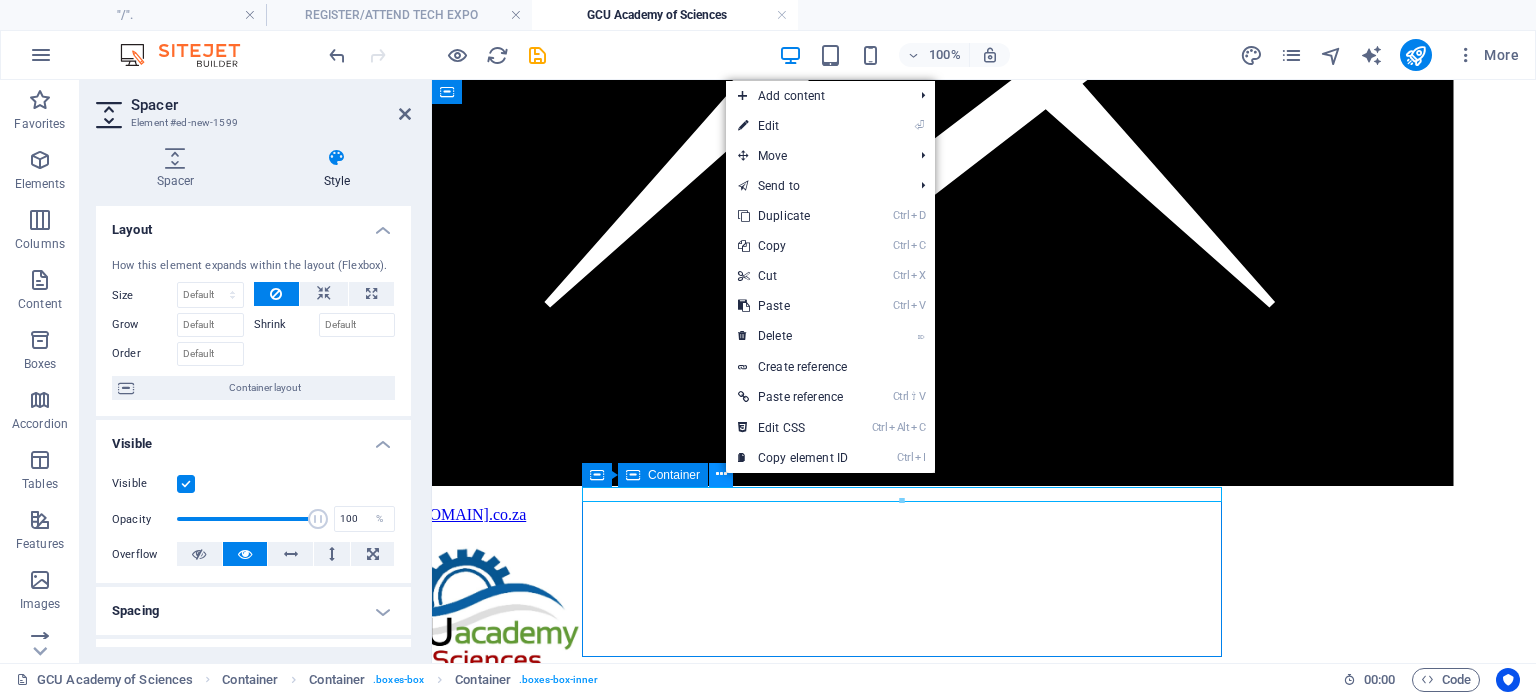 scroll, scrollTop: 4644, scrollLeft: 74, axis: both 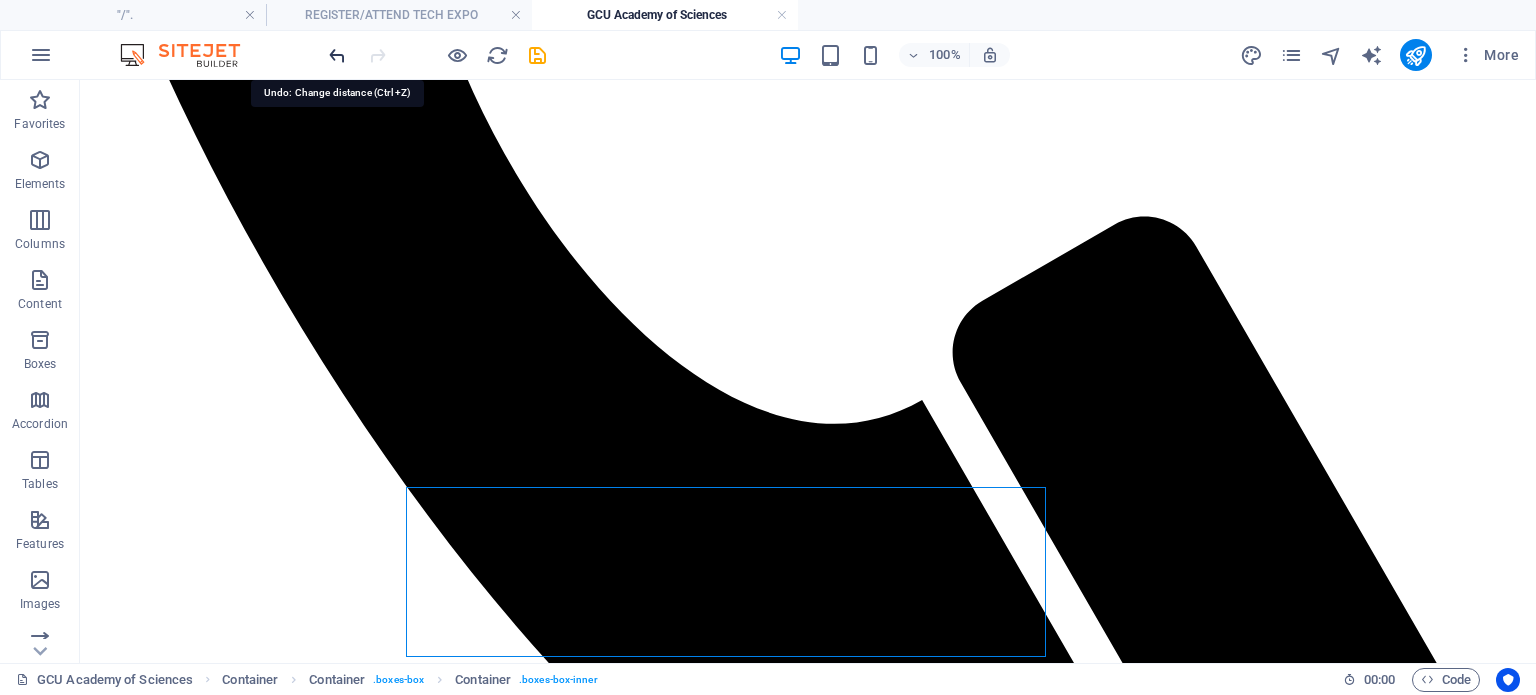click at bounding box center (337, 55) 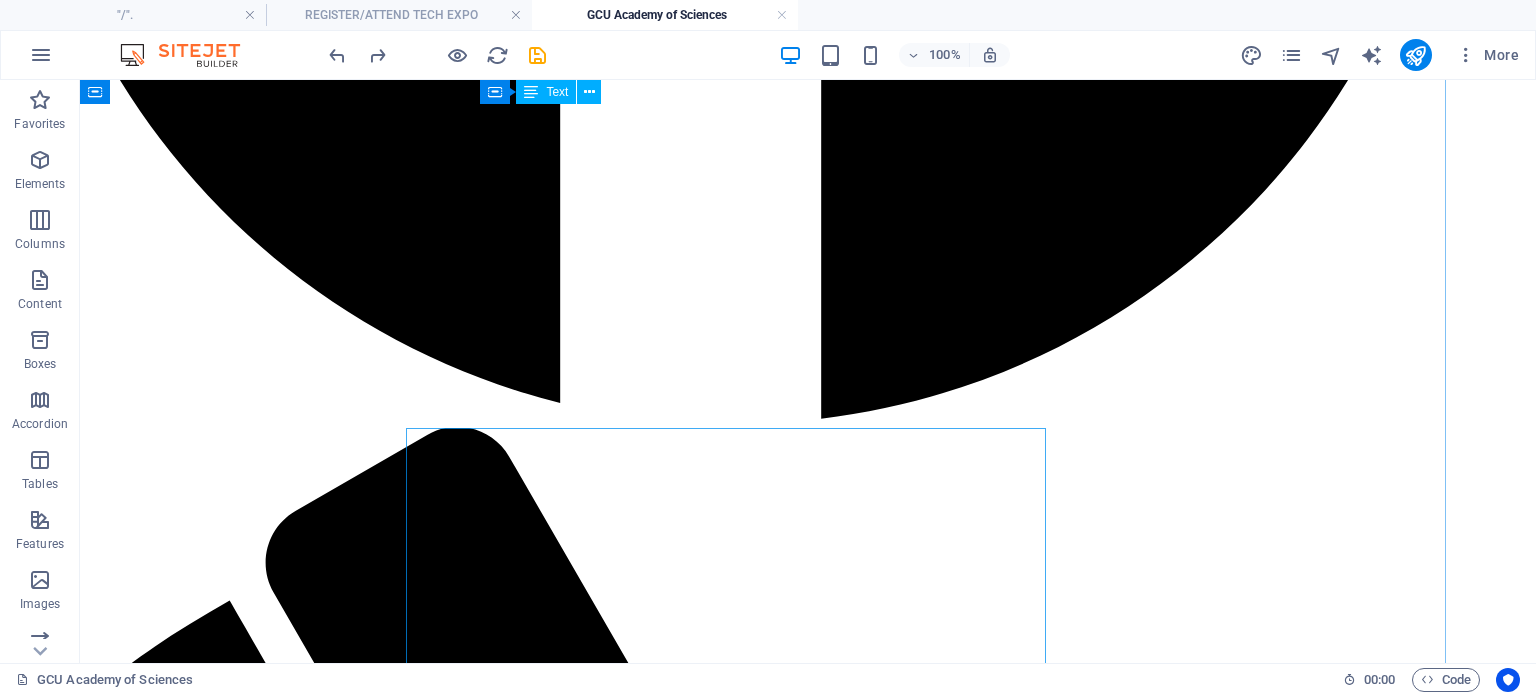scroll, scrollTop: 3244, scrollLeft: 74, axis: both 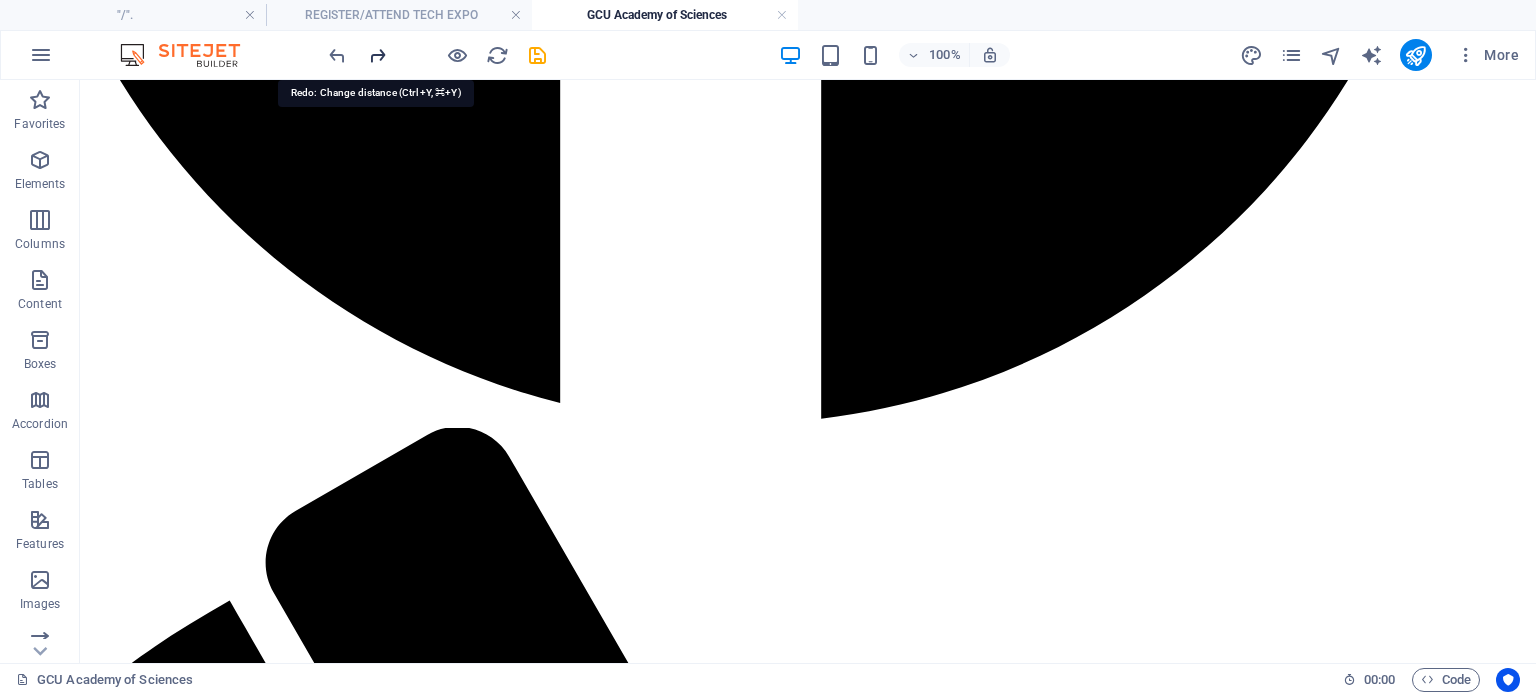 click at bounding box center (377, 55) 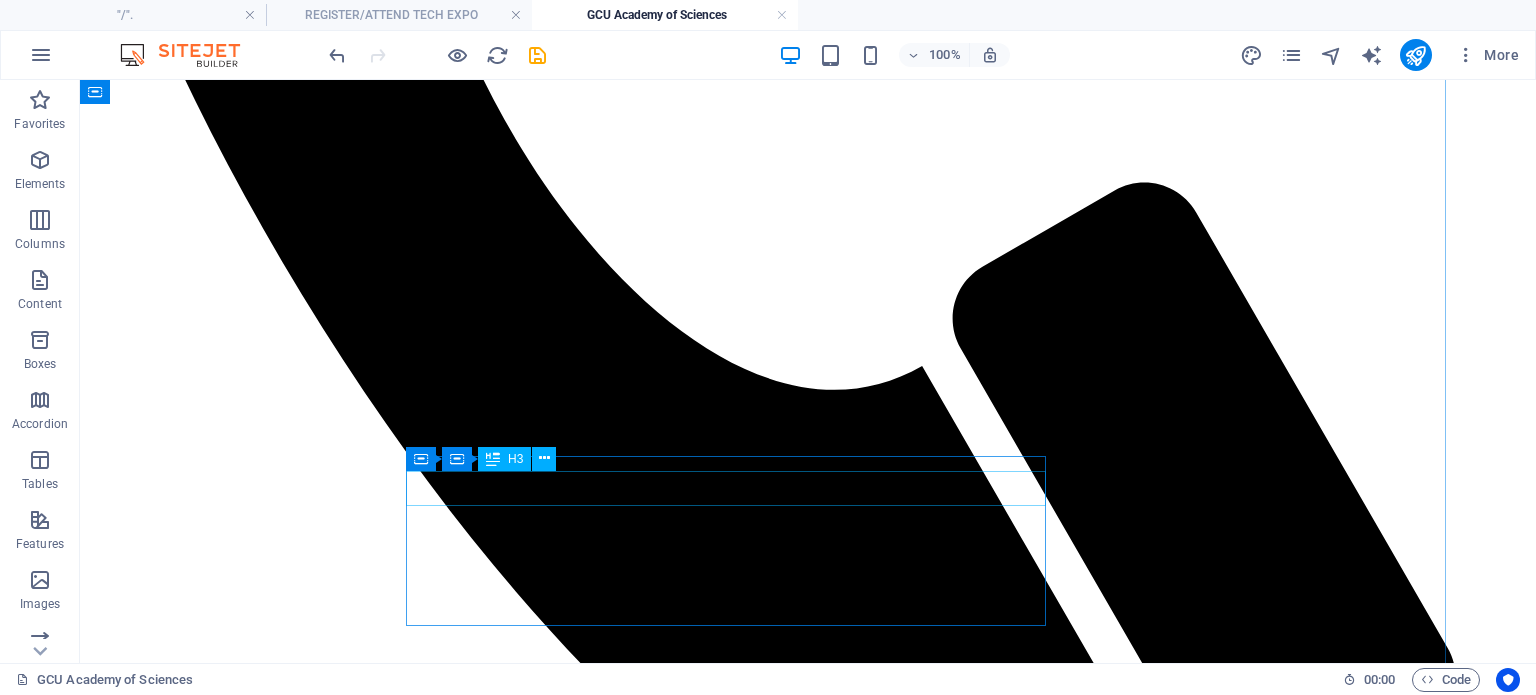 scroll, scrollTop: 4674, scrollLeft: 74, axis: both 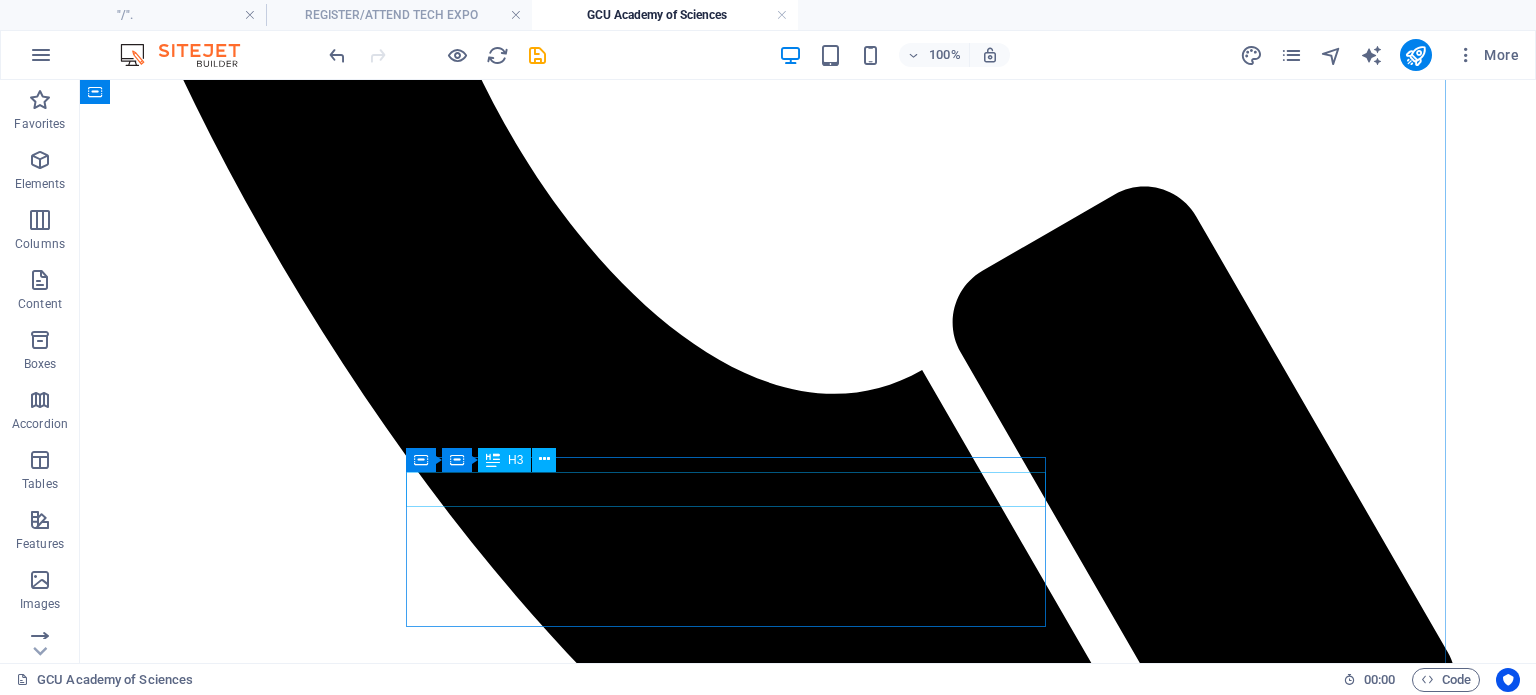 click on "CAPS aligned, IEB exams" at bounding box center [734, 14980] 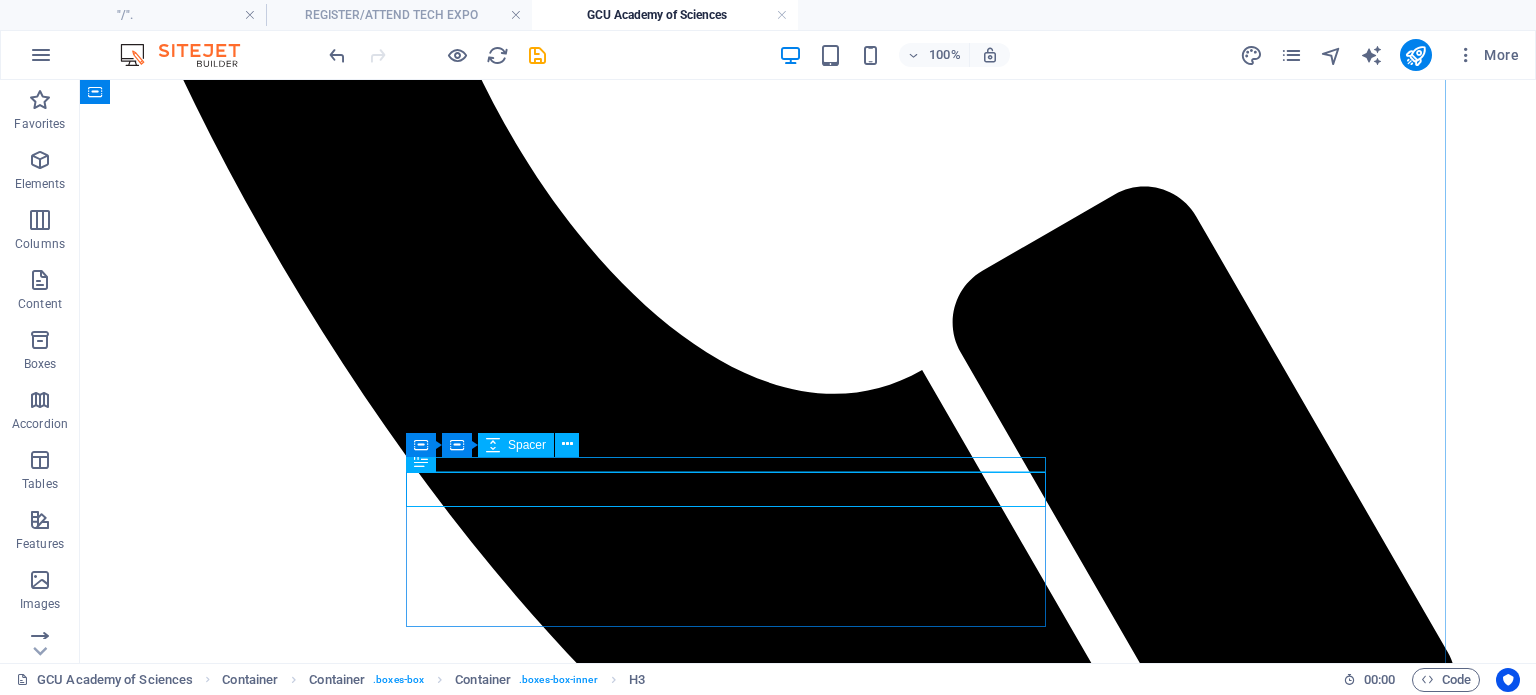 click at bounding box center (734, 14942) 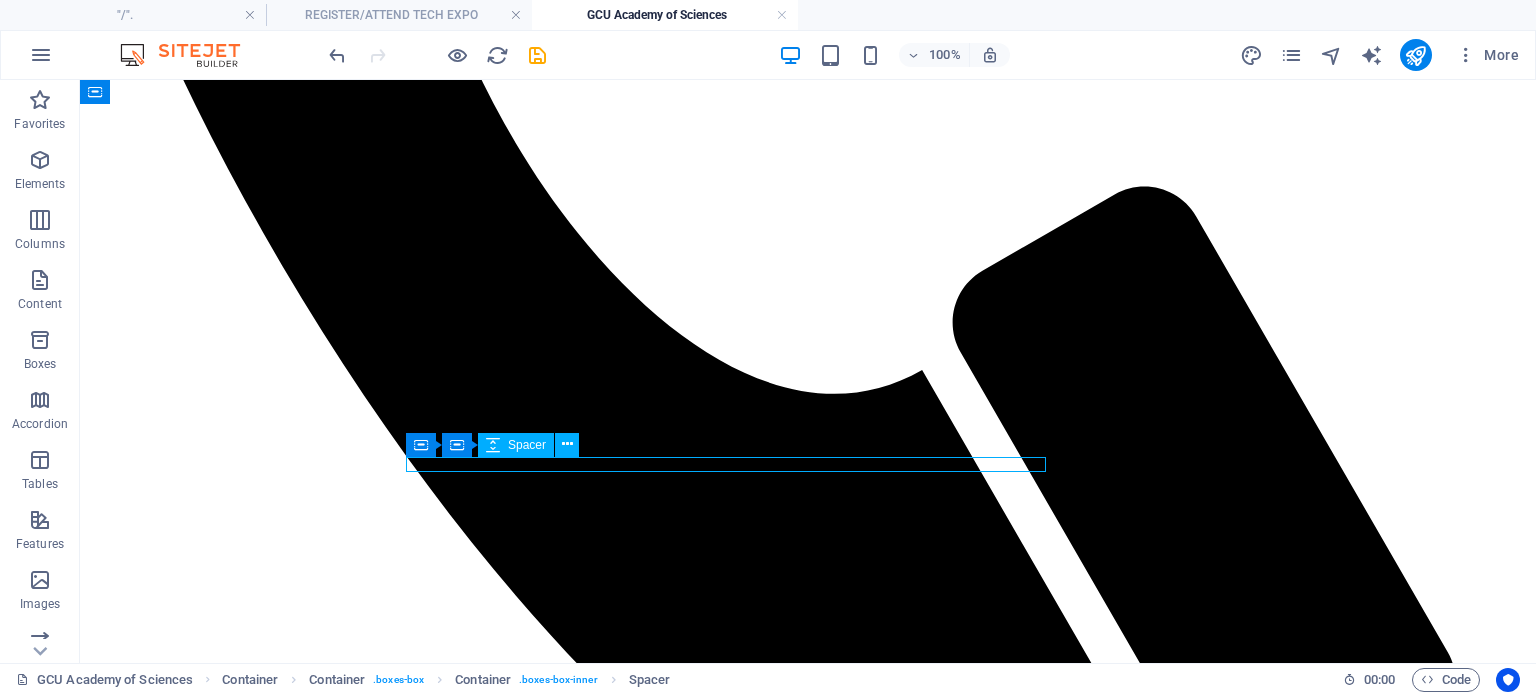 click at bounding box center (734, 14942) 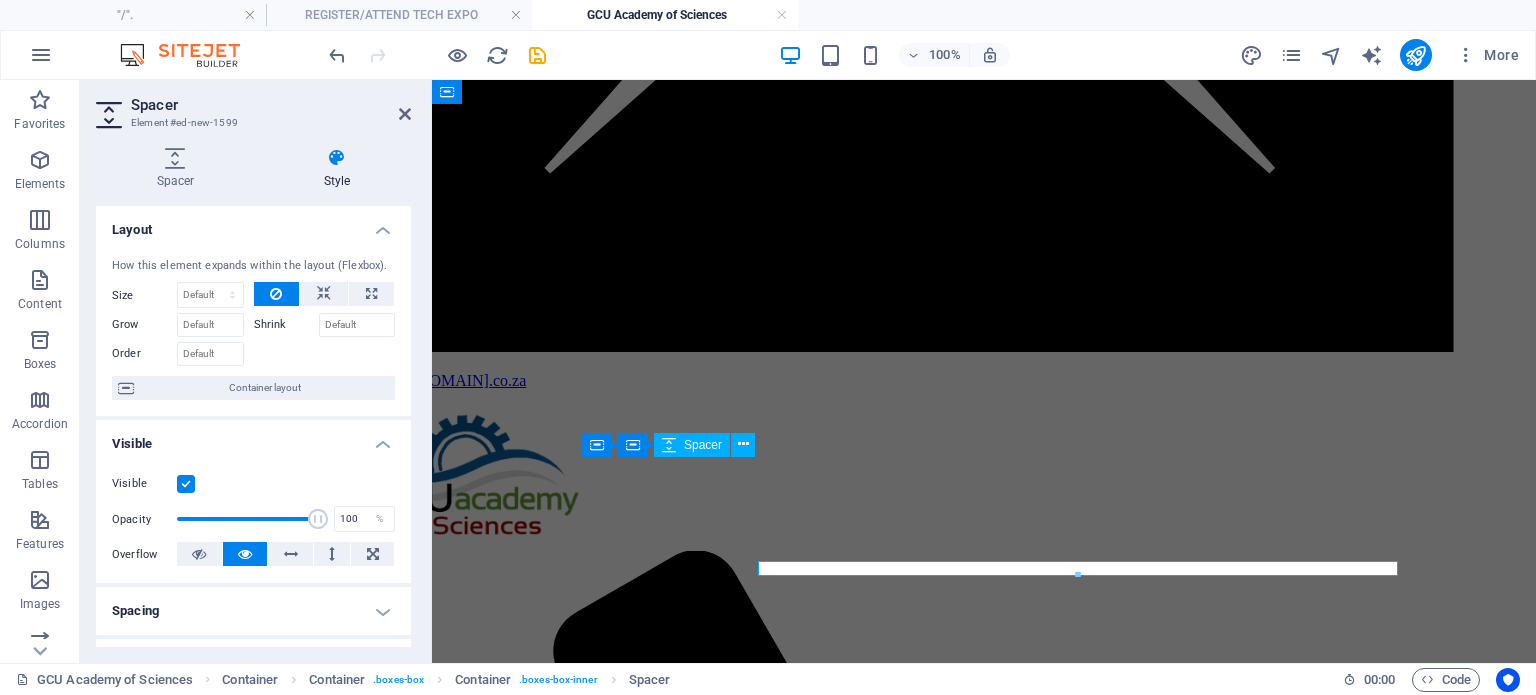 scroll, scrollTop: 4570, scrollLeft: 74, axis: both 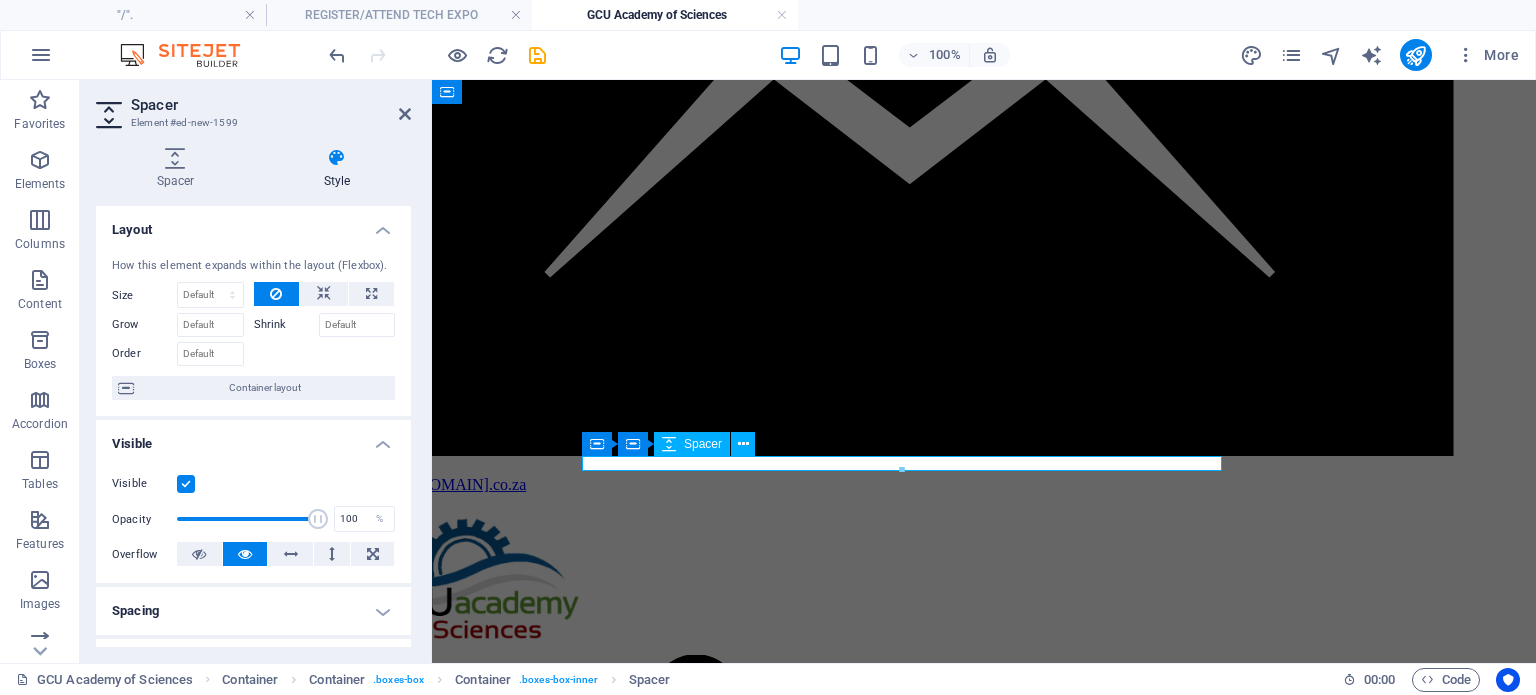 drag, startPoint x: 1001, startPoint y: 466, endPoint x: 649, endPoint y: 467, distance: 352.00143 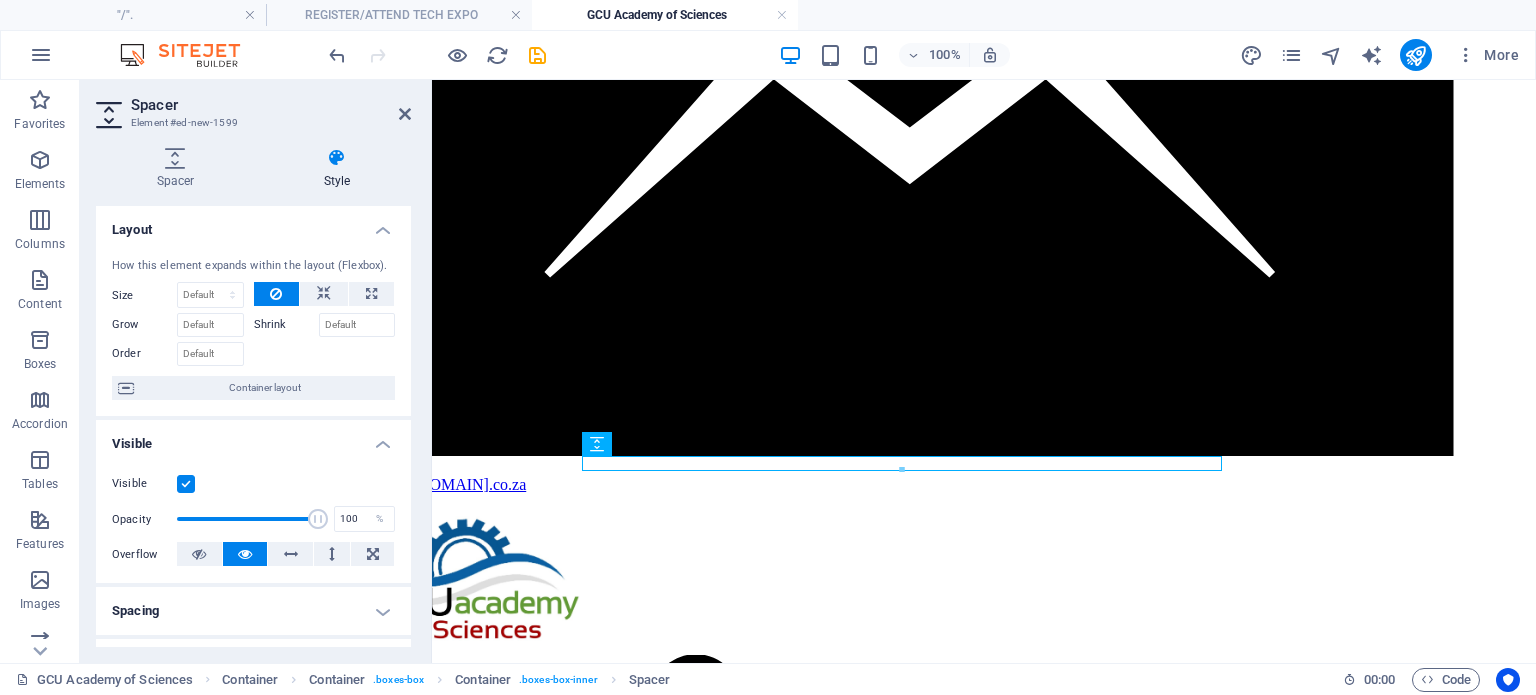 click at bounding box center [902, 470] 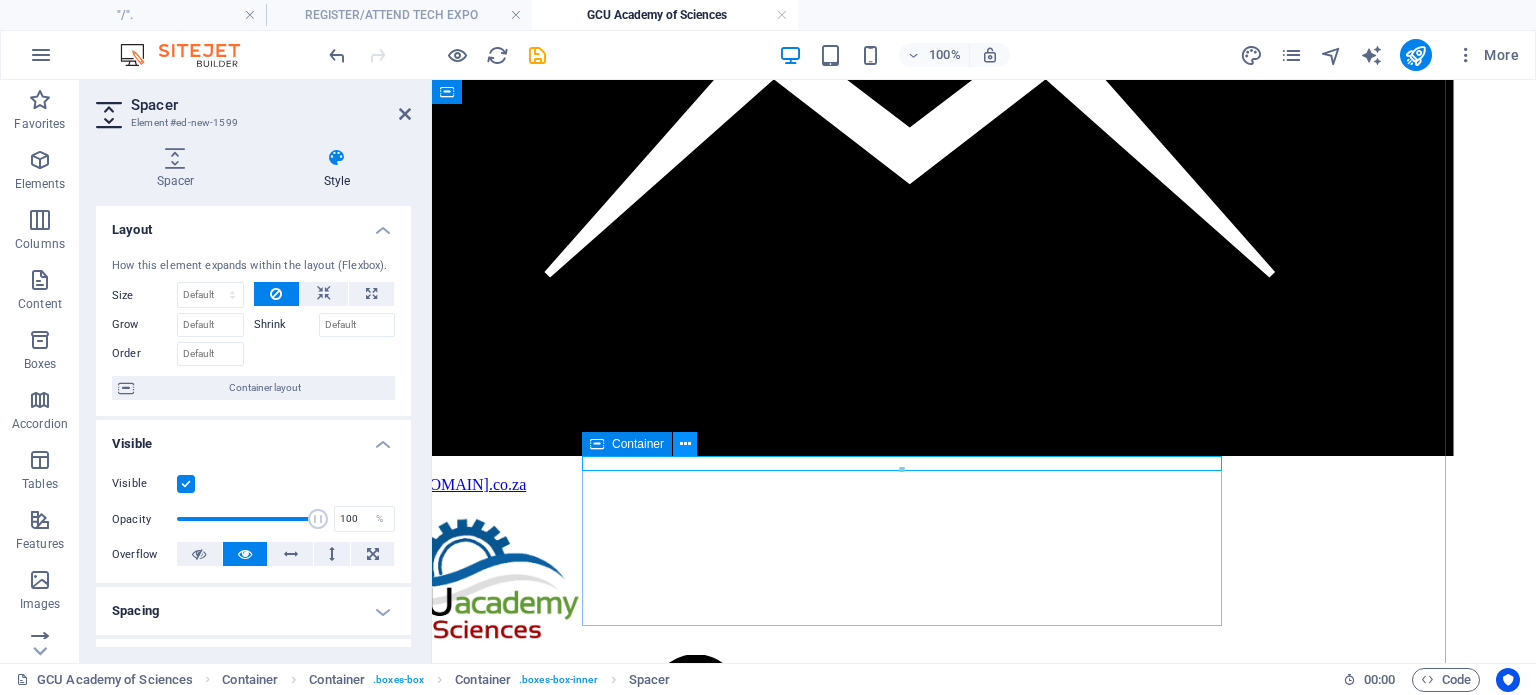 click at bounding box center [685, 444] 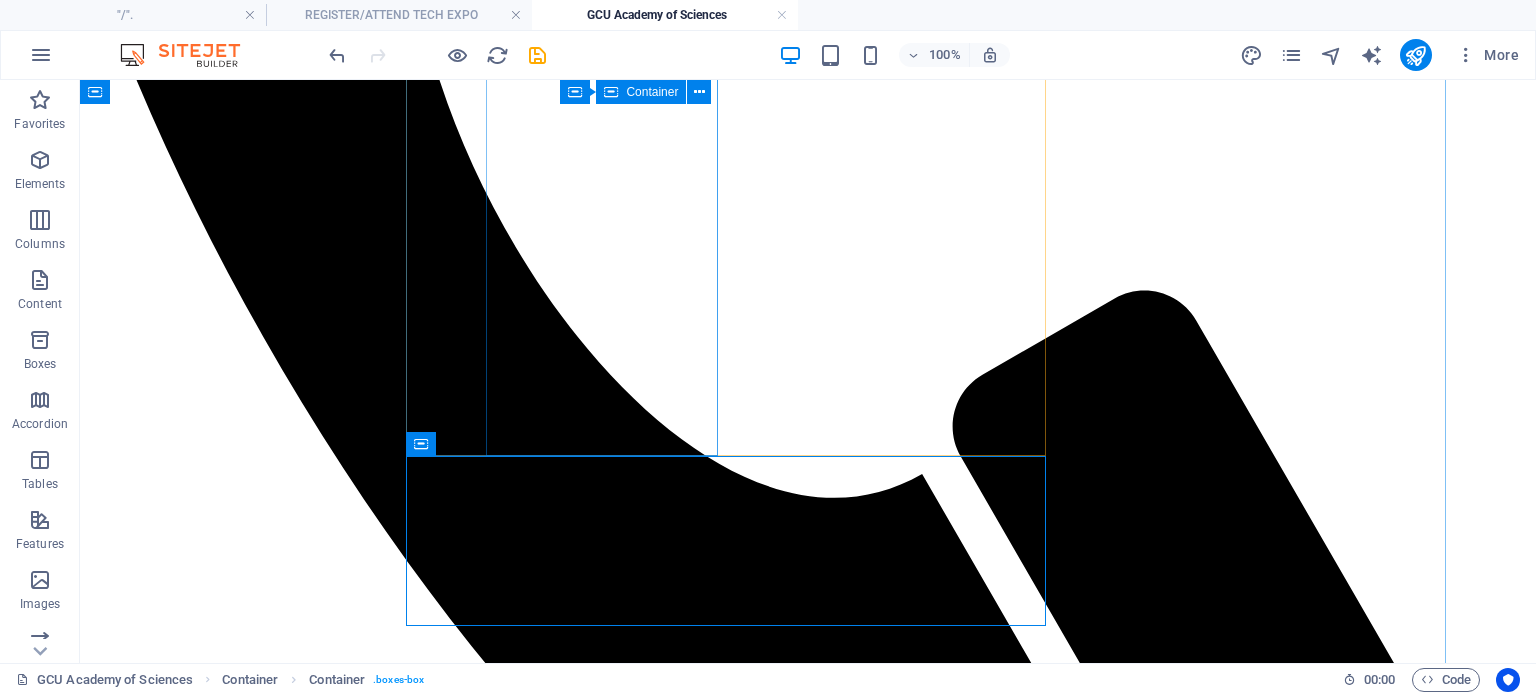 scroll, scrollTop: 4674, scrollLeft: 74, axis: both 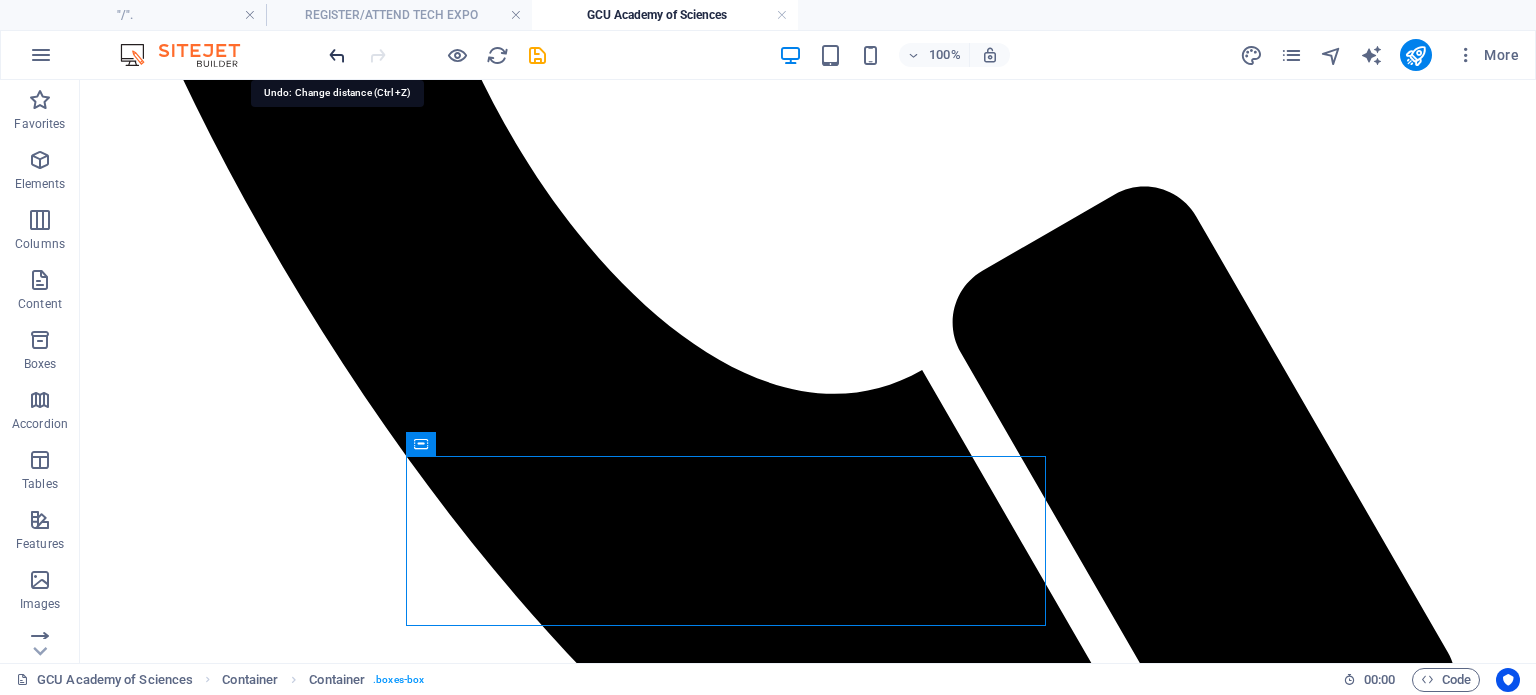 click at bounding box center [337, 55] 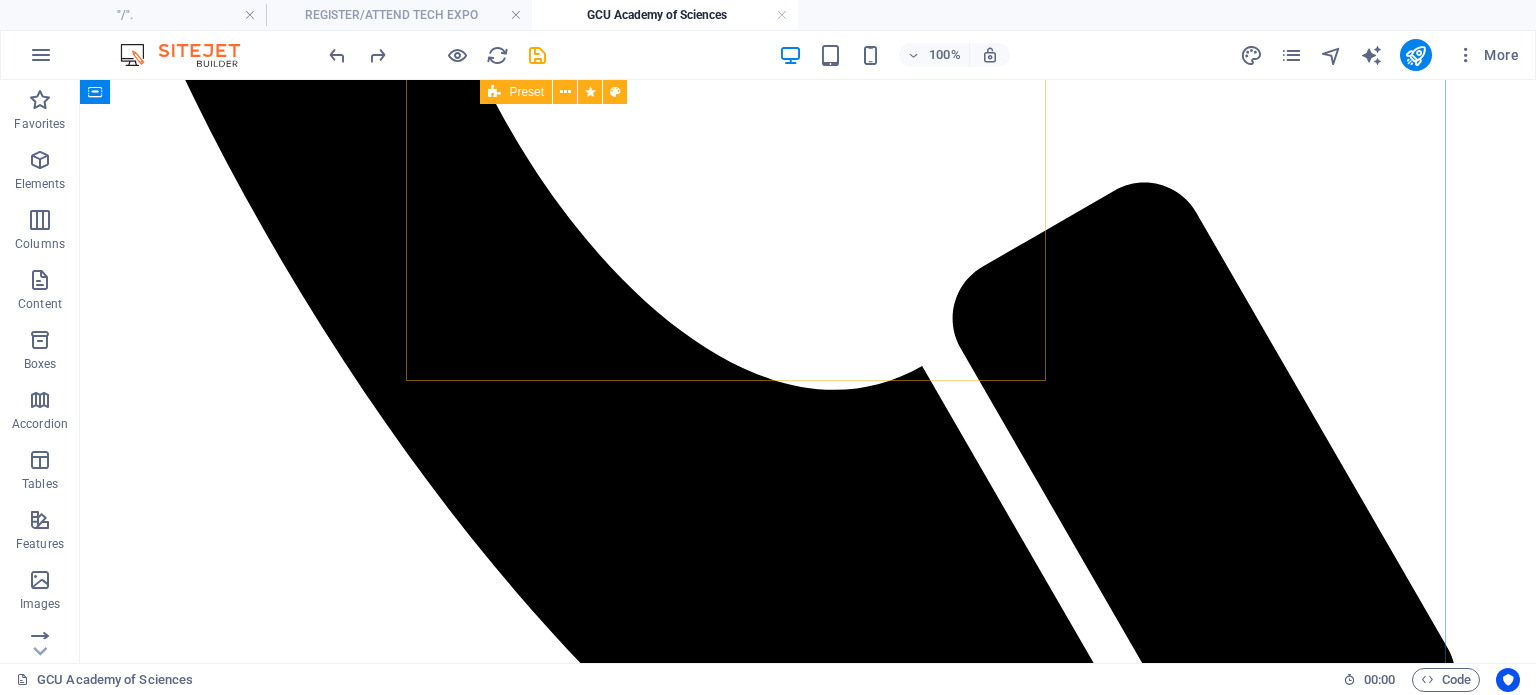 scroll, scrollTop: 4674, scrollLeft: 74, axis: both 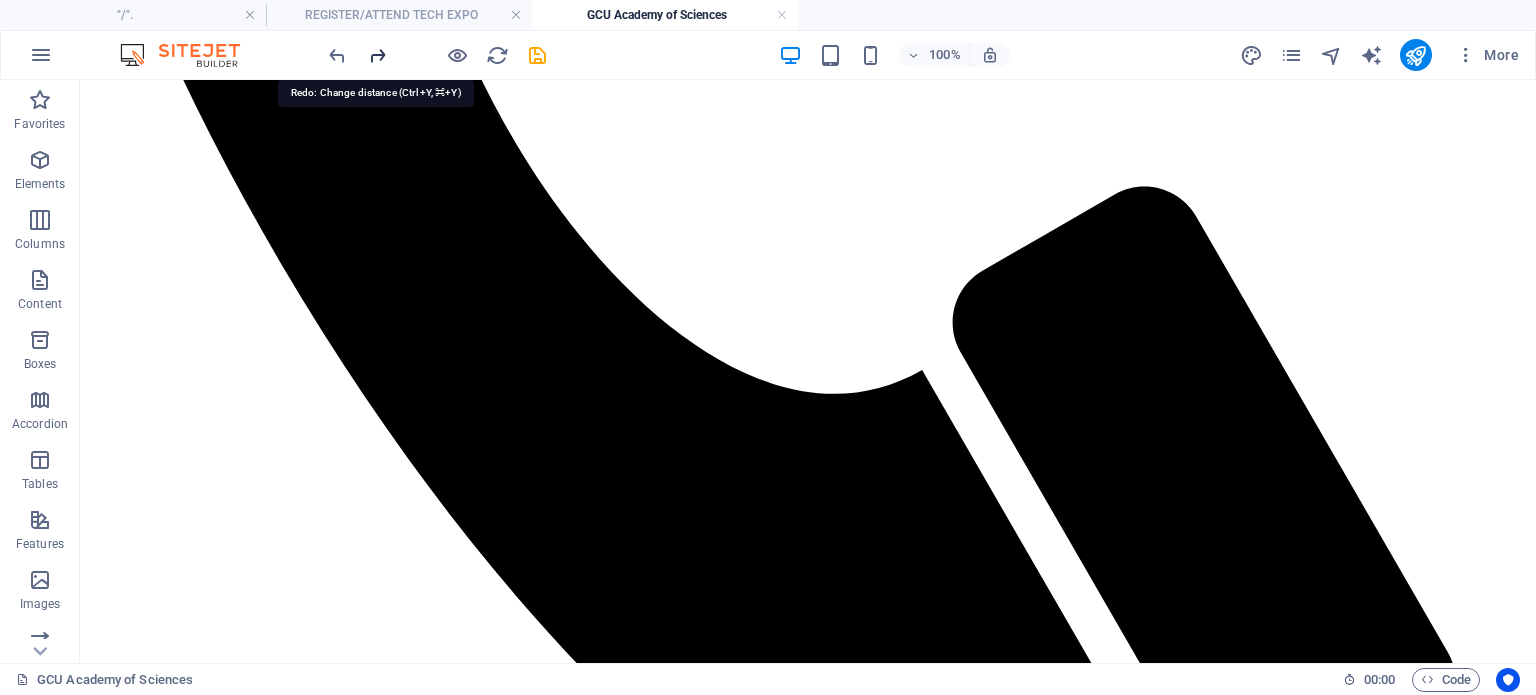 click at bounding box center (377, 55) 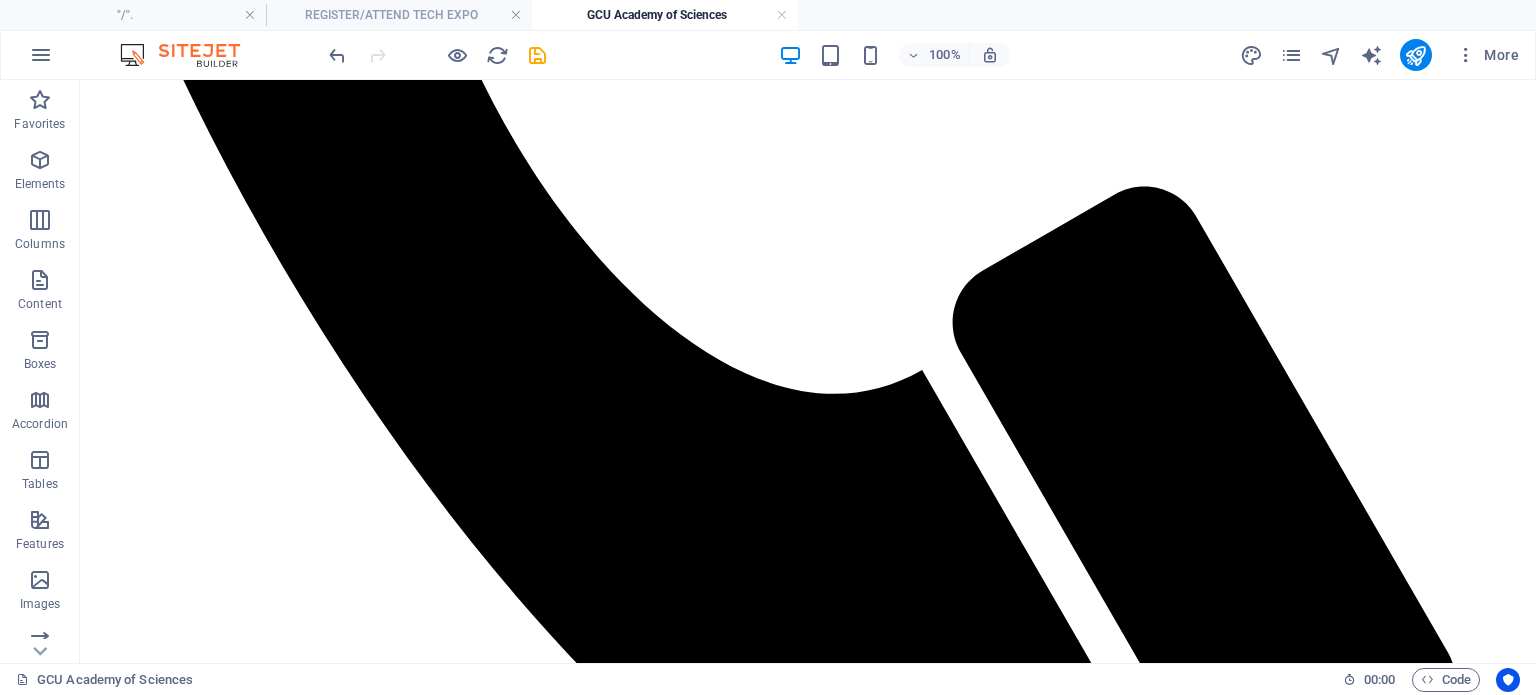 click at bounding box center [437, 55] 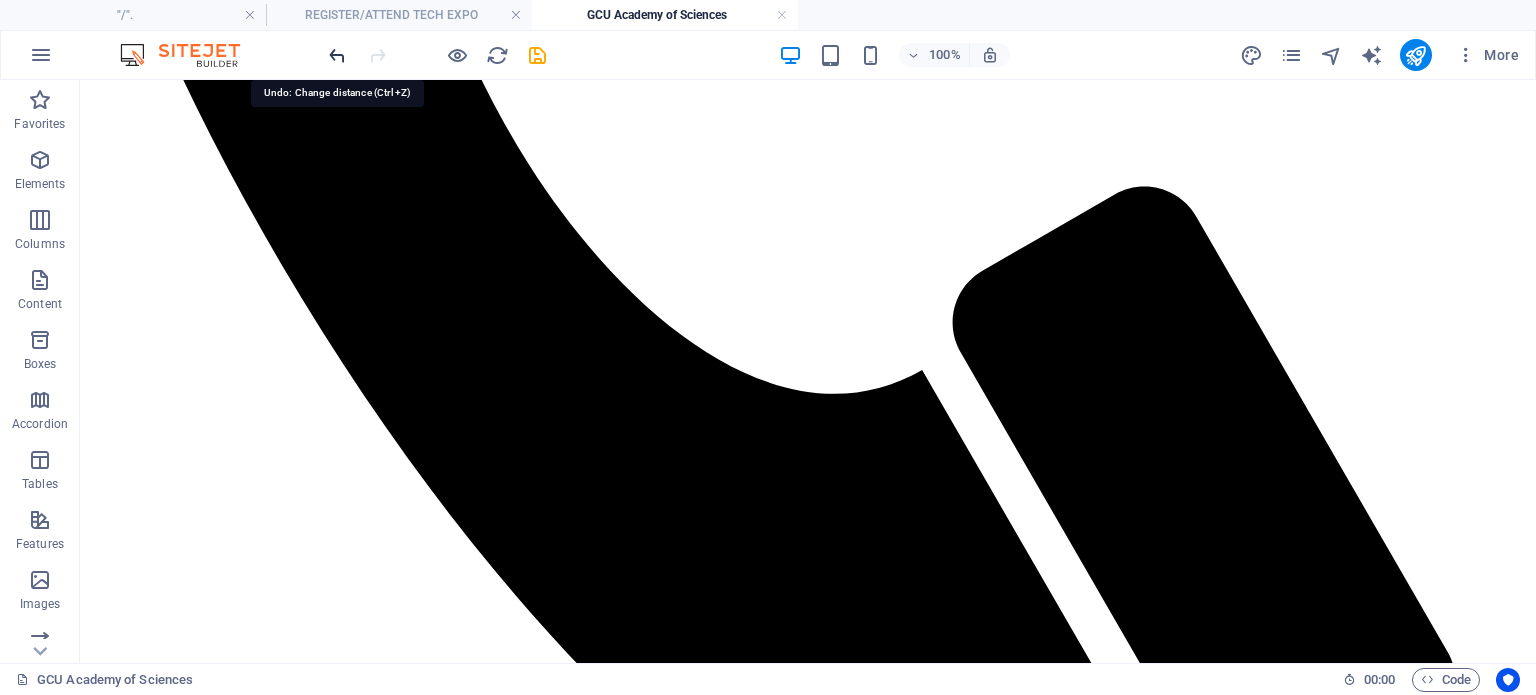click at bounding box center [337, 55] 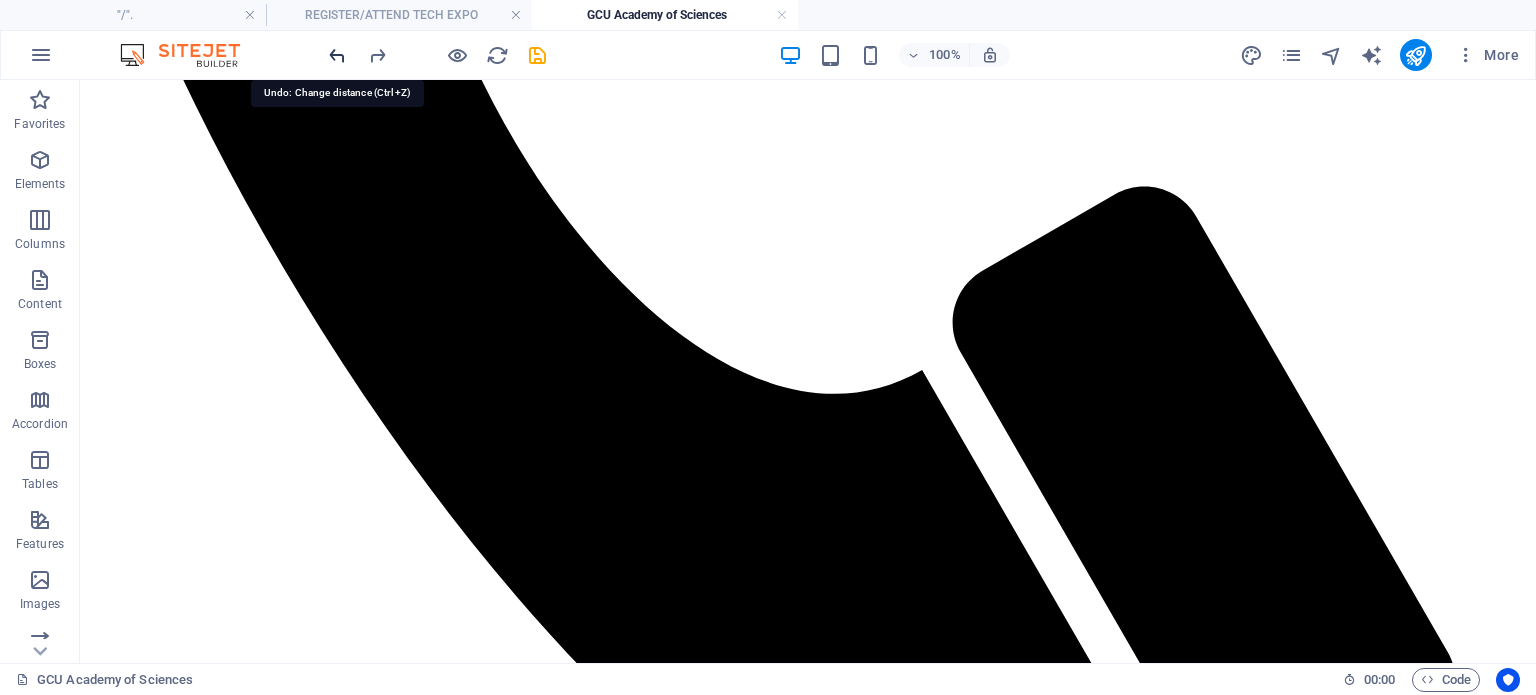 click at bounding box center (337, 55) 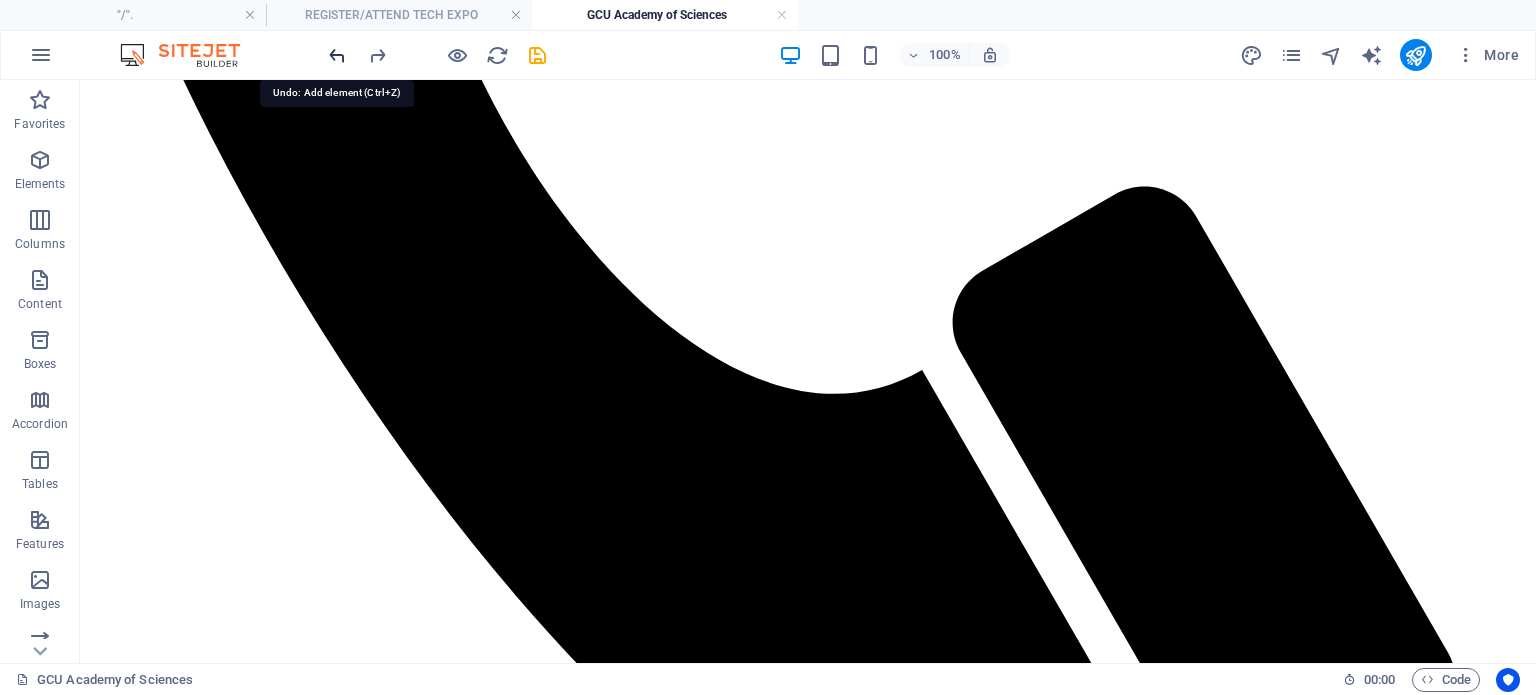 click at bounding box center [337, 55] 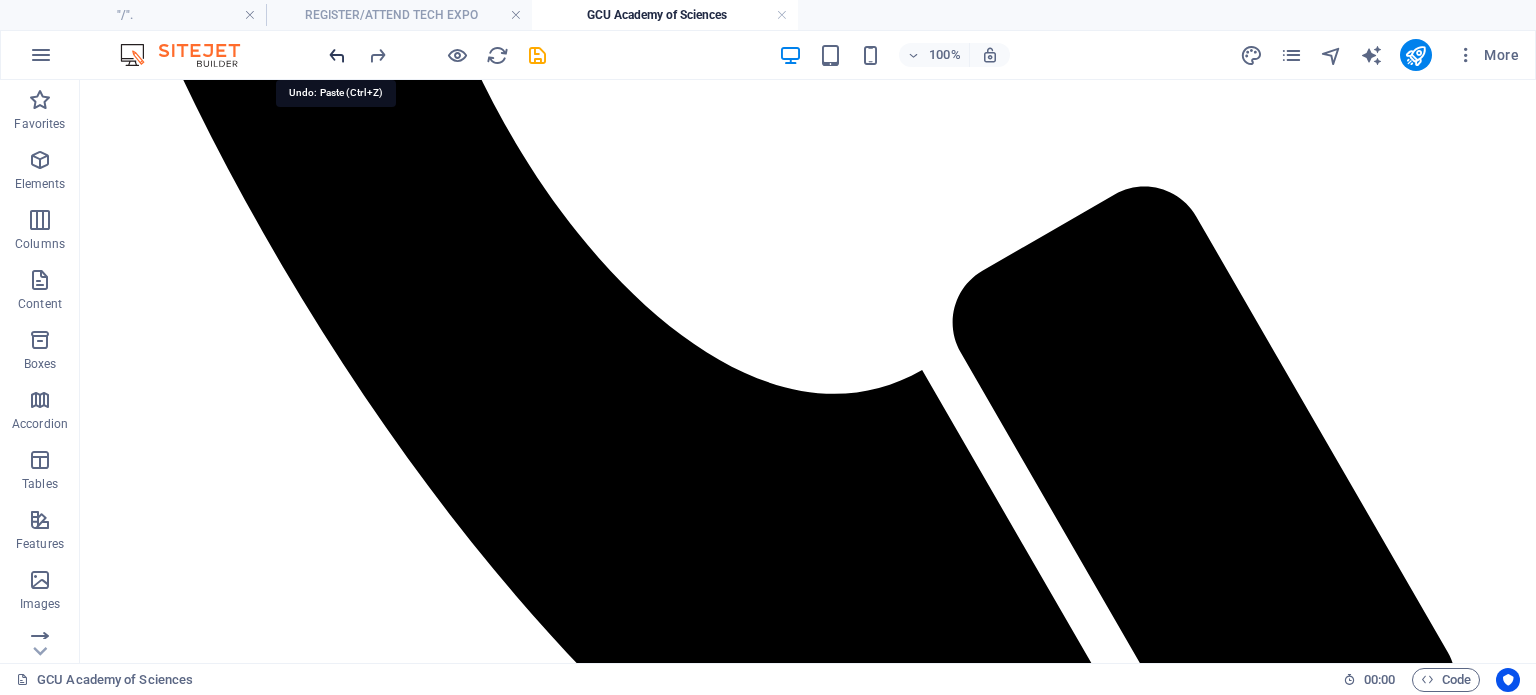 click at bounding box center [337, 55] 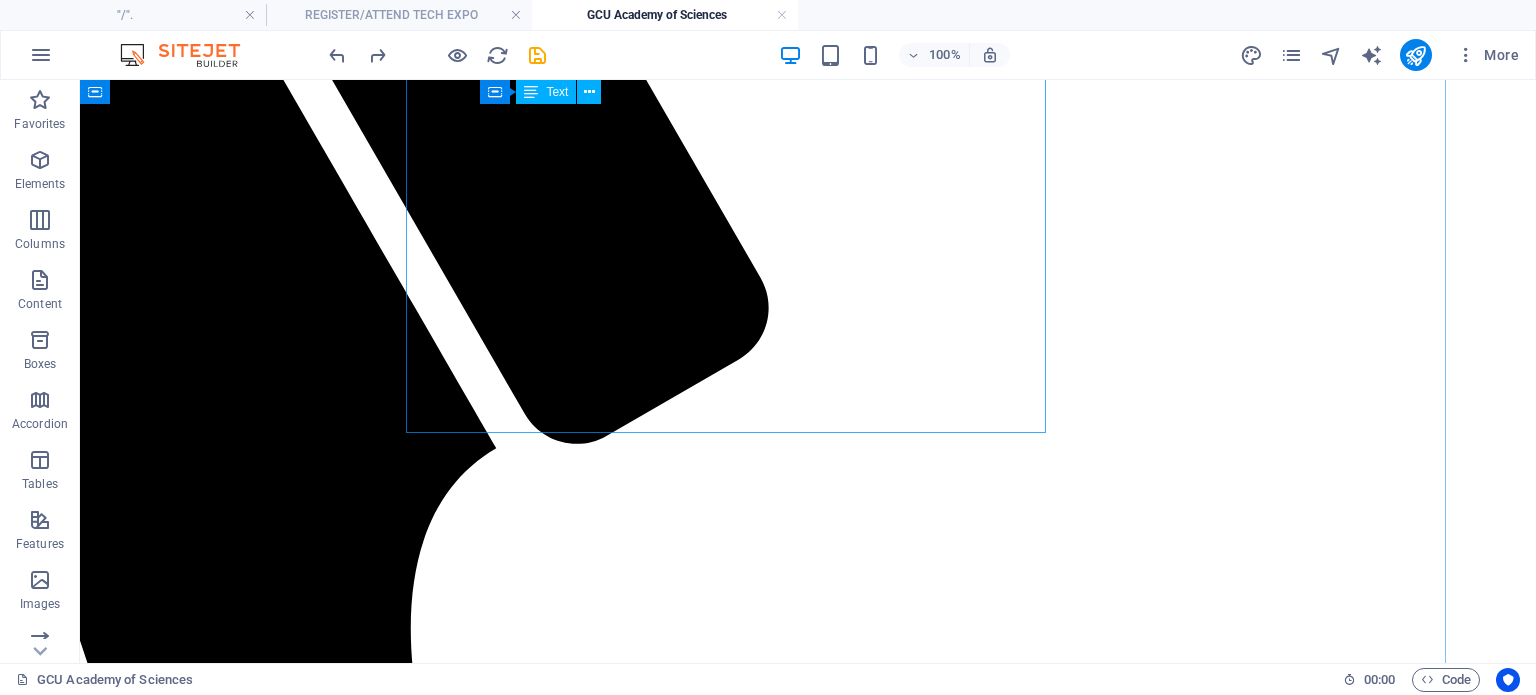 scroll, scrollTop: 3874, scrollLeft: 74, axis: both 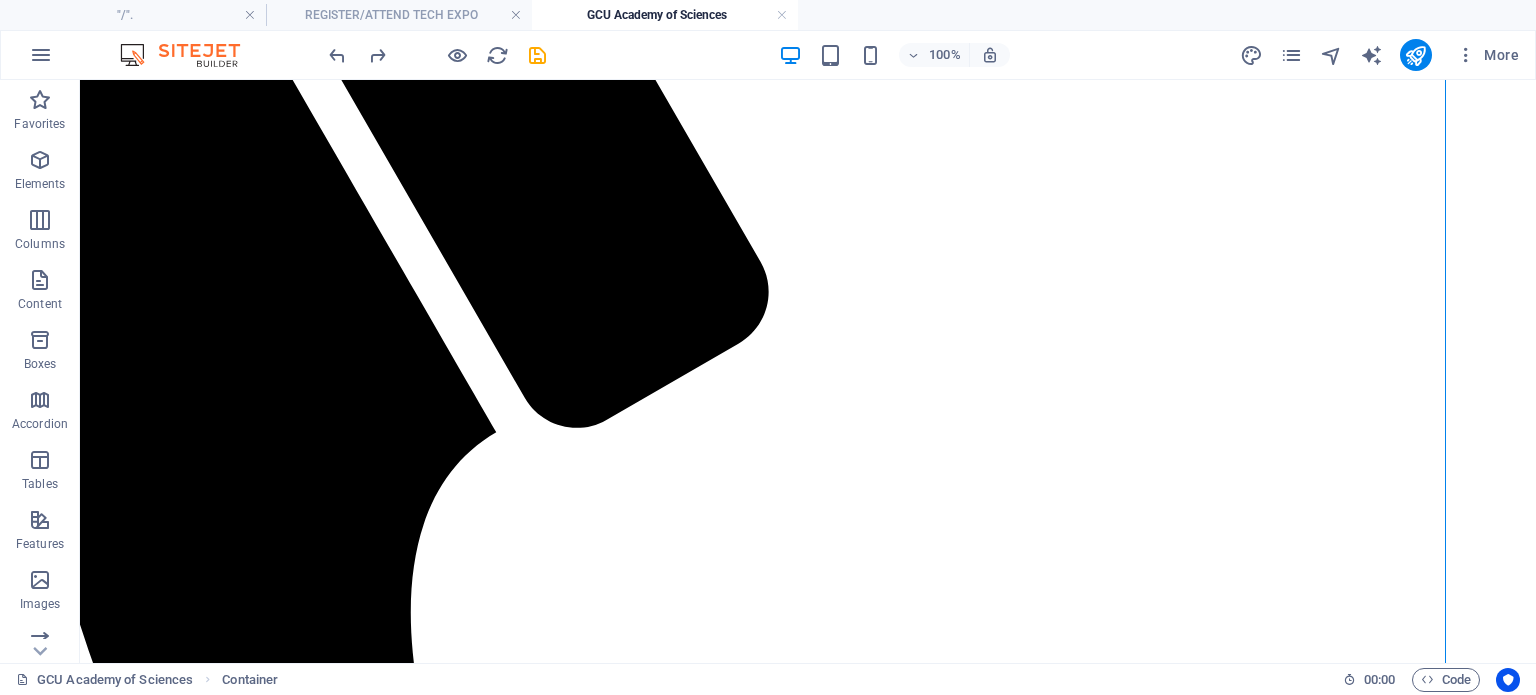 drag, startPoint x: 945, startPoint y: 477, endPoint x: 846, endPoint y: 361, distance: 152.50246 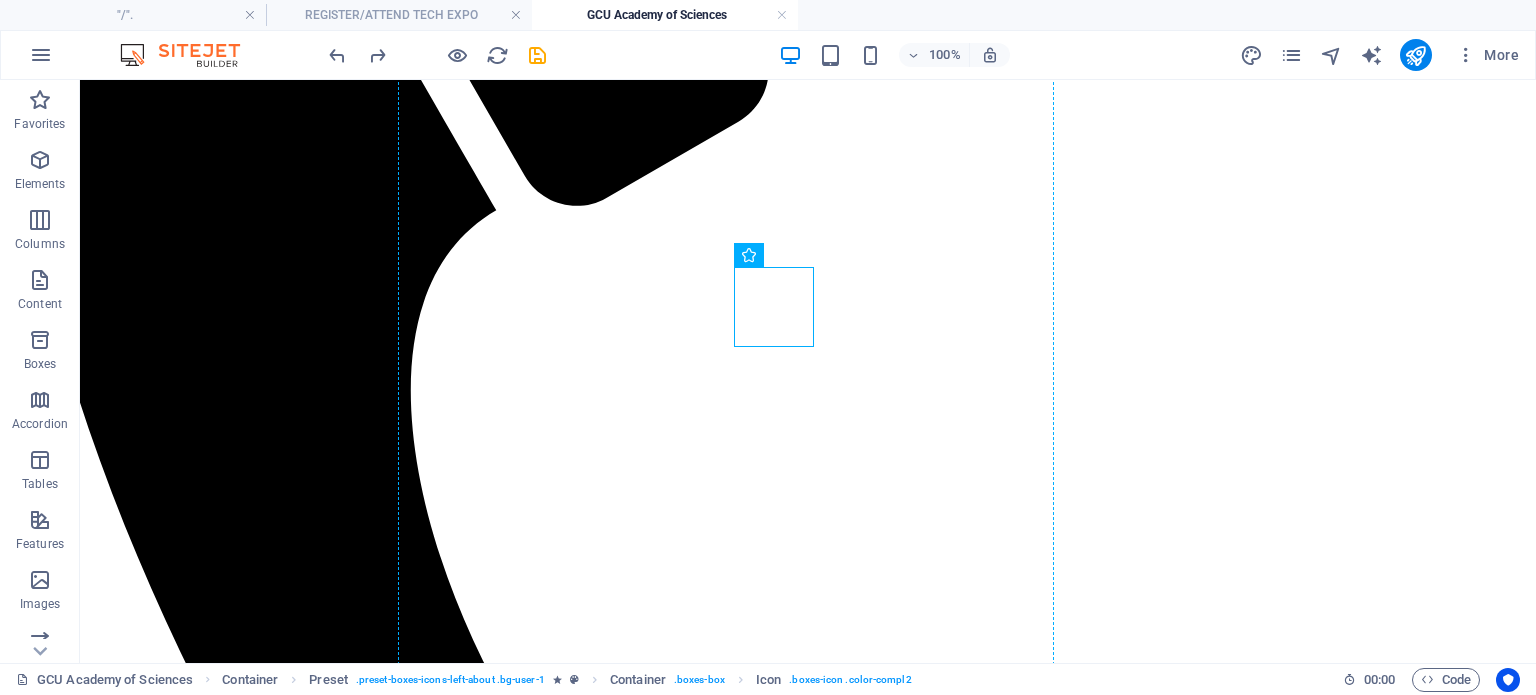 scroll, scrollTop: 4128, scrollLeft: 74, axis: both 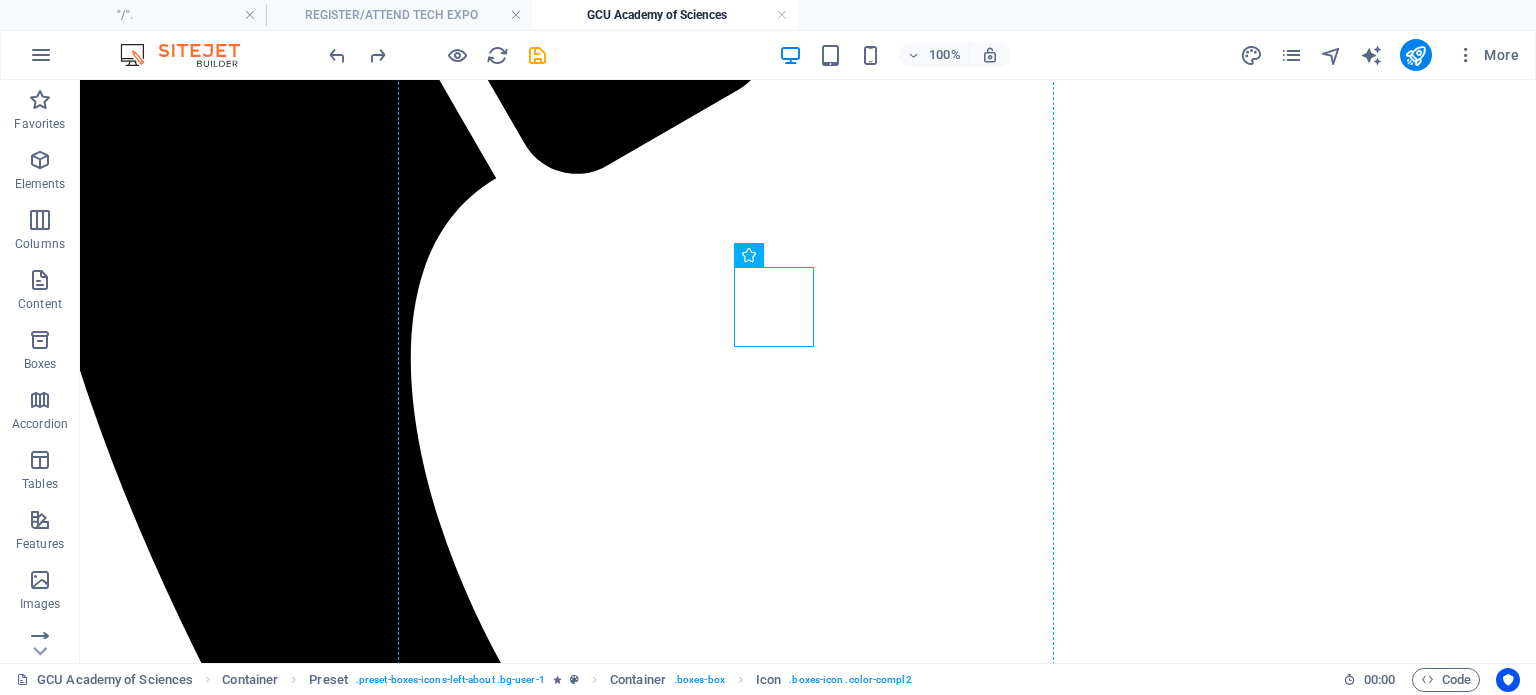 drag, startPoint x: 784, startPoint y: 530, endPoint x: 828, endPoint y: 491, distance: 58.796257 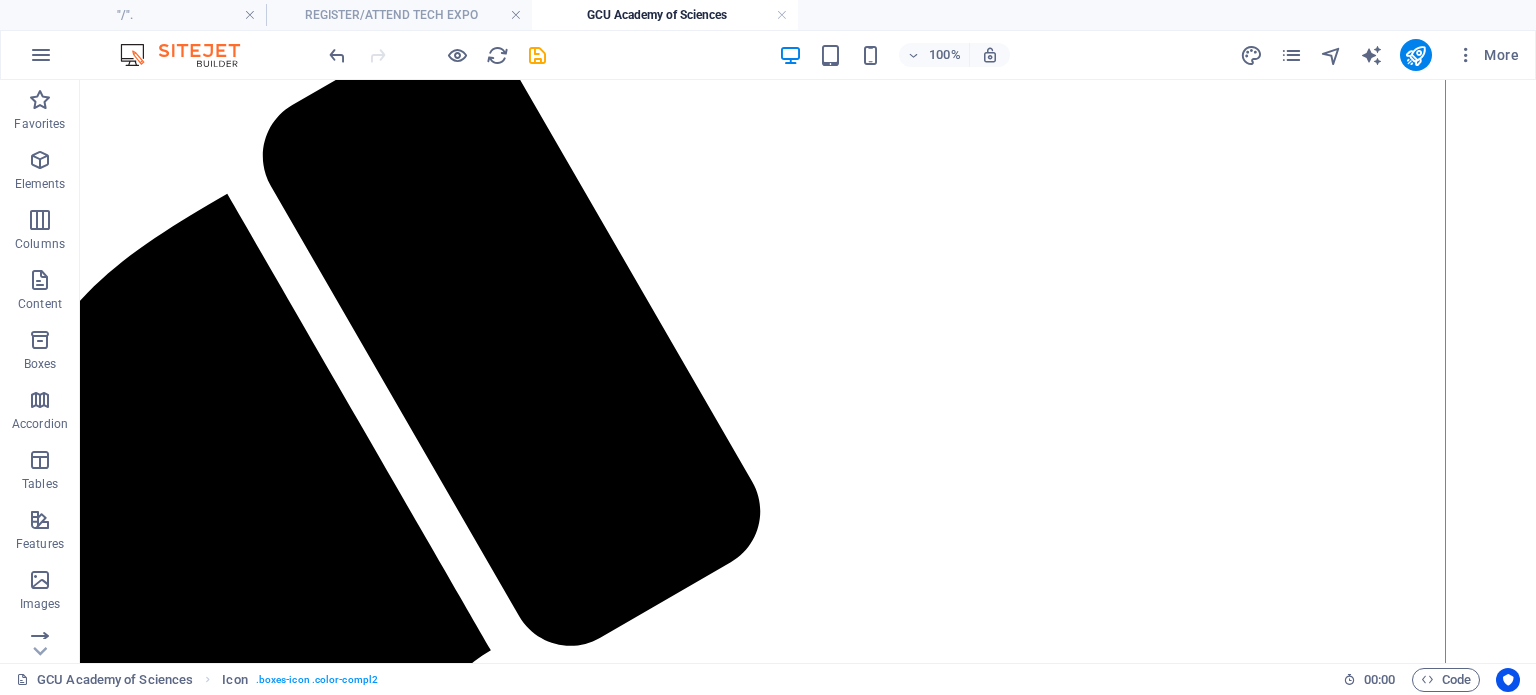 scroll, scrollTop: 6832, scrollLeft: 74, axis: both 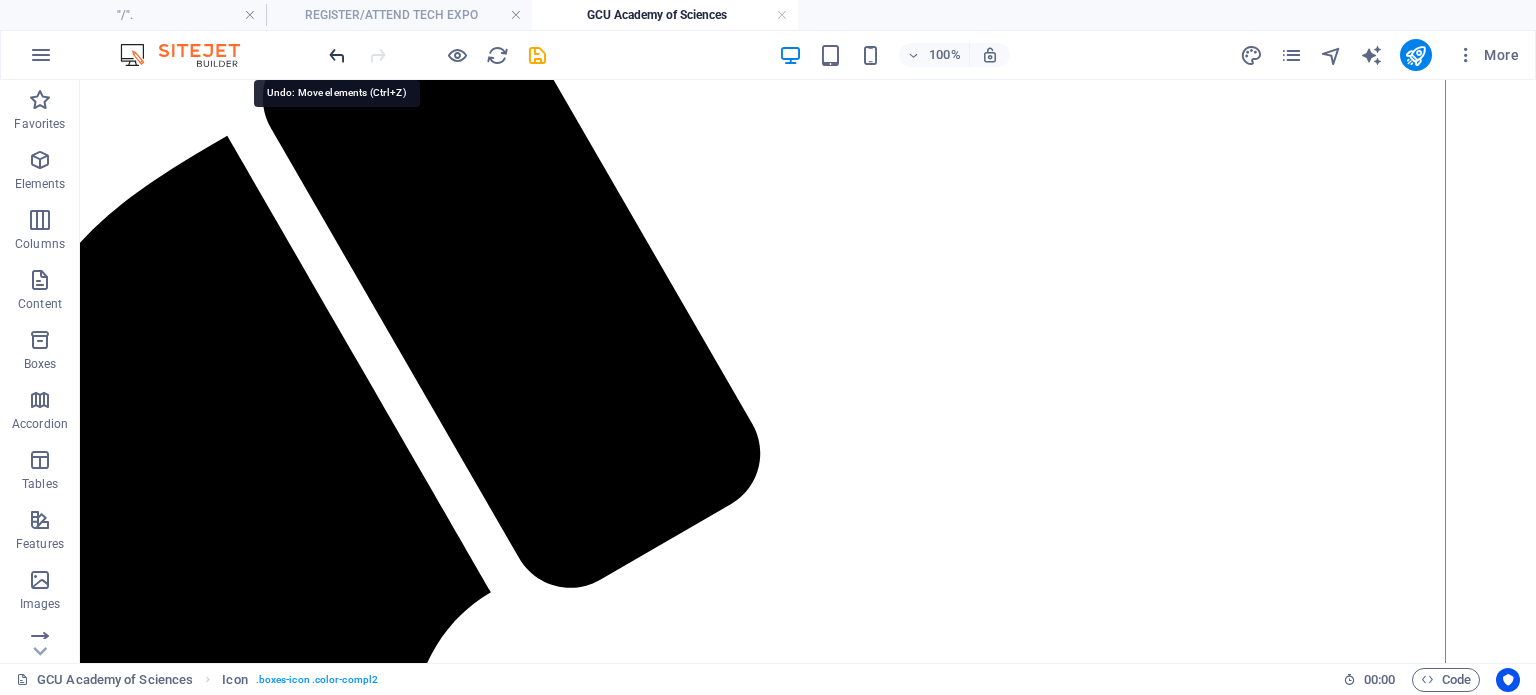 click at bounding box center [337, 55] 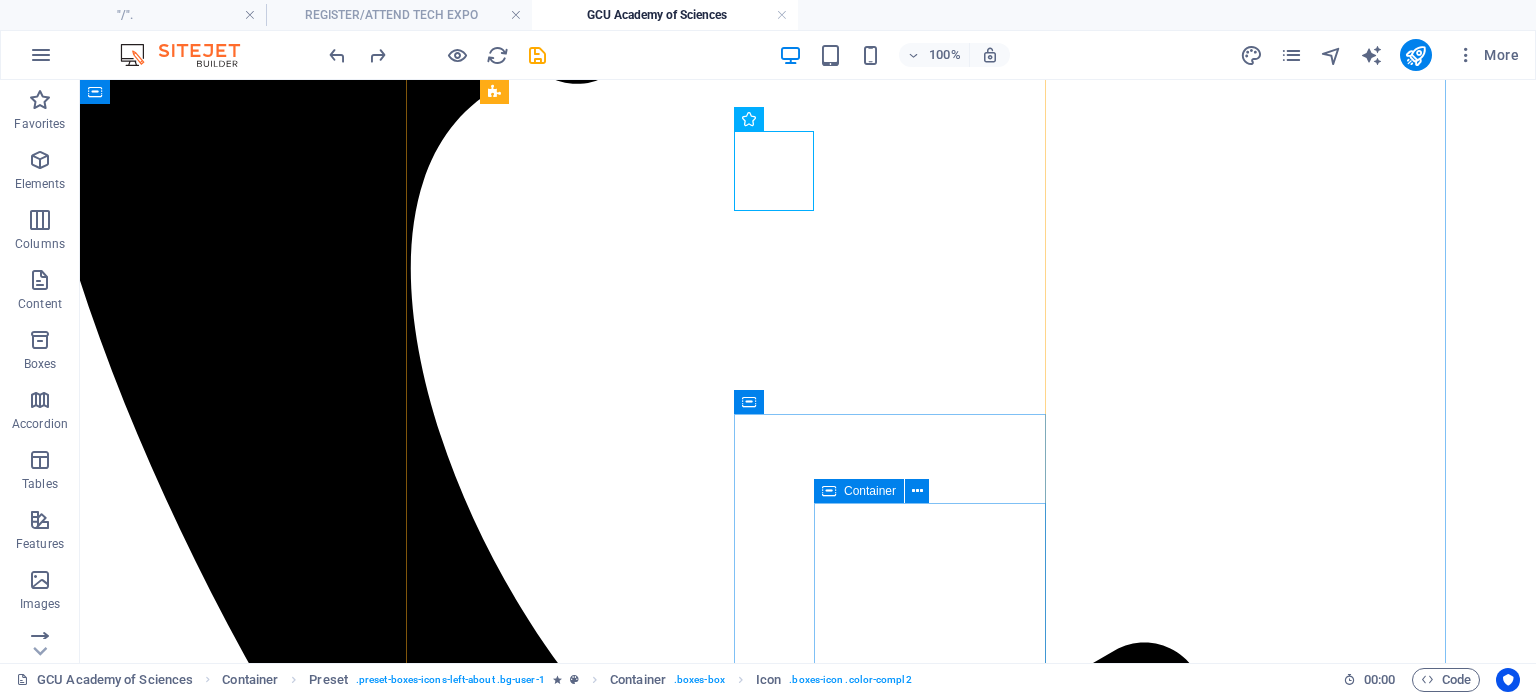 scroll, scrollTop: 4272, scrollLeft: 74, axis: both 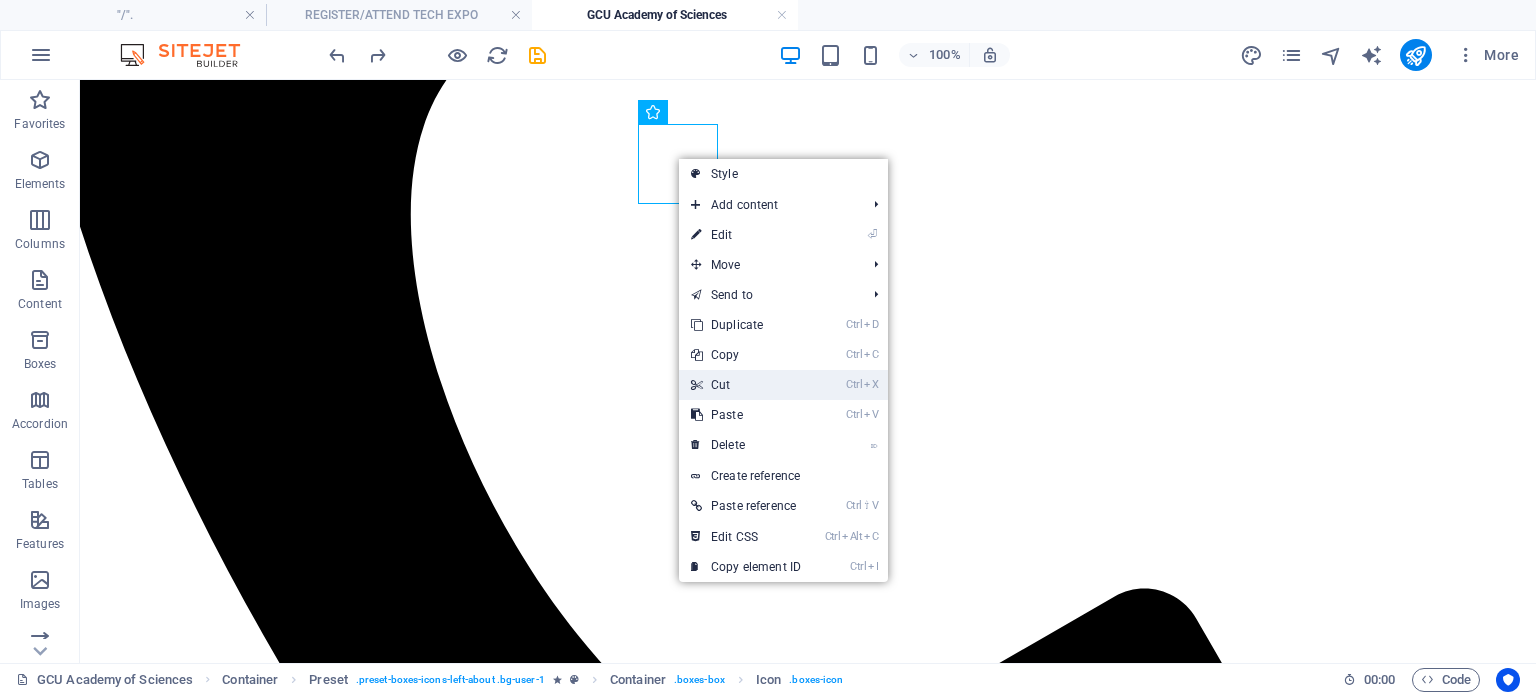 click on "Ctrl X  Cut" at bounding box center (746, 385) 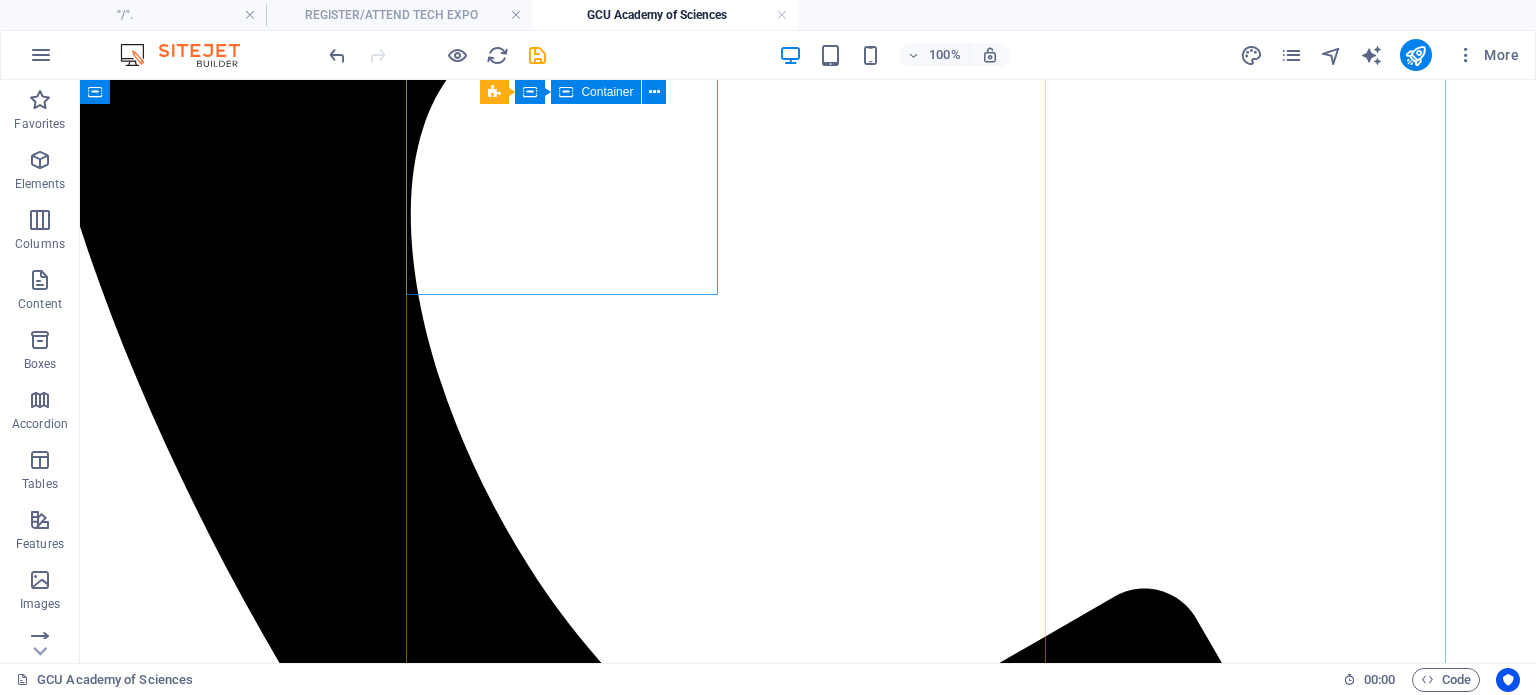 click on "Youth Tech Skills Hub Science, Technology, Engineering, Artisanry, Arts and Life Skills education and Training with practicals in project-based learning.in collaboration with schools, teachers trainers, institutions, companies and government,equipping children to think and learn to be future developers and leaders of in-demand sustainable industries" at bounding box center (734, 8552) 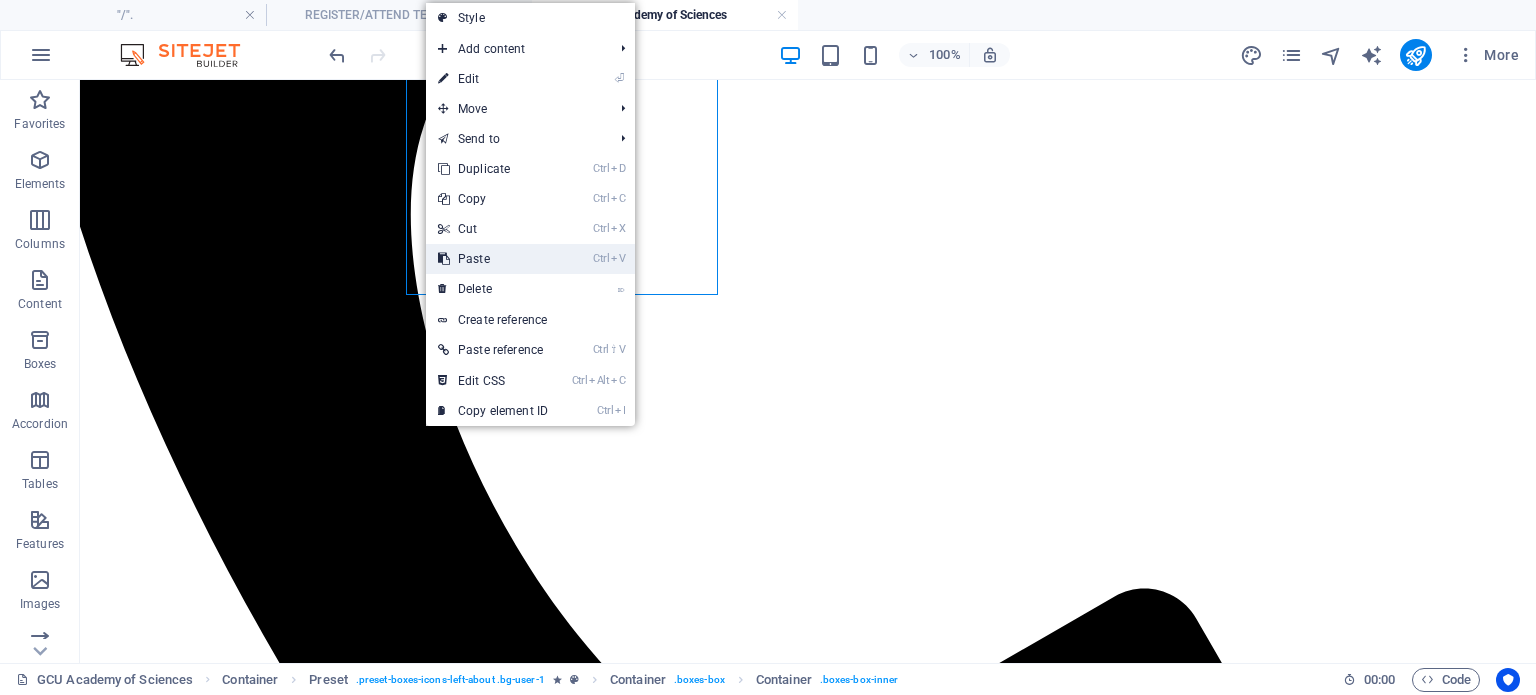 drag, startPoint x: 468, startPoint y: 255, endPoint x: 388, endPoint y: 176, distance: 112.432205 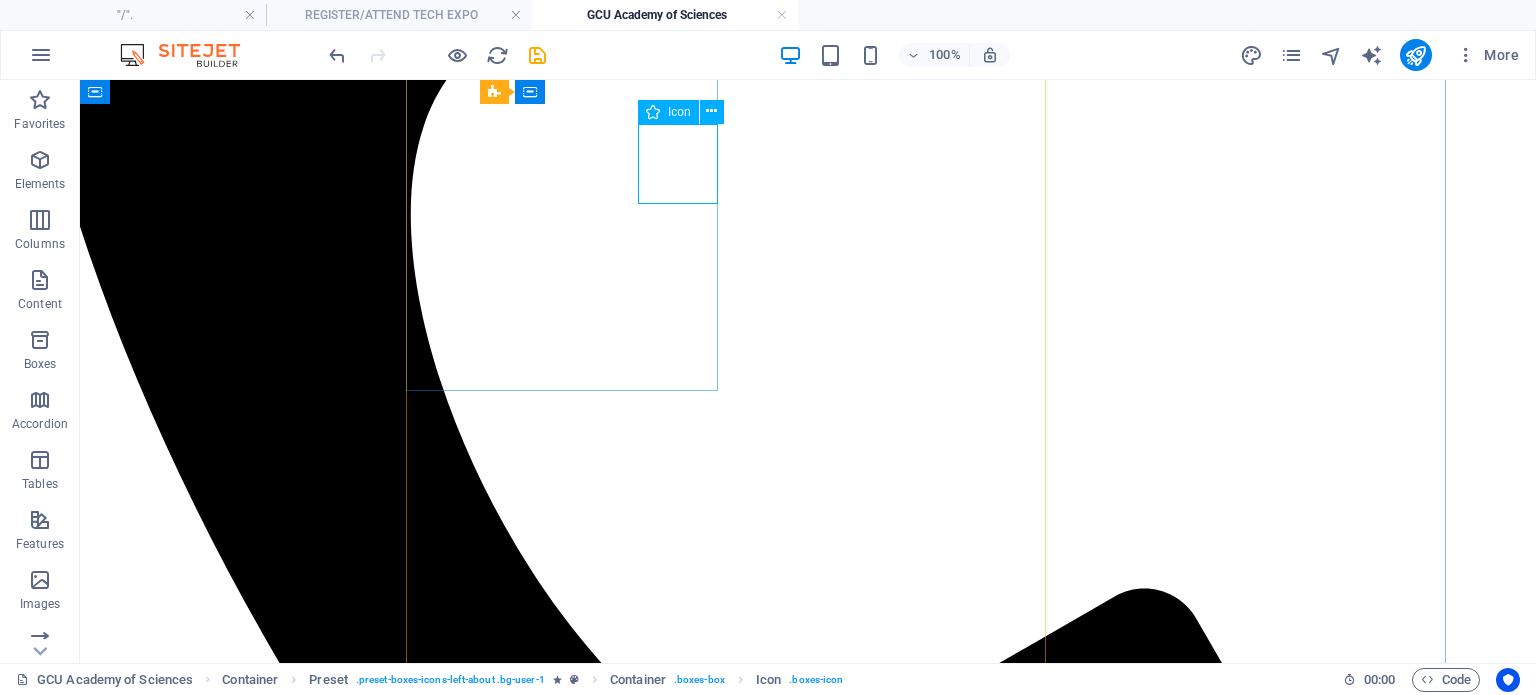 scroll, scrollTop: 4266, scrollLeft: 74, axis: both 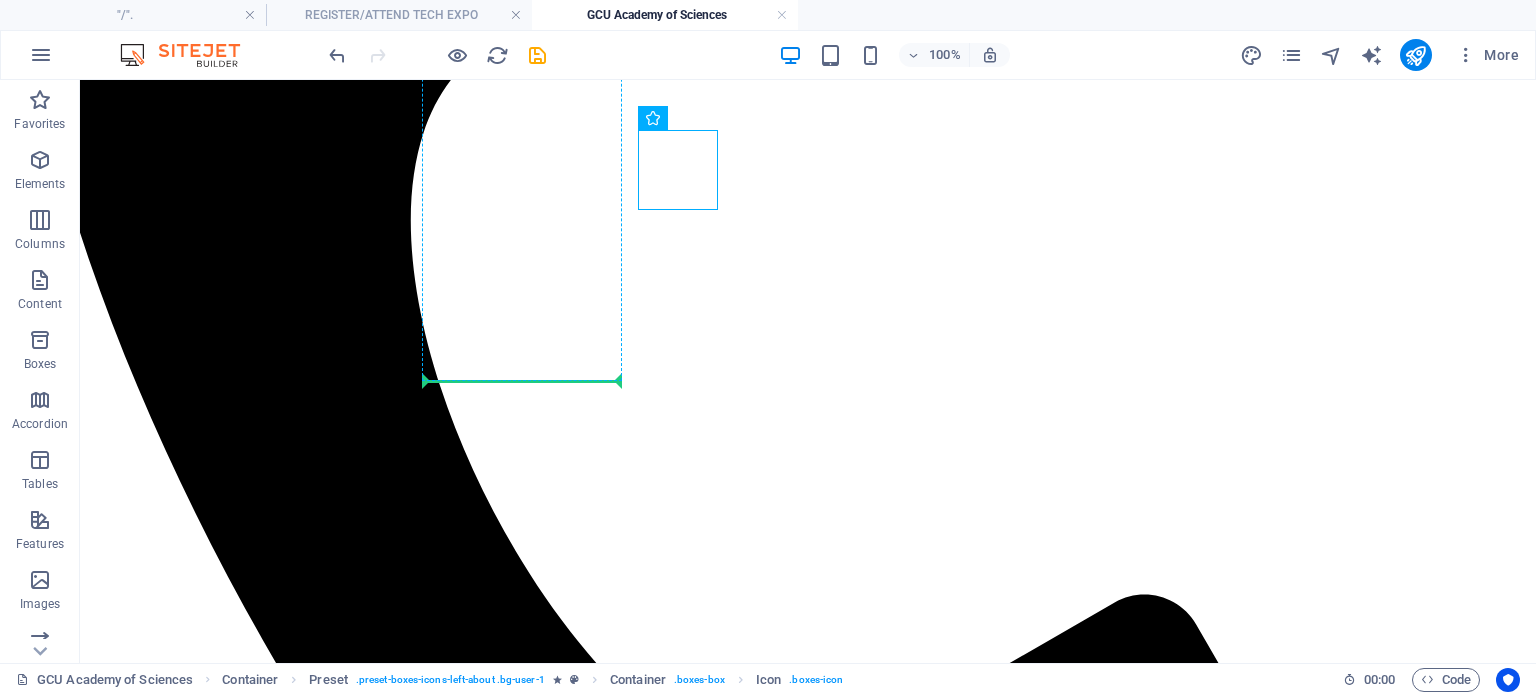 drag, startPoint x: 672, startPoint y: 125, endPoint x: 494, endPoint y: 363, distance: 297.20026 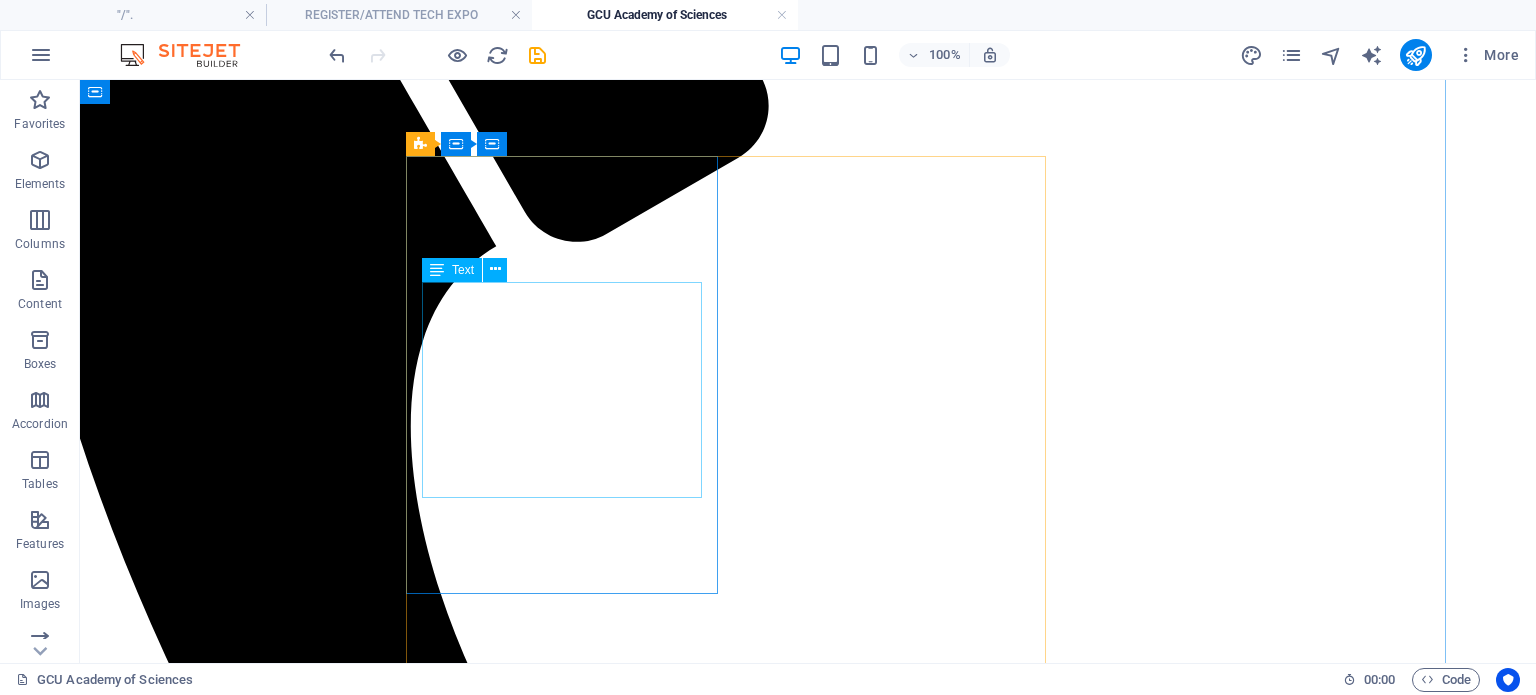 scroll, scrollTop: 4066, scrollLeft: 74, axis: both 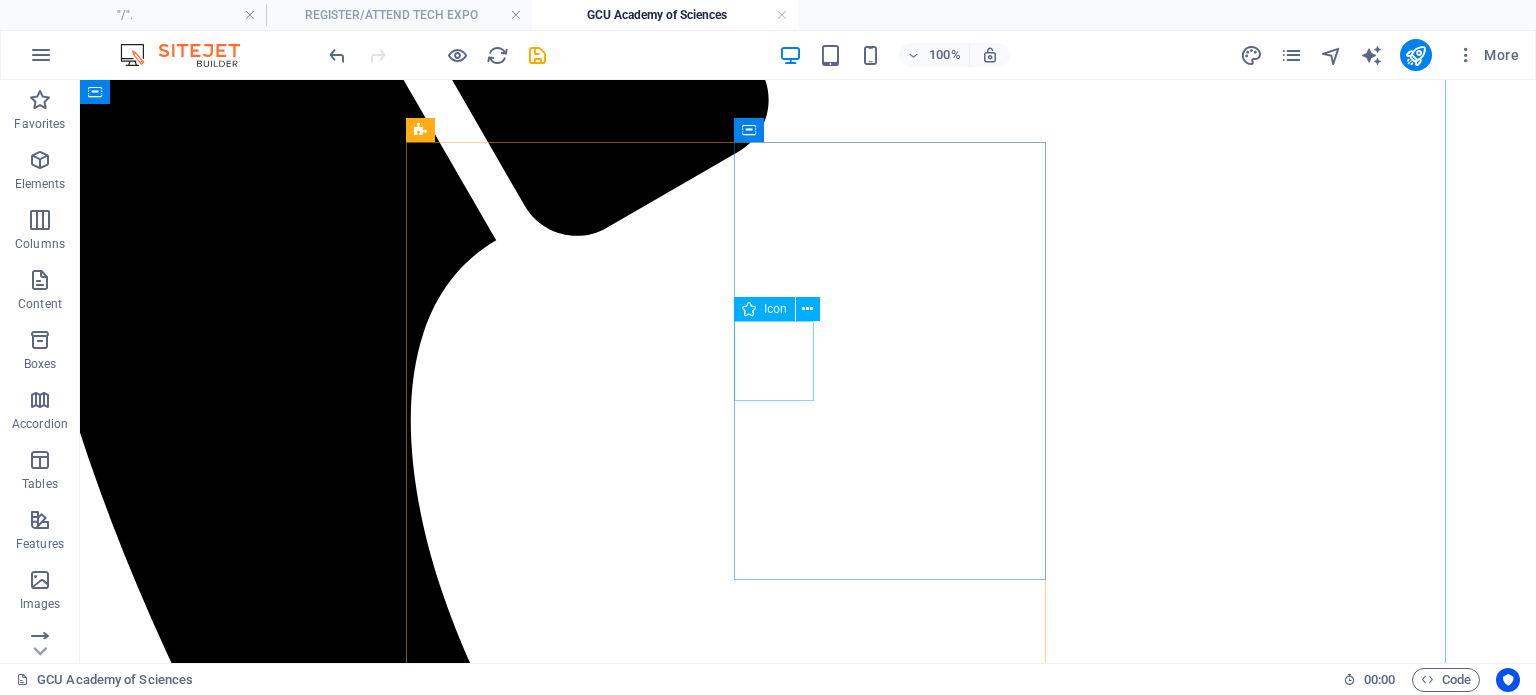 click at bounding box center (734, 10835) 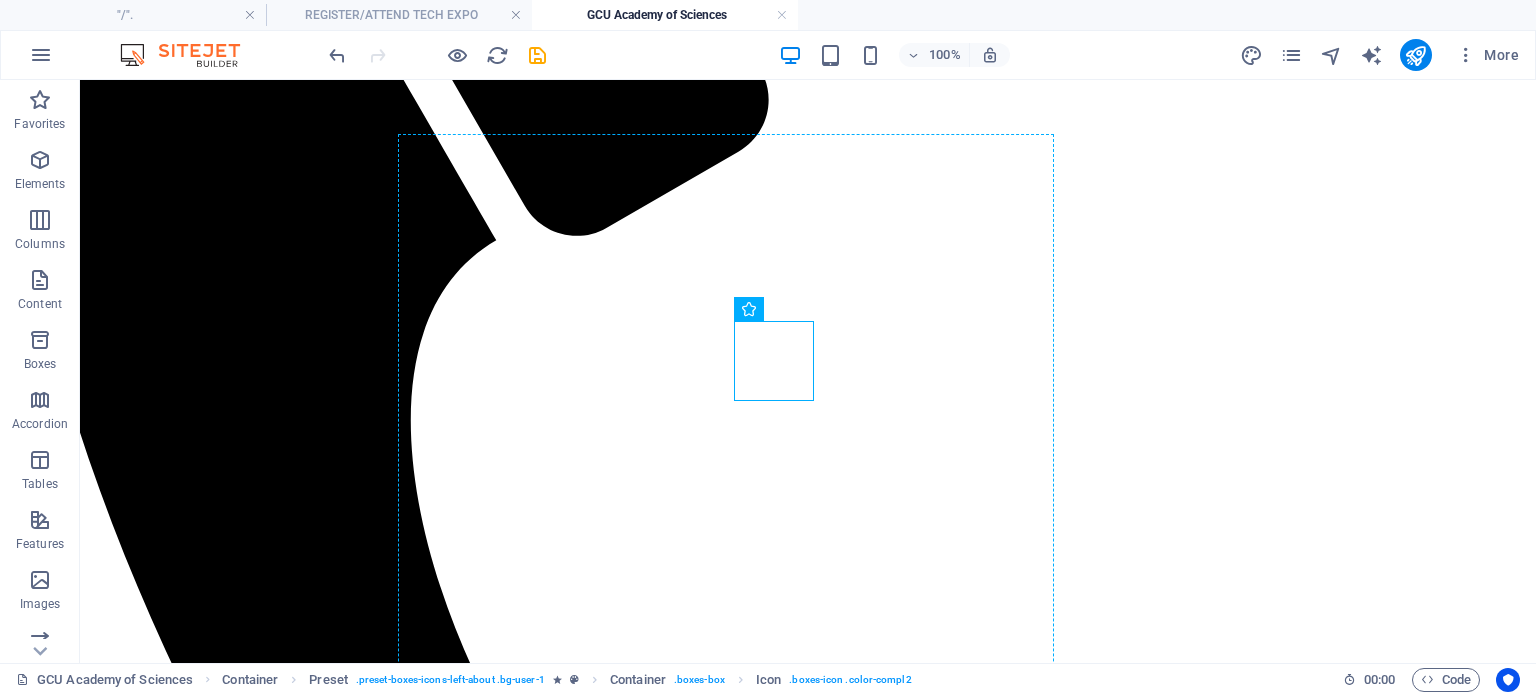 drag, startPoint x: 856, startPoint y: 383, endPoint x: 784, endPoint y: 552, distance: 183.69812 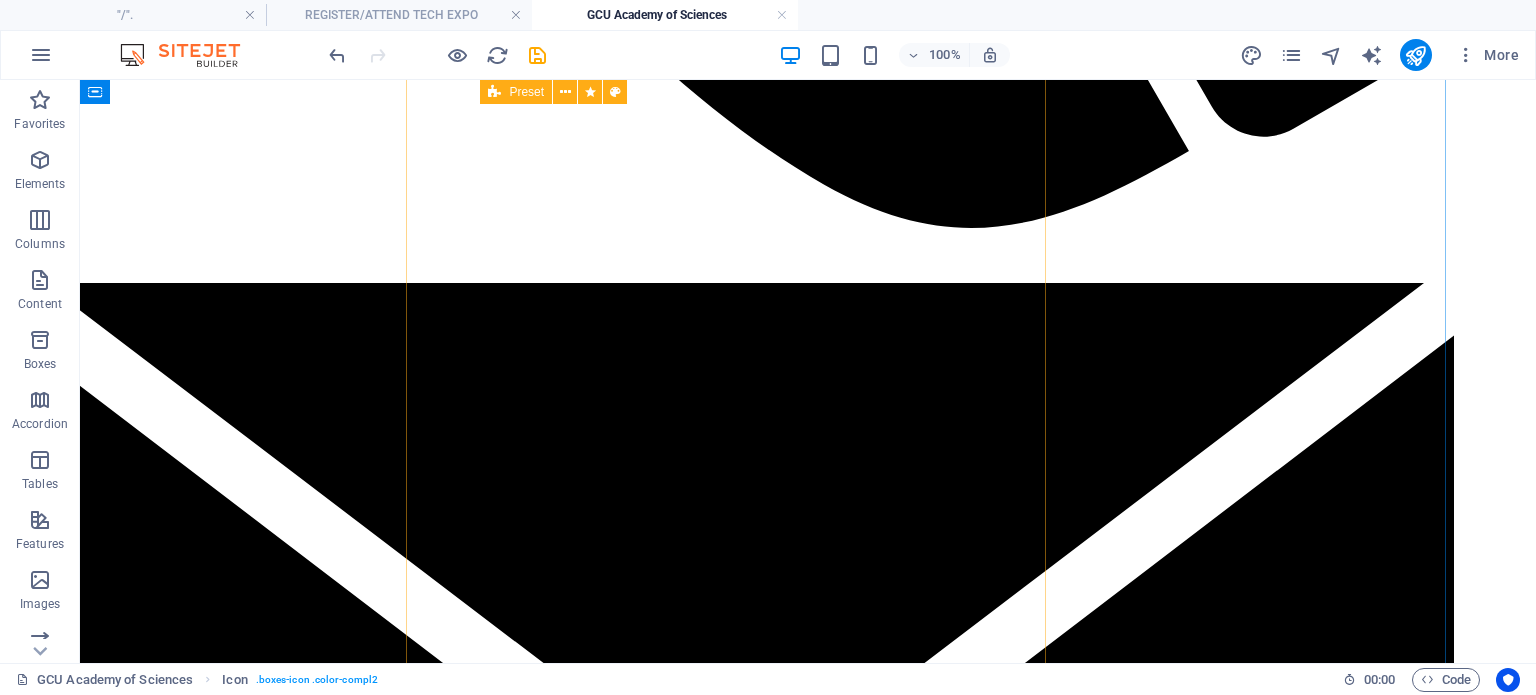 scroll, scrollTop: 6816, scrollLeft: 74, axis: both 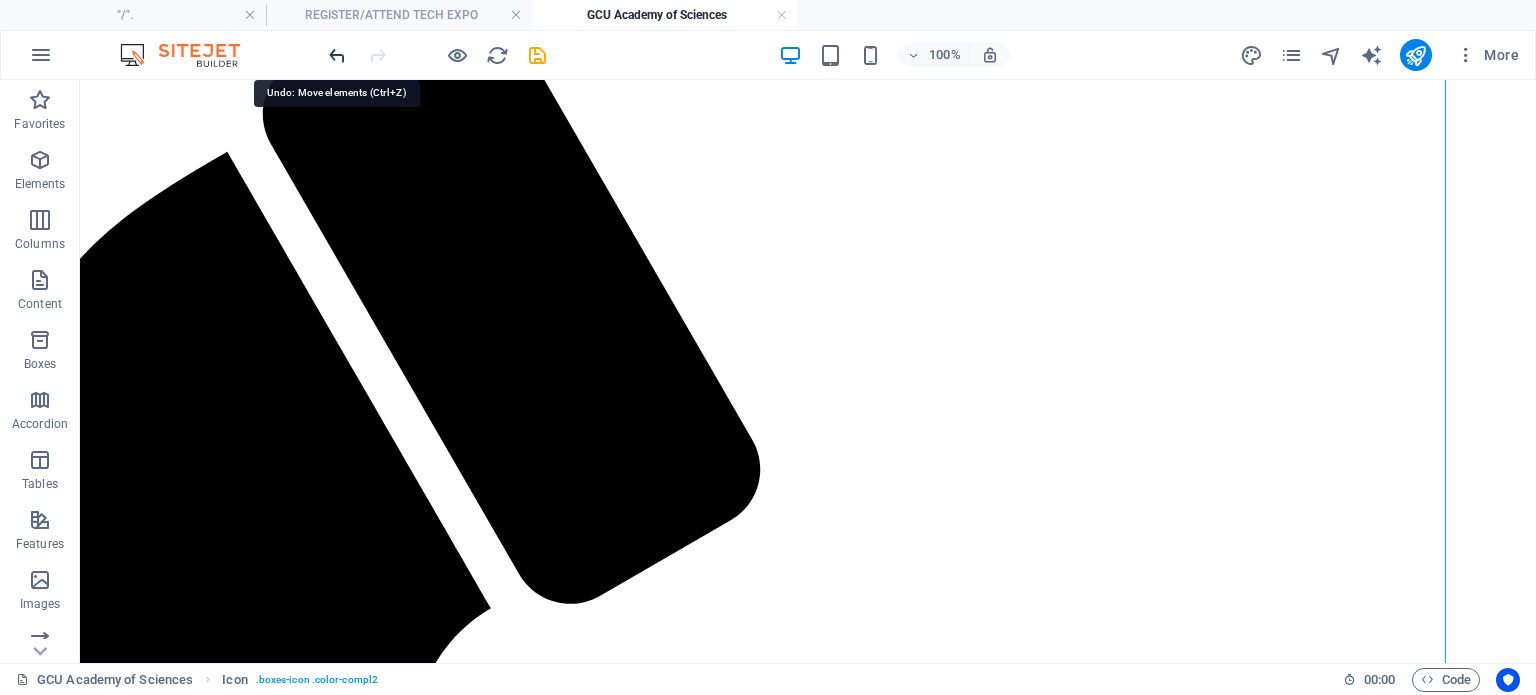 drag, startPoint x: 332, startPoint y: 51, endPoint x: 371, endPoint y: 76, distance: 46.32494 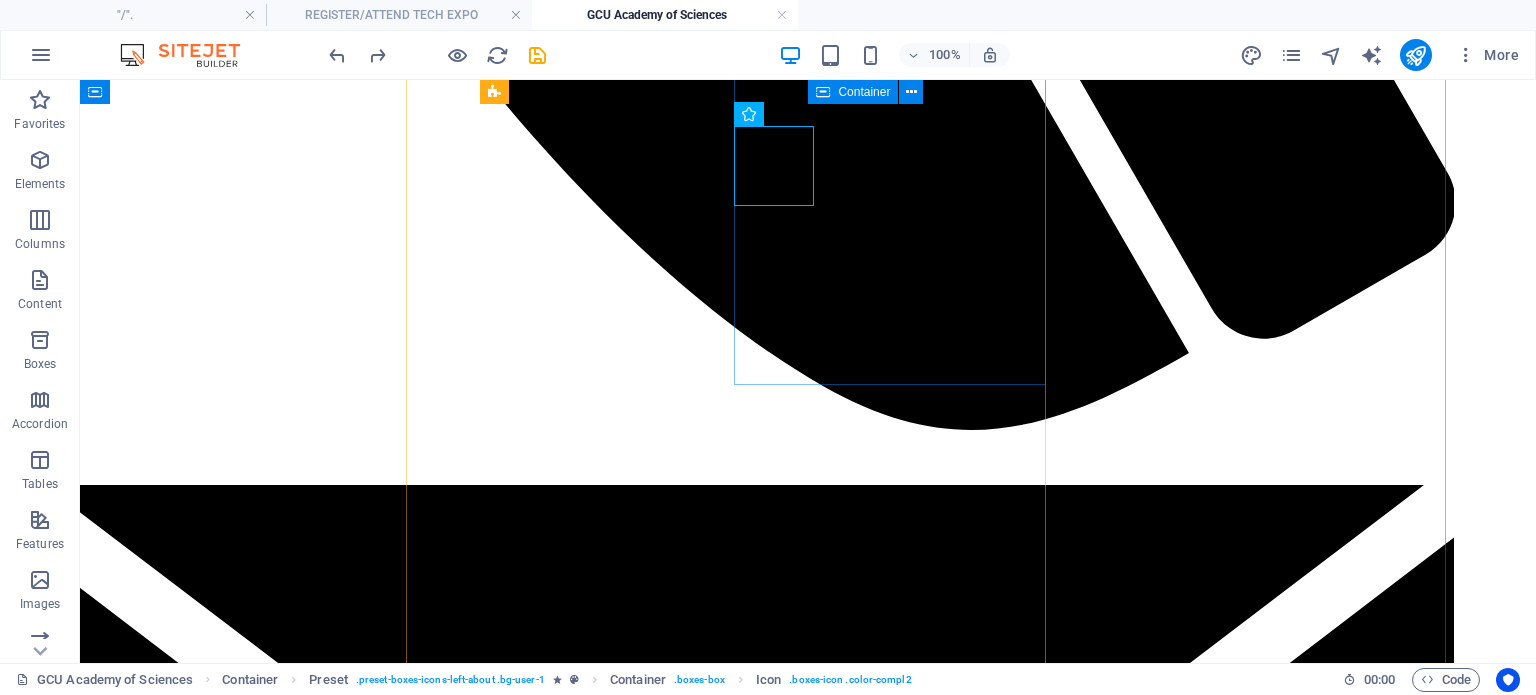 scroll, scrollTop: 4064, scrollLeft: 74, axis: both 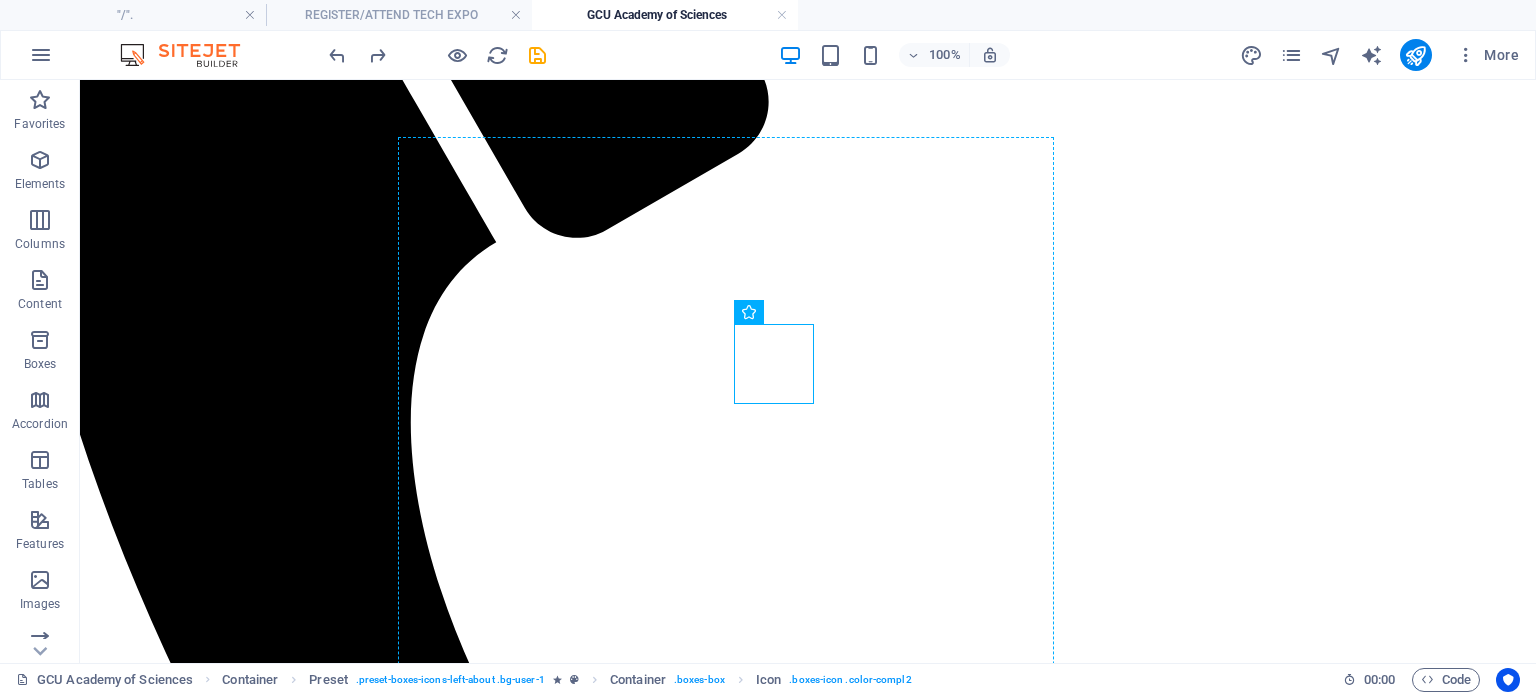 drag, startPoint x: 853, startPoint y: 389, endPoint x: 783, endPoint y: 493, distance: 125.36347 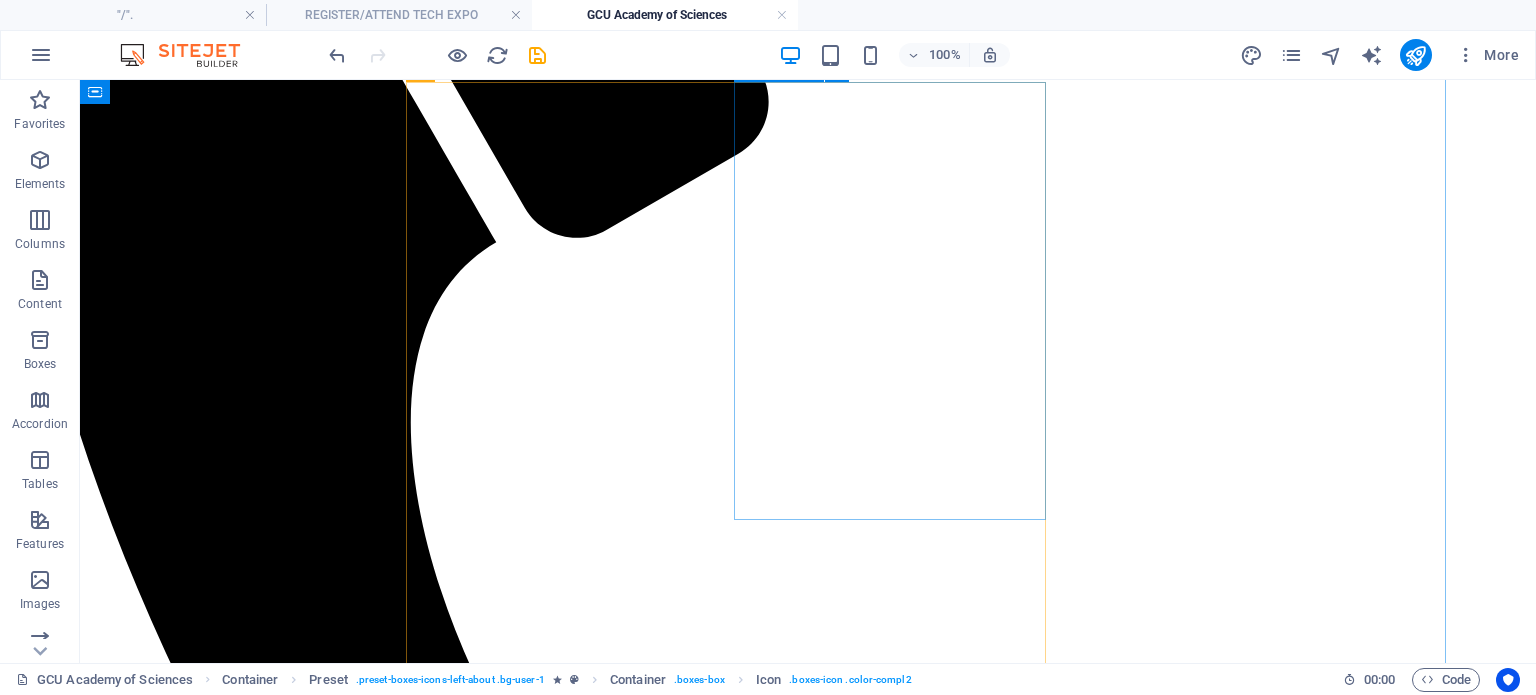 scroll, scrollTop: 6816, scrollLeft: 74, axis: both 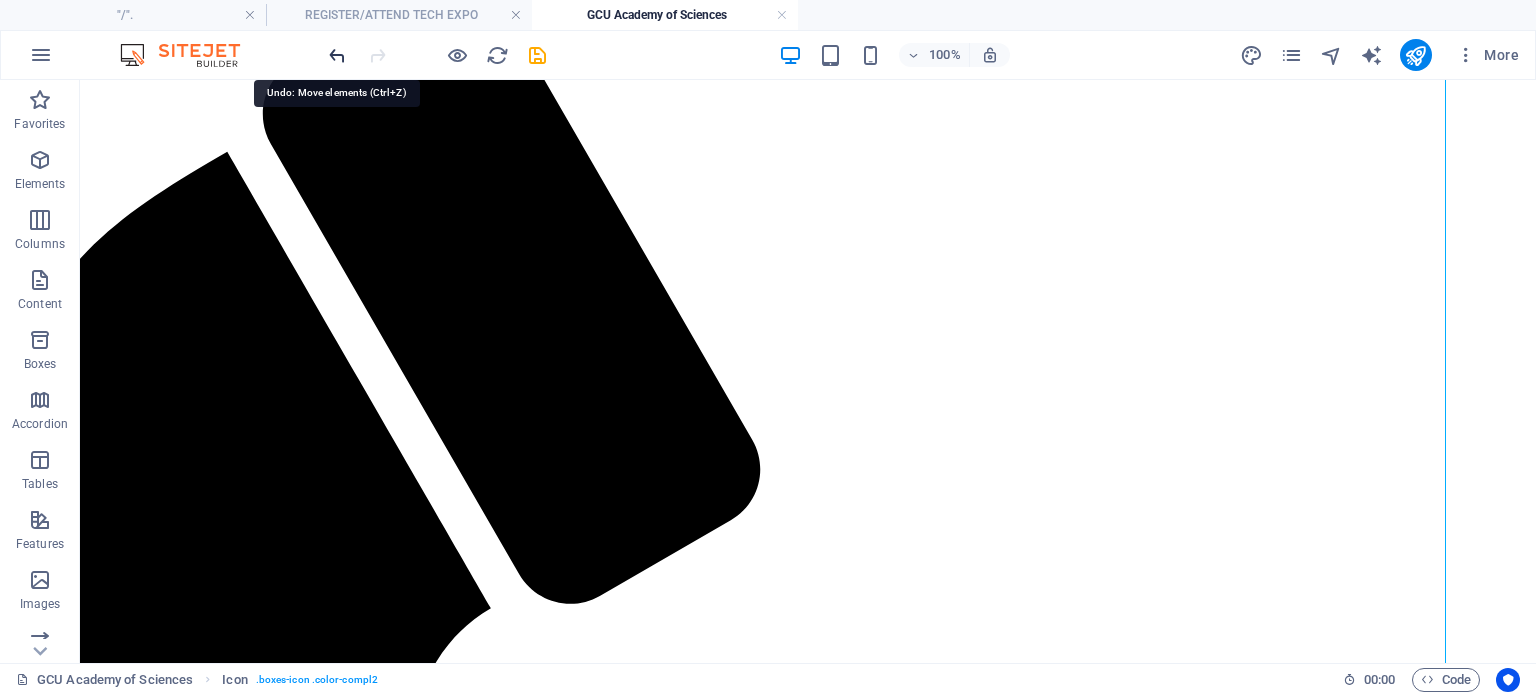 click at bounding box center (337, 55) 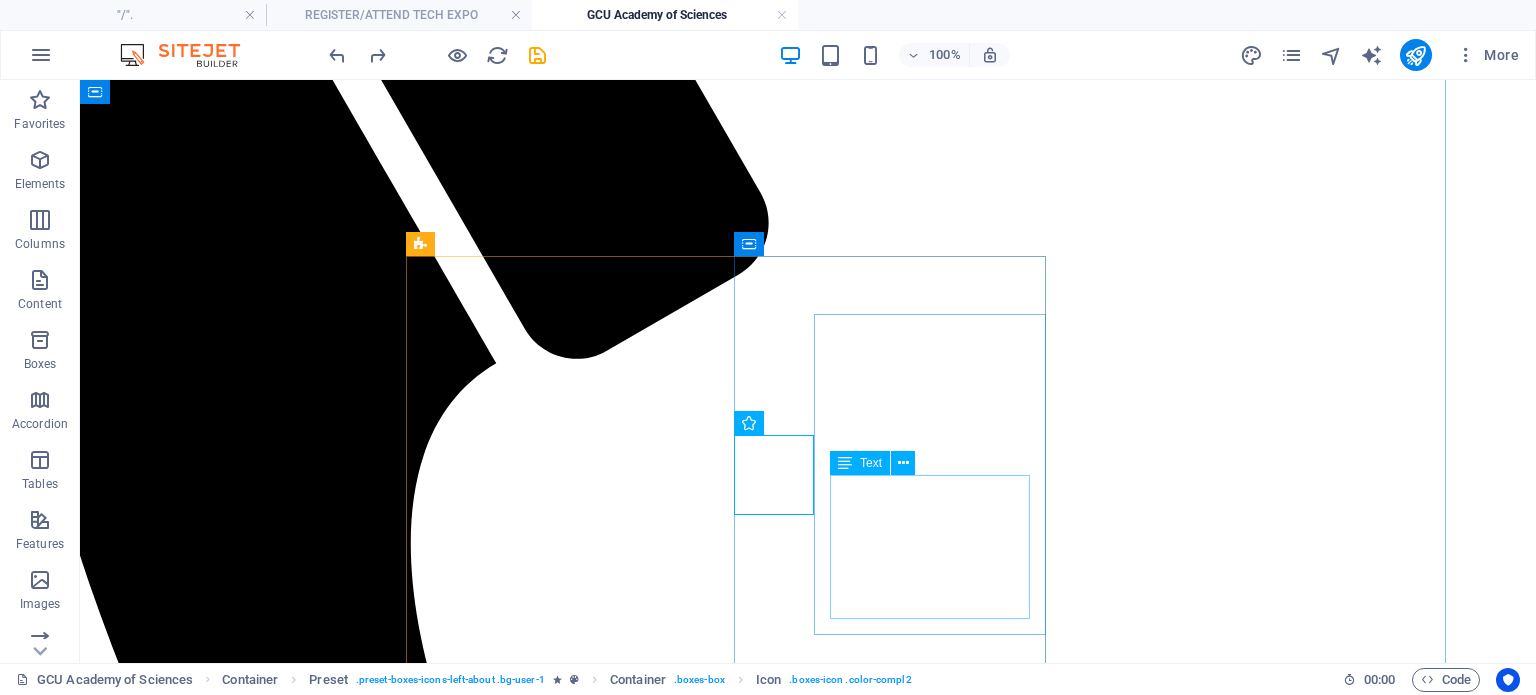 scroll, scrollTop: 3964, scrollLeft: 74, axis: both 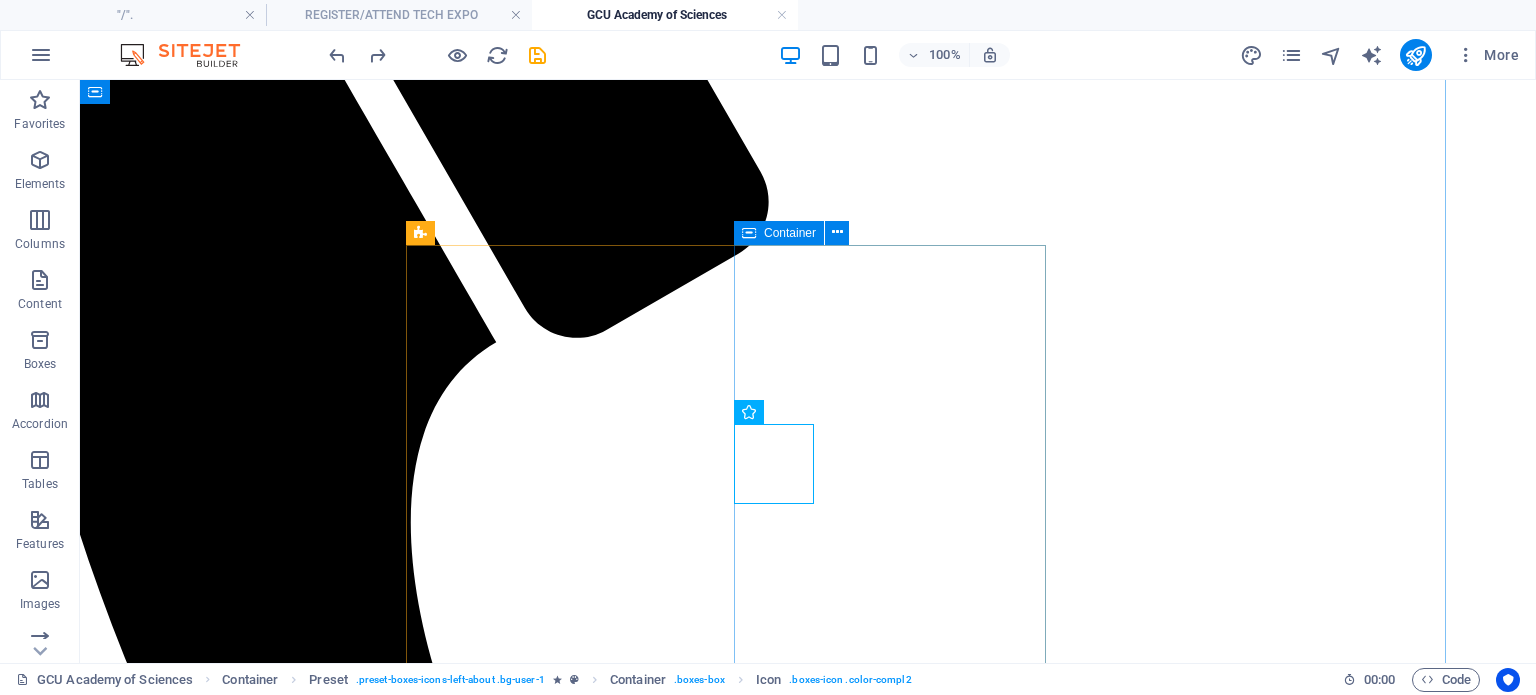 click on "Junior Artisanry & Engineering GCU Academy learners are taught and practice engineering and artisanry skills to develop an industrial development mindset from kindergarten to high school." at bounding box center [734, 10975] 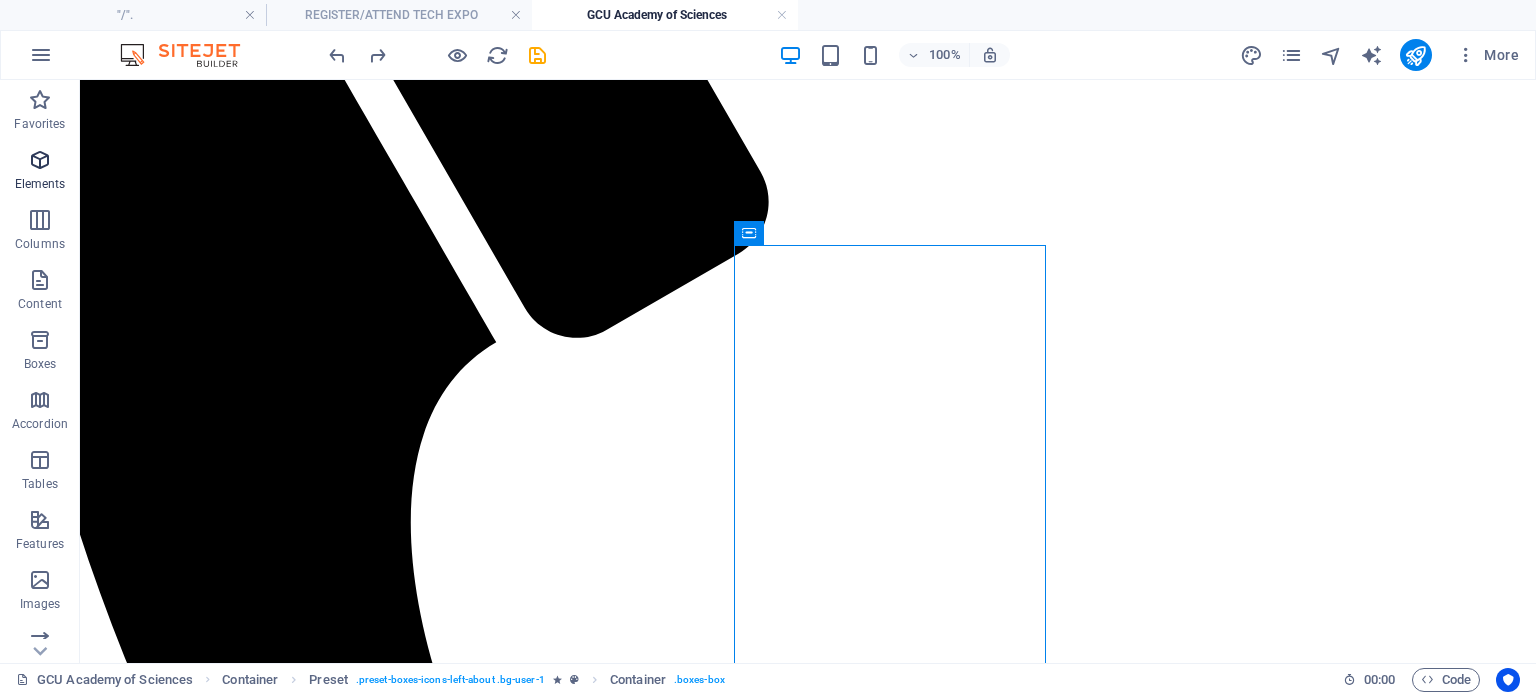 click at bounding box center [40, 160] 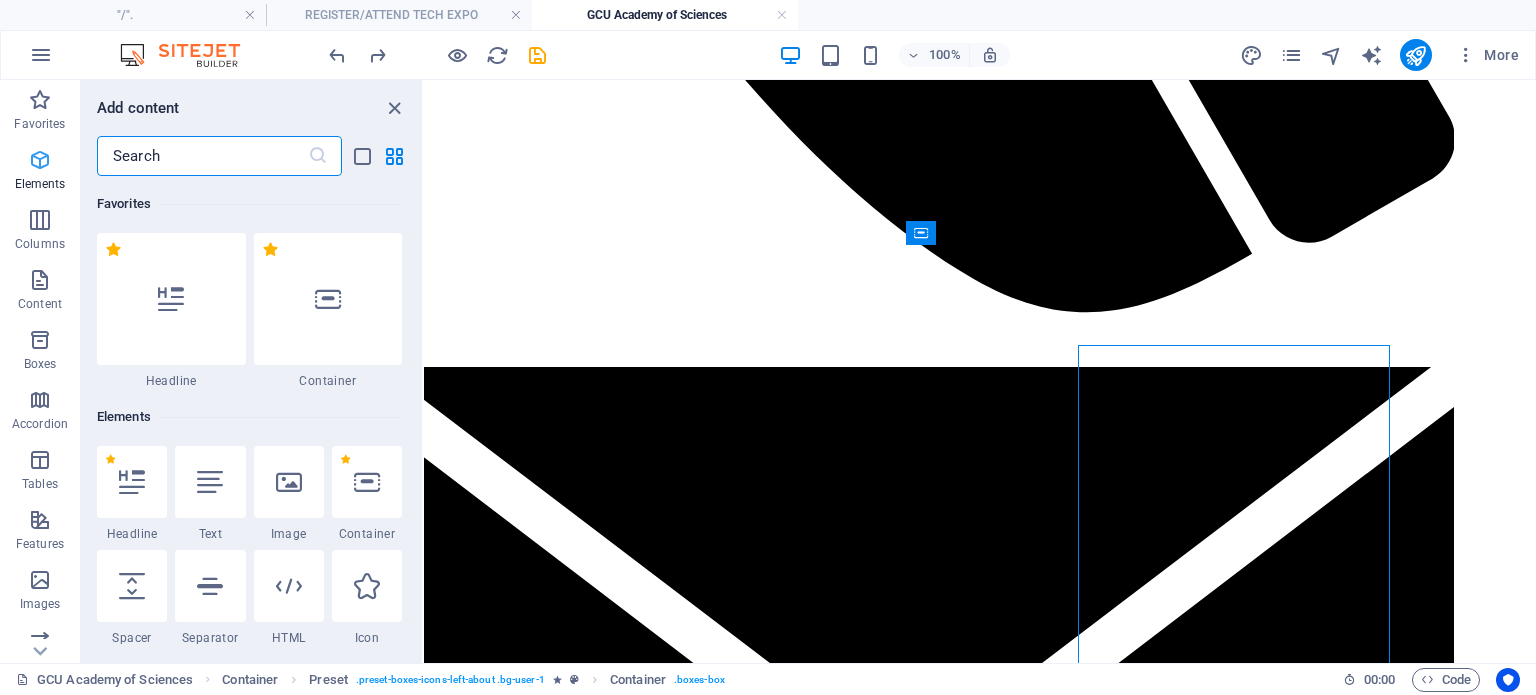 scroll, scrollTop: 3864, scrollLeft: 74, axis: both 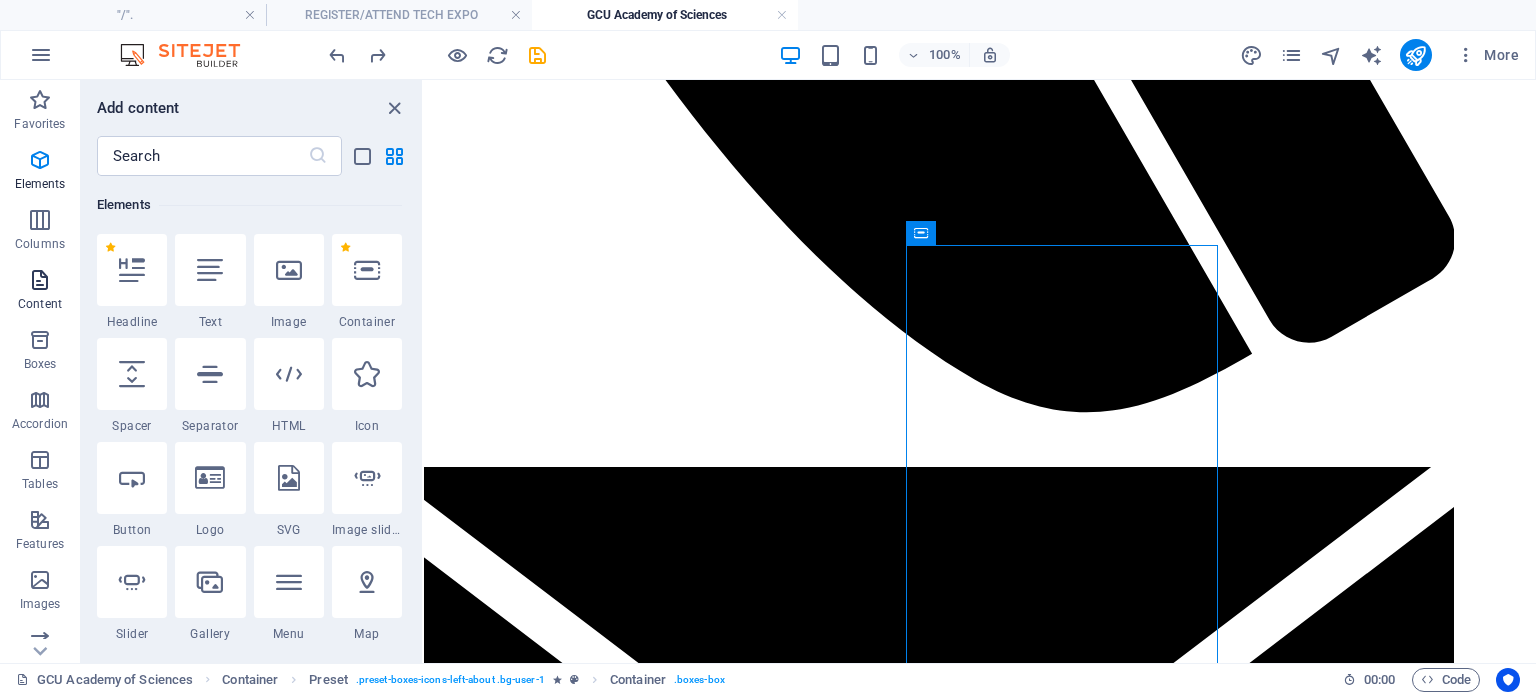 click at bounding box center (40, 280) 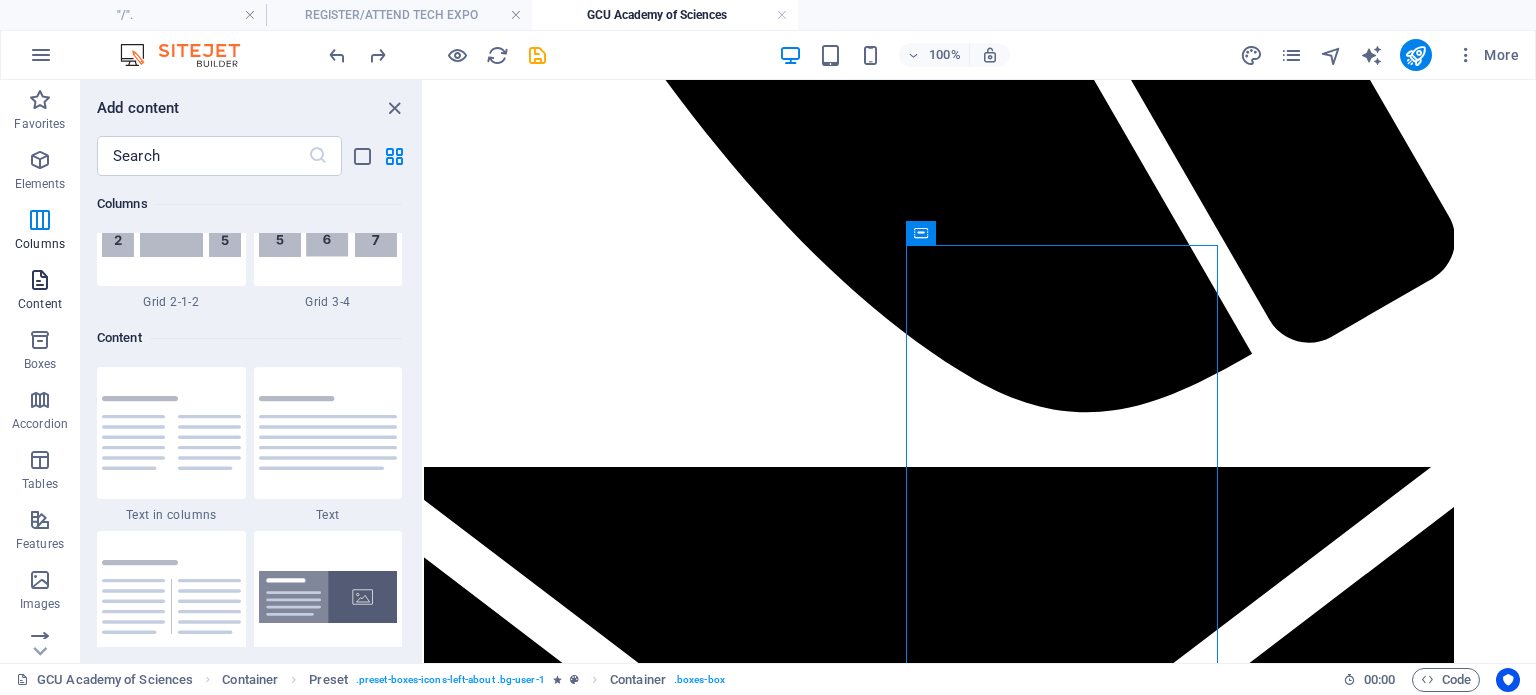 scroll, scrollTop: 3499, scrollLeft: 0, axis: vertical 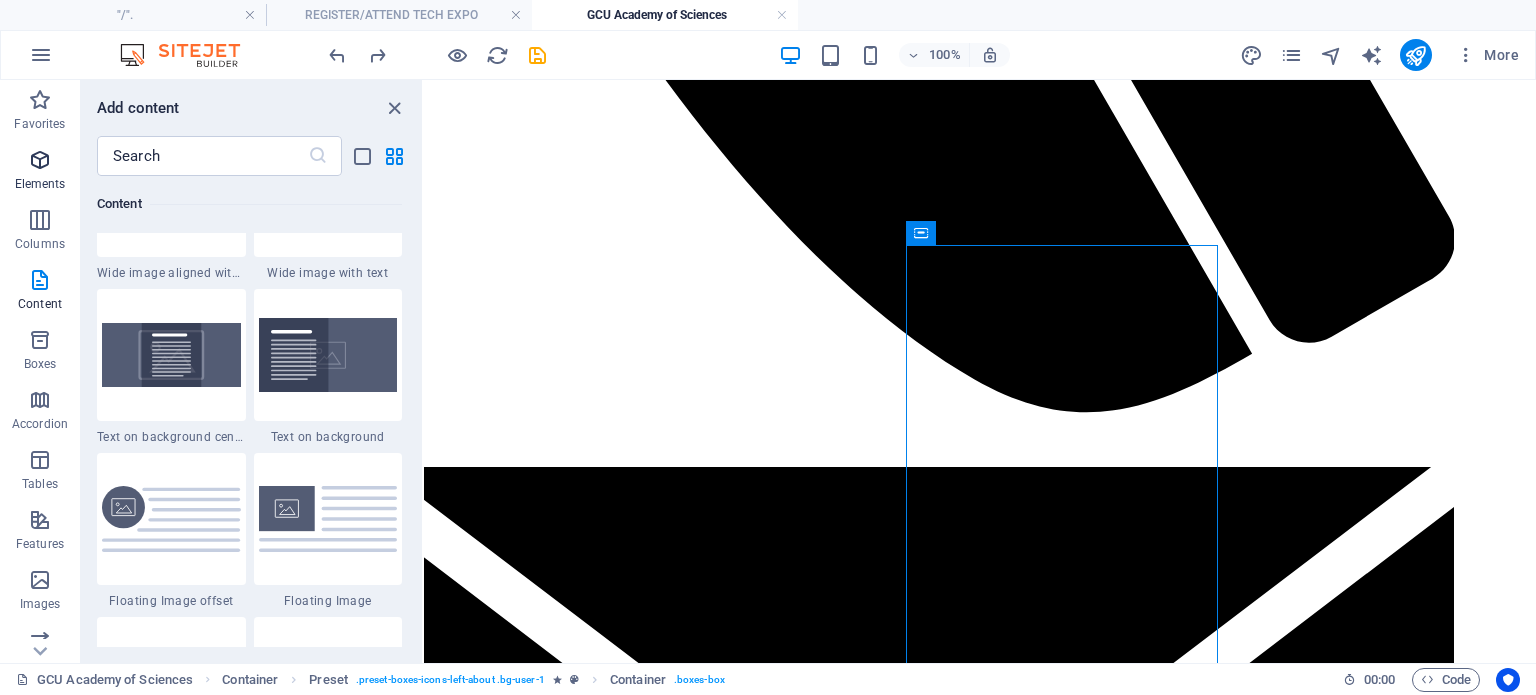 click at bounding box center (40, 160) 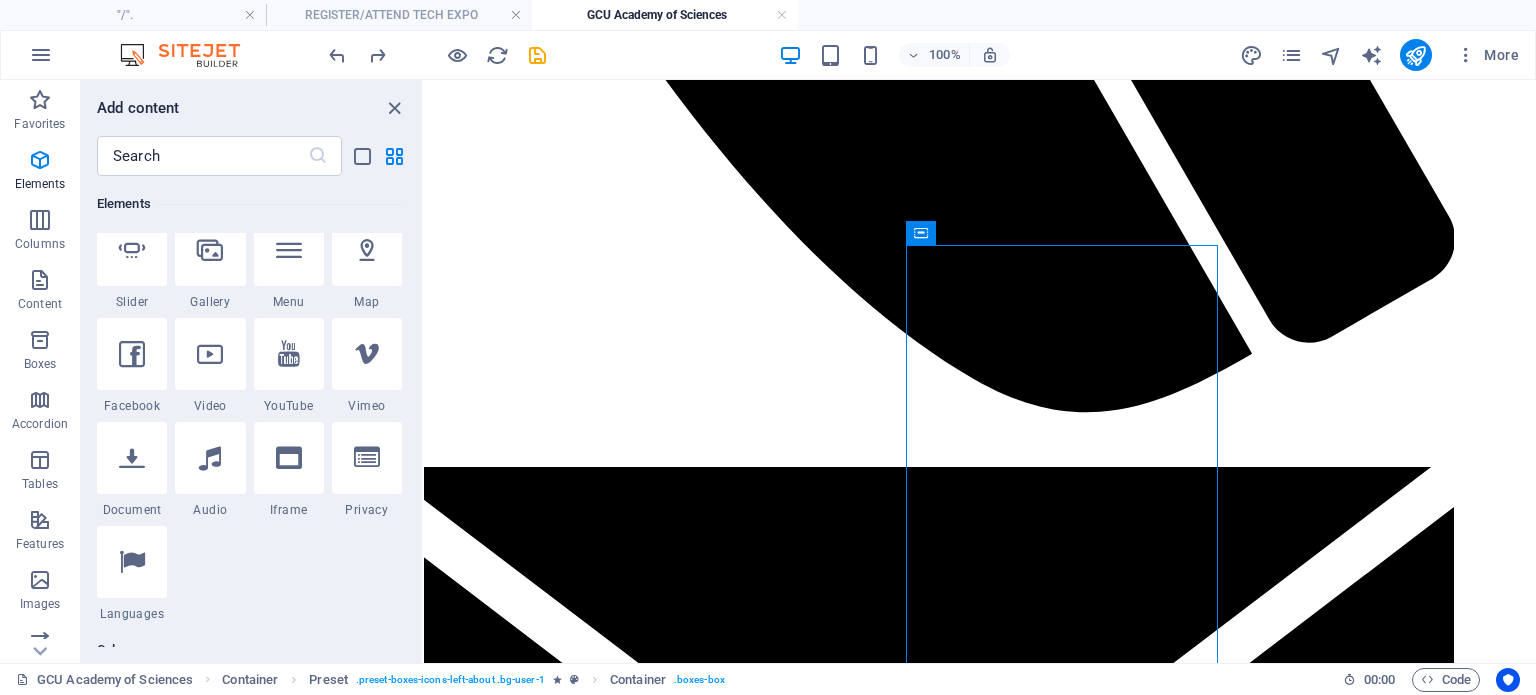 scroll, scrollTop: 513, scrollLeft: 0, axis: vertical 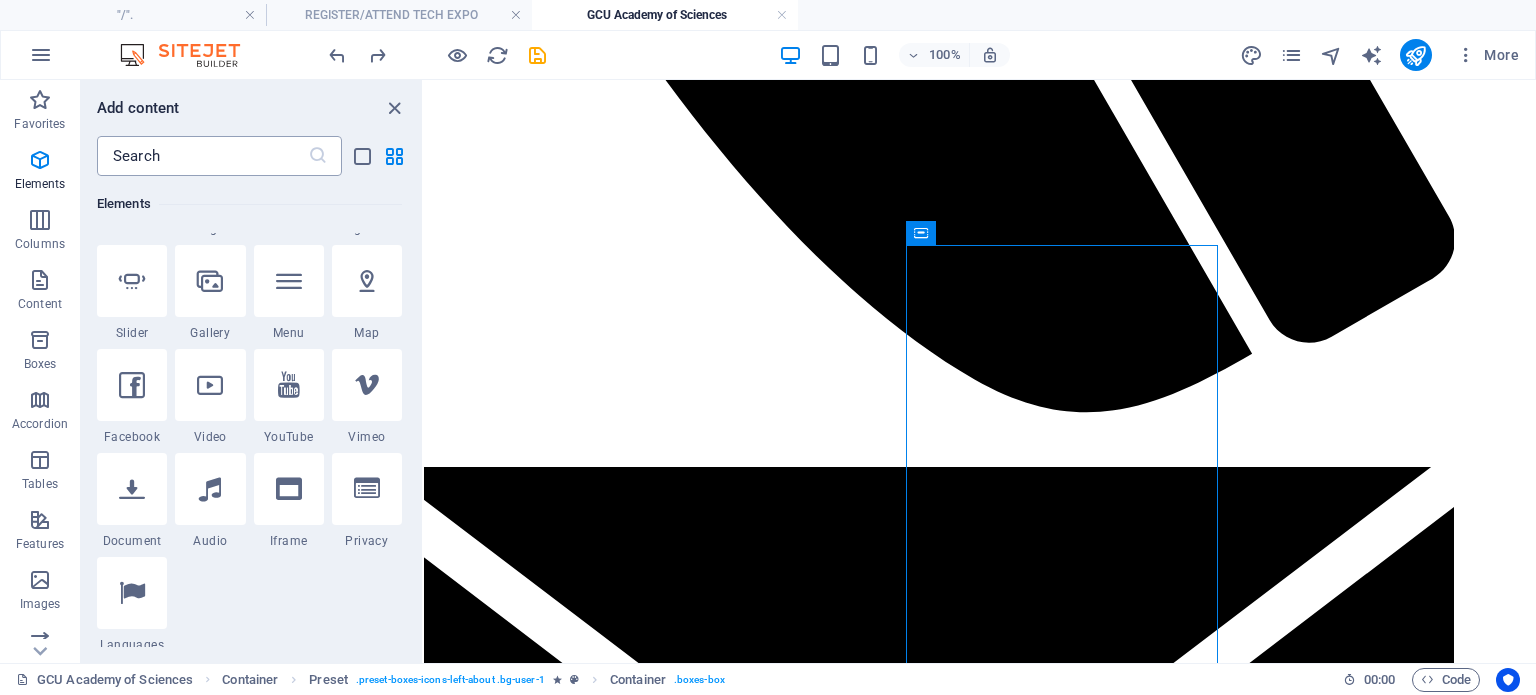 click at bounding box center [202, 156] 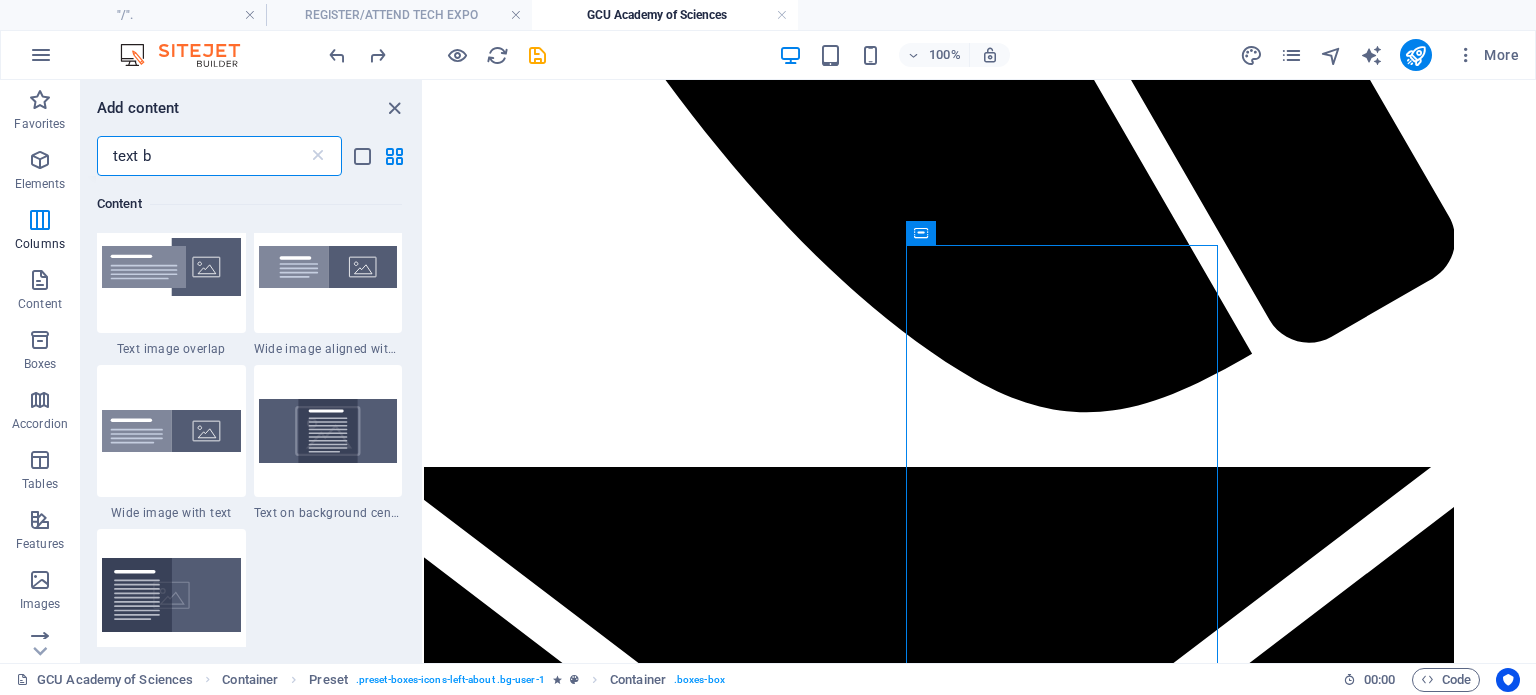 scroll, scrollTop: 0, scrollLeft: 0, axis: both 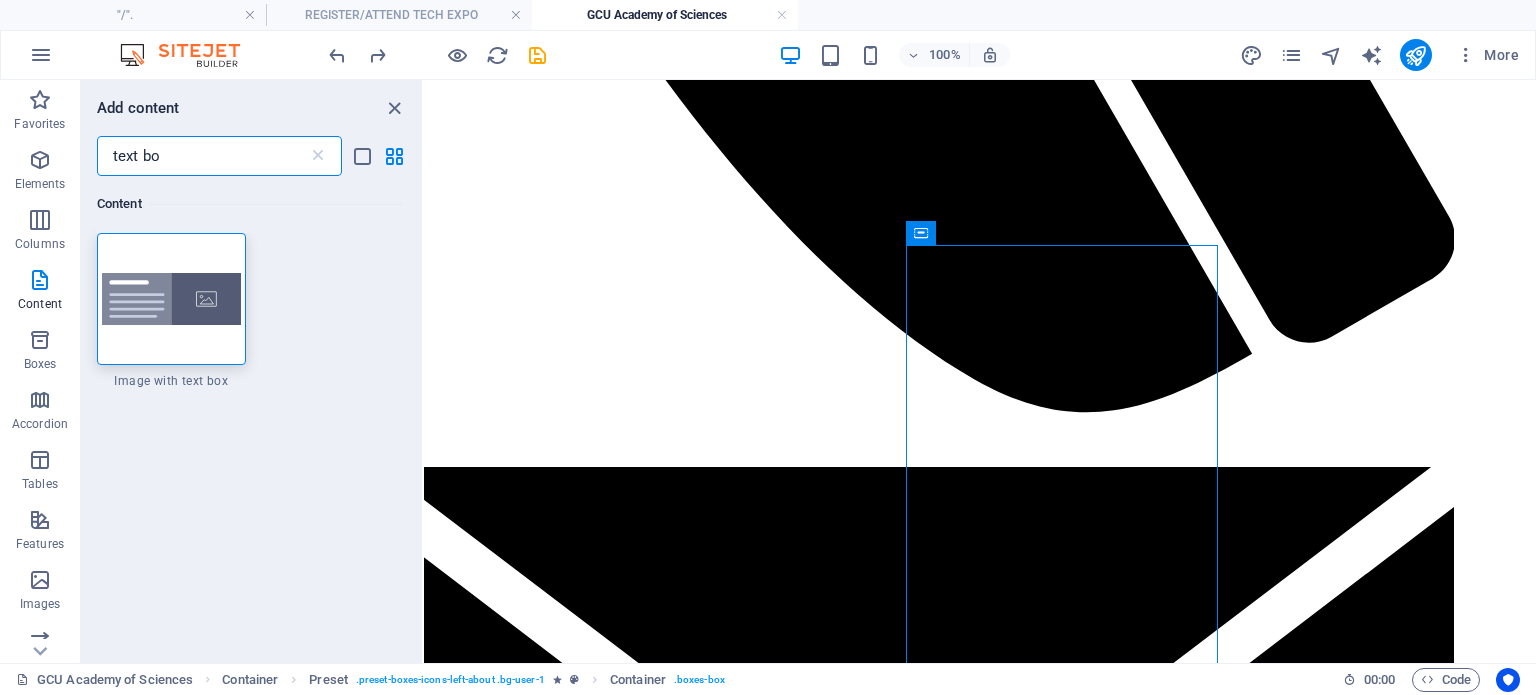 type on "text box" 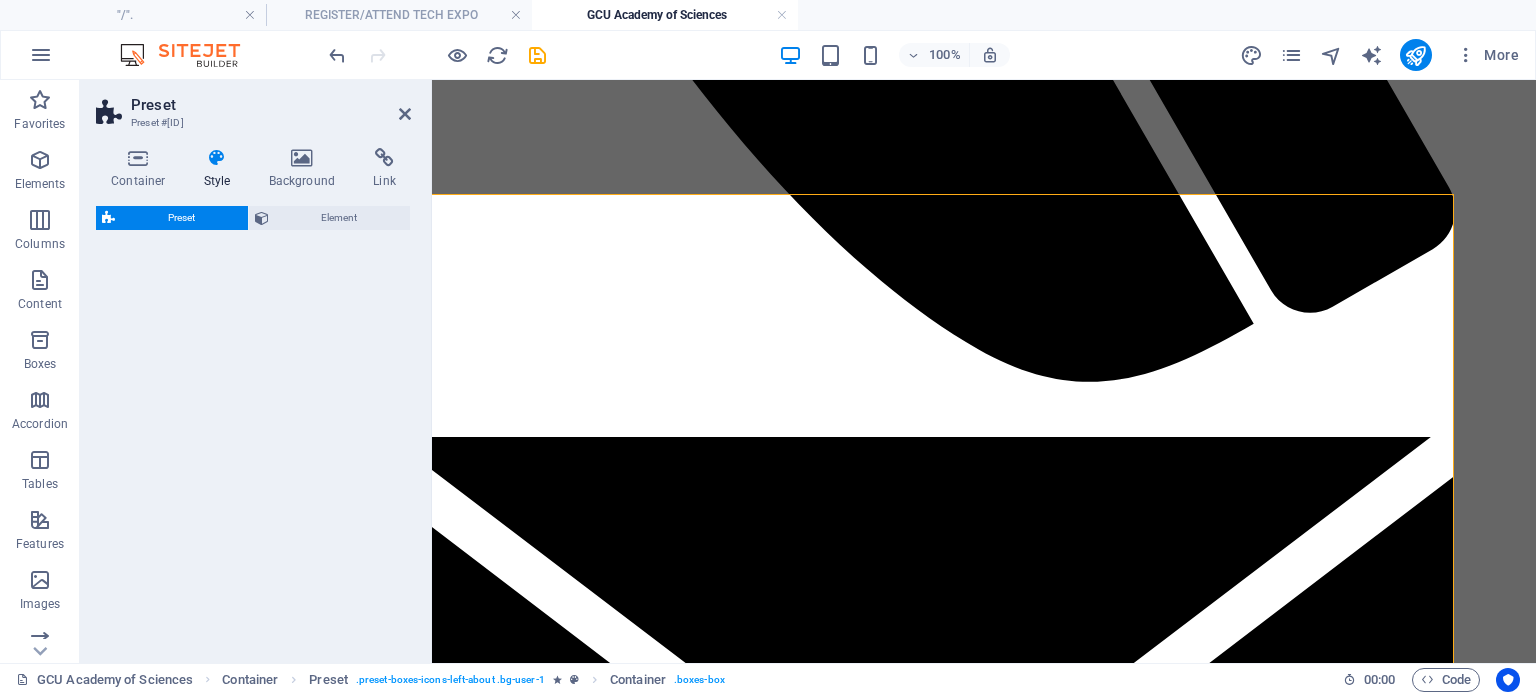 scroll, scrollTop: 6408, scrollLeft: 74, axis: both 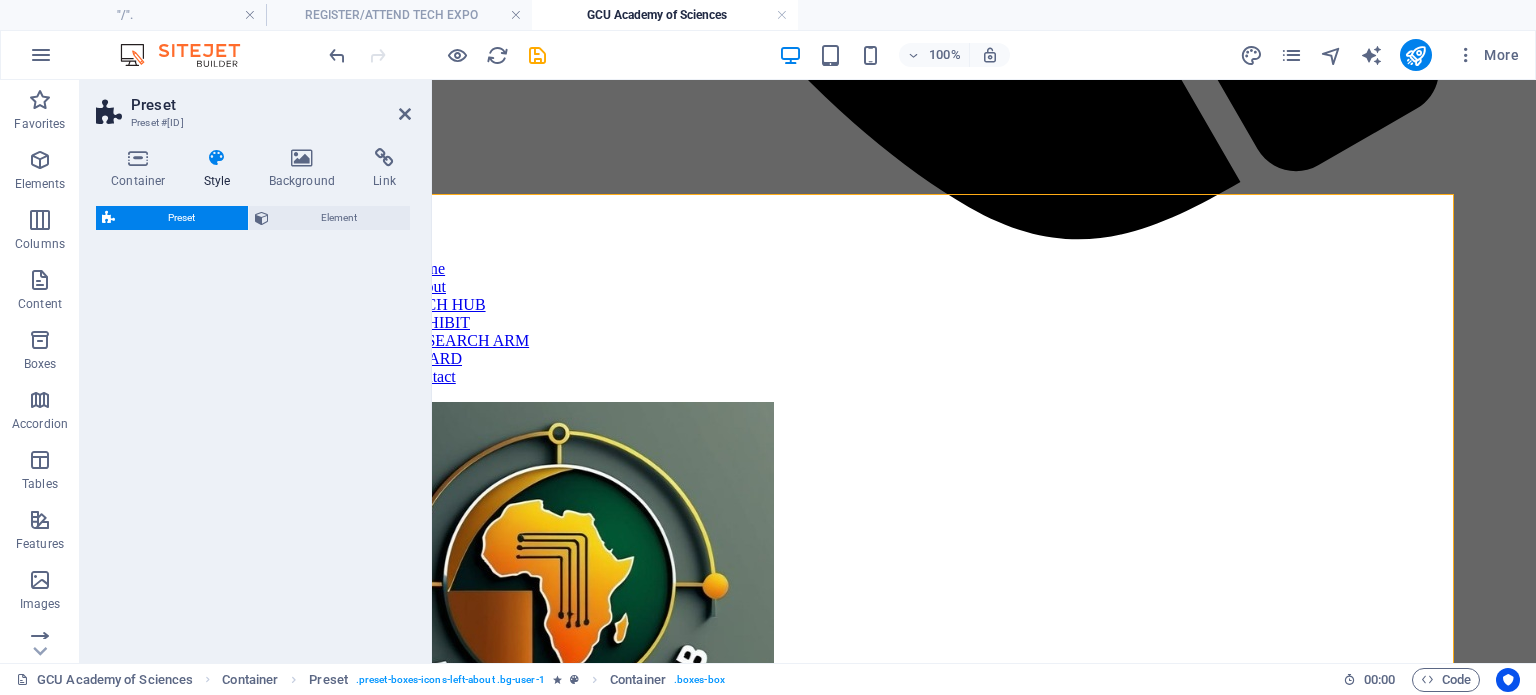 select on "rem" 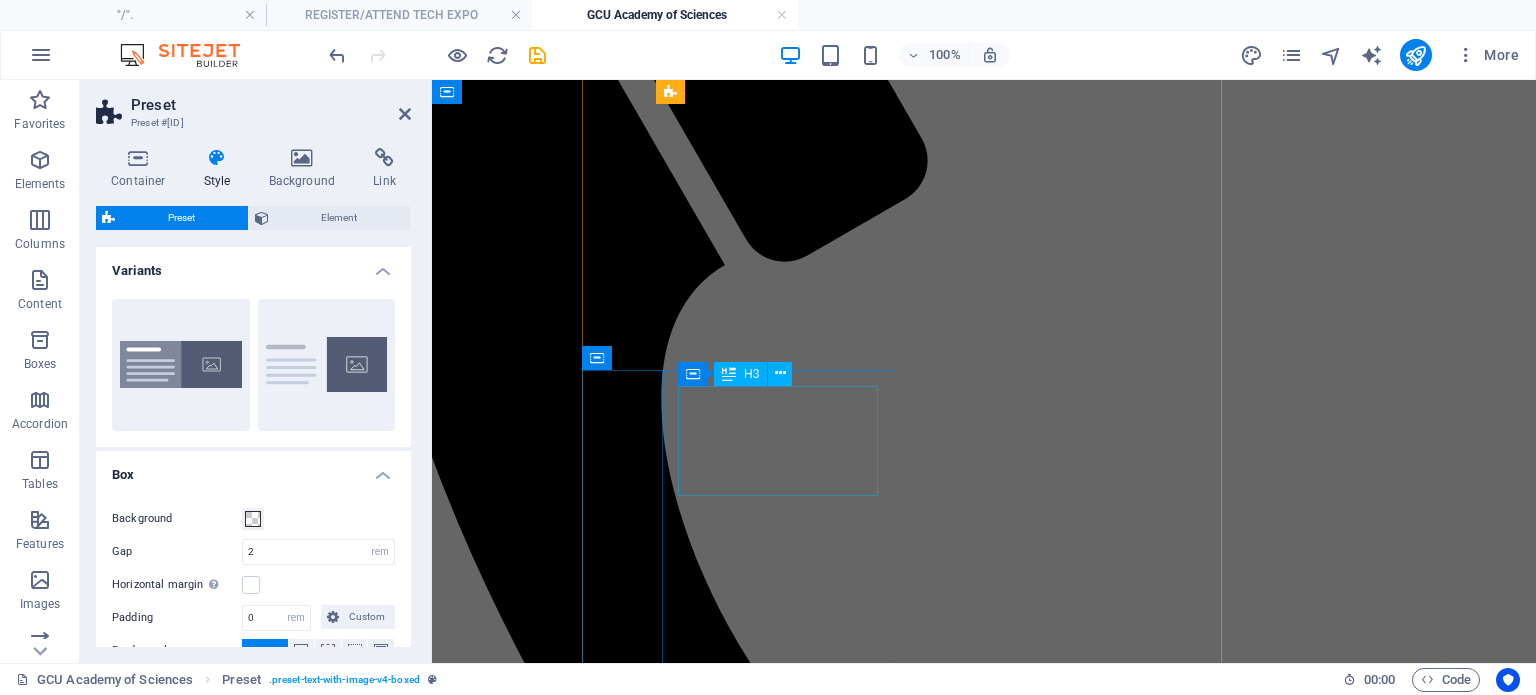 scroll, scrollTop: 5408, scrollLeft: 74, axis: both 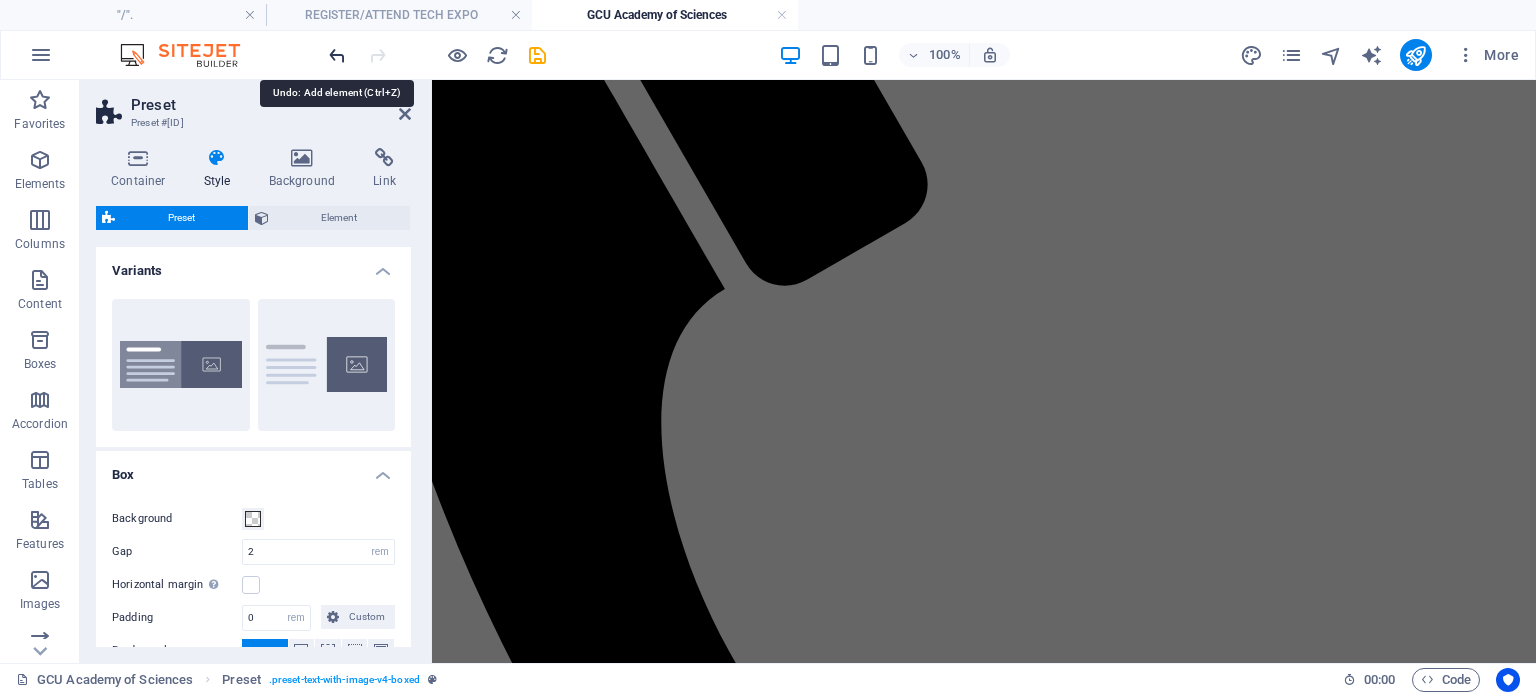 click at bounding box center (337, 55) 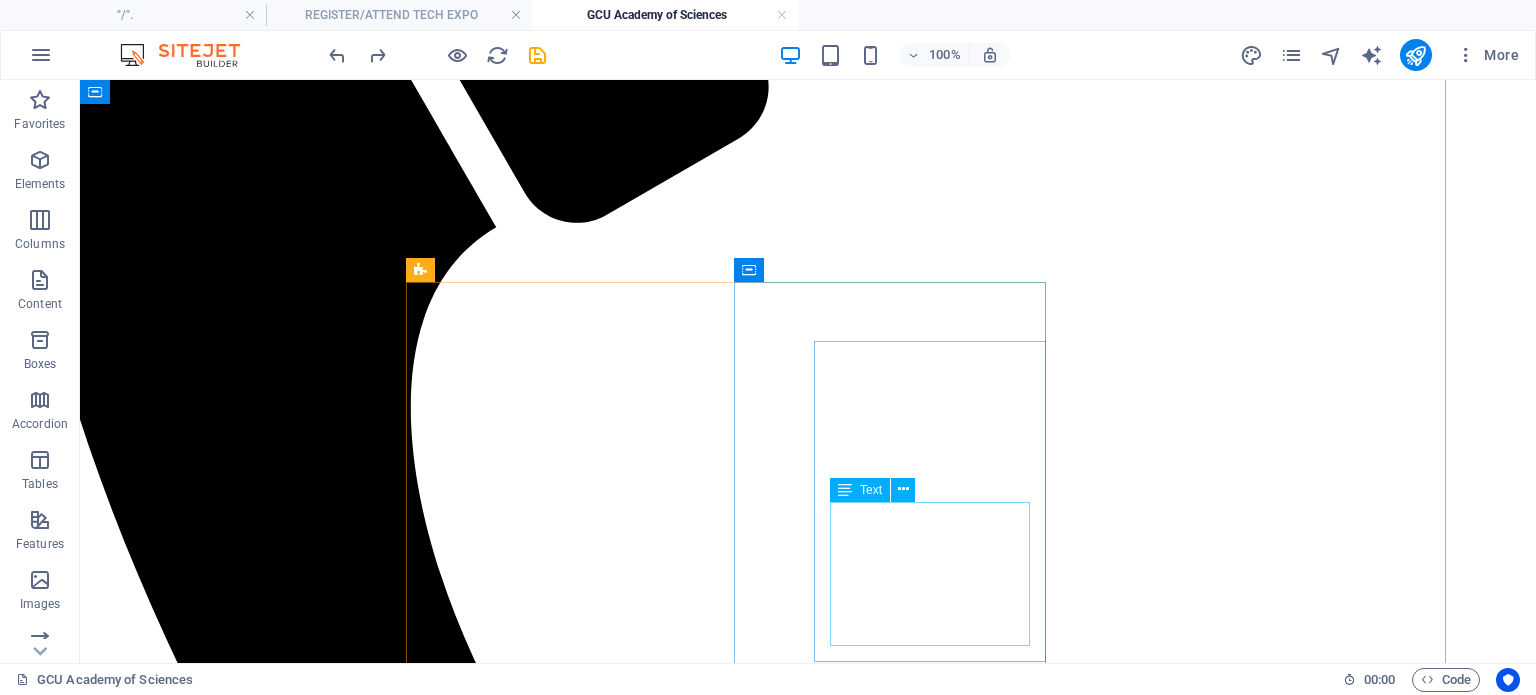 scroll, scrollTop: 4108, scrollLeft: 74, axis: both 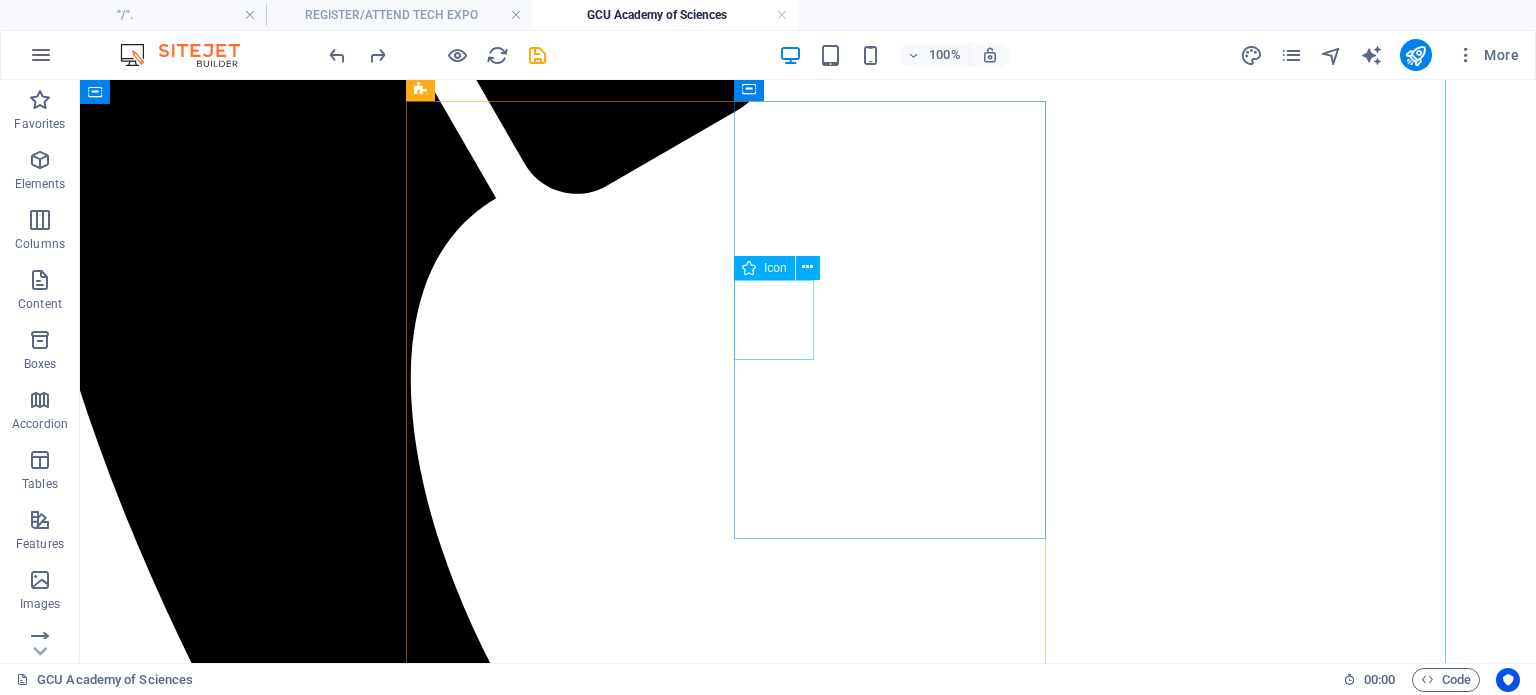 click on "Icon" at bounding box center (764, 268) 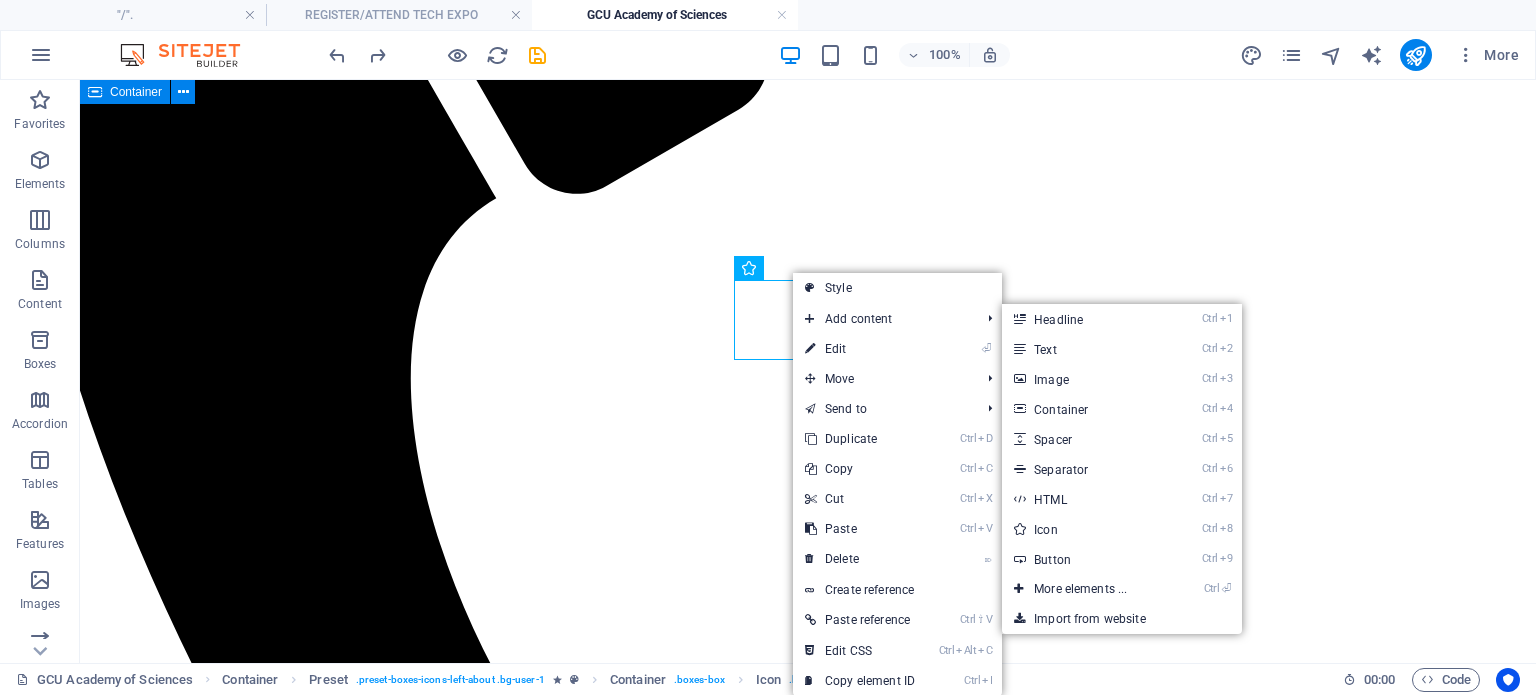 click on "GCU Academy of Sciences GCUASc AFRICA TECH HUB is geared to become a national and pan-African STEAM, Science, Technology, Engineering, Artisanry, Arts and Life Skills education and tech skills with supporting business services hub, investing in children and youth, facilitating transformation in schools and marginalised communities through innovative programmes that offer practicals in project-based learning. The GCUASc AFRICA TECH HUB intends to collaborate with schools, teachers trainers, institutions, communities, companies and government, throughout South Africa and globally, to support and improve STEM based school and skills training curricula with regard to Sciences, Technology, Engineering, Arts (critical thinking) and Mathematics (STEAM) learning, equipping children and youth to think and learn to be future developers and leaders of in-demand sustainable industries that will improve their future in the 4IR world. WHAT WE DO G Youth Tech Skills Hub Junior Artisanry & Engineering Spiritual Growth" at bounding box center (734, 16238) 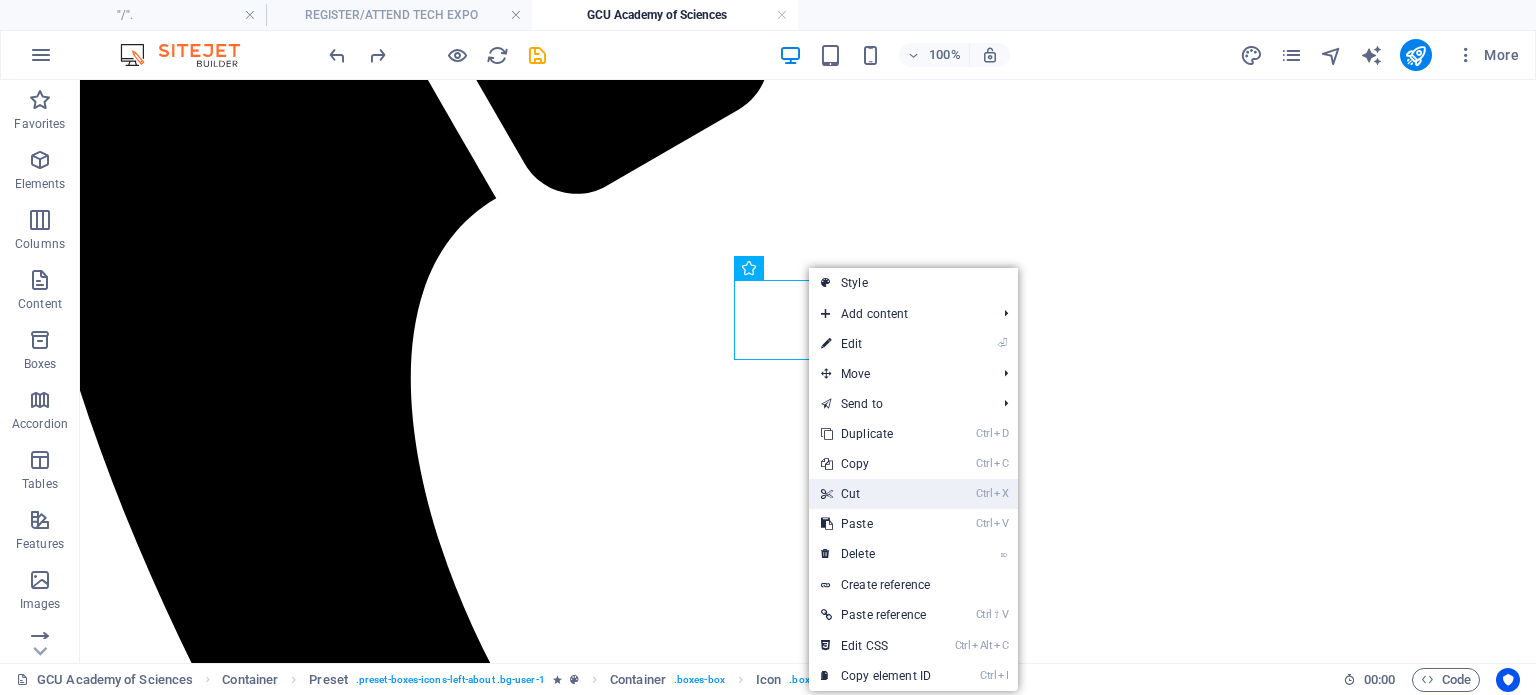 click on "Ctrl X  Cut" at bounding box center (876, 494) 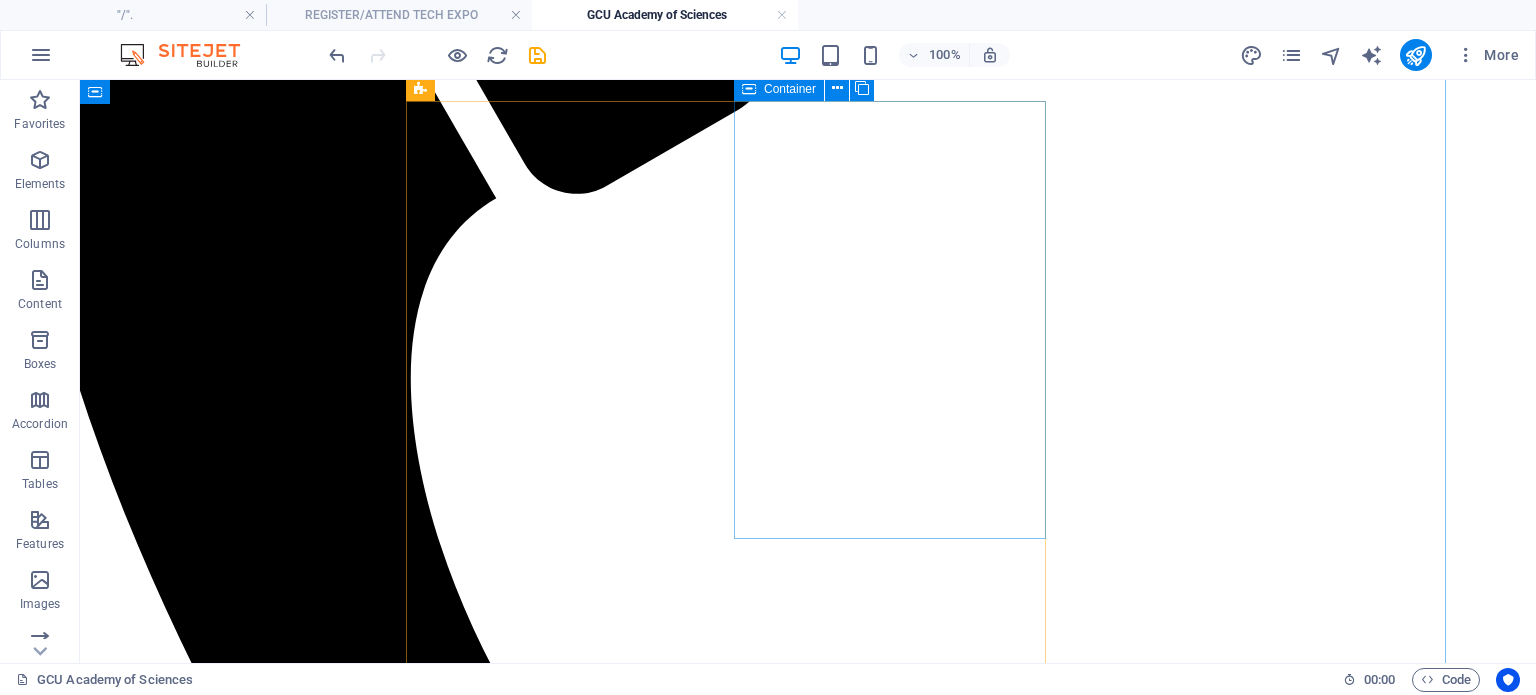 click on "Junior Artisanry & Engineering GCU Academy learners are taught and practice engineering and artisanry skills to develop an industrial development mindset from kindergarten to high school." at bounding box center [734, 10262] 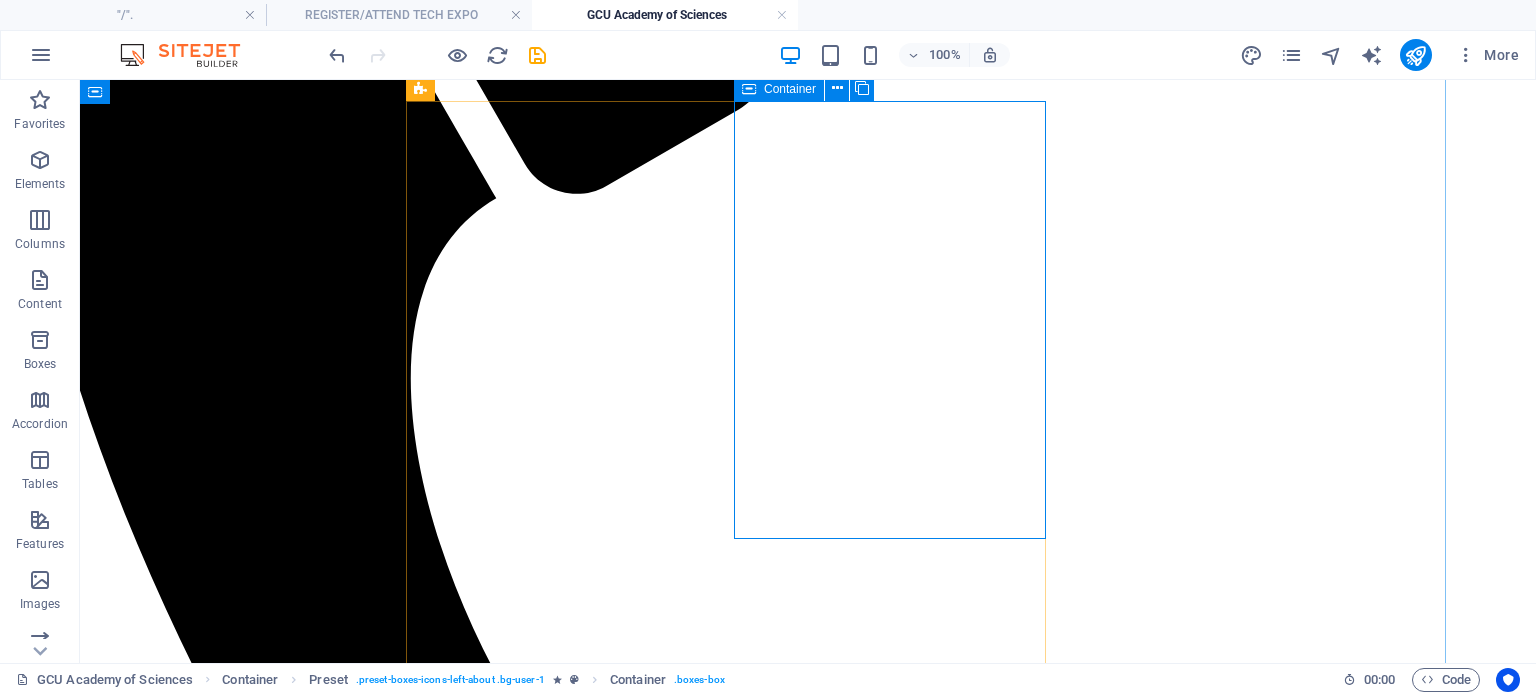 click on "Junior Artisanry & Engineering GCU Academy learners are taught and practice engineering and artisanry skills to develop an industrial development mindset from kindergarten to high school." at bounding box center [734, 10262] 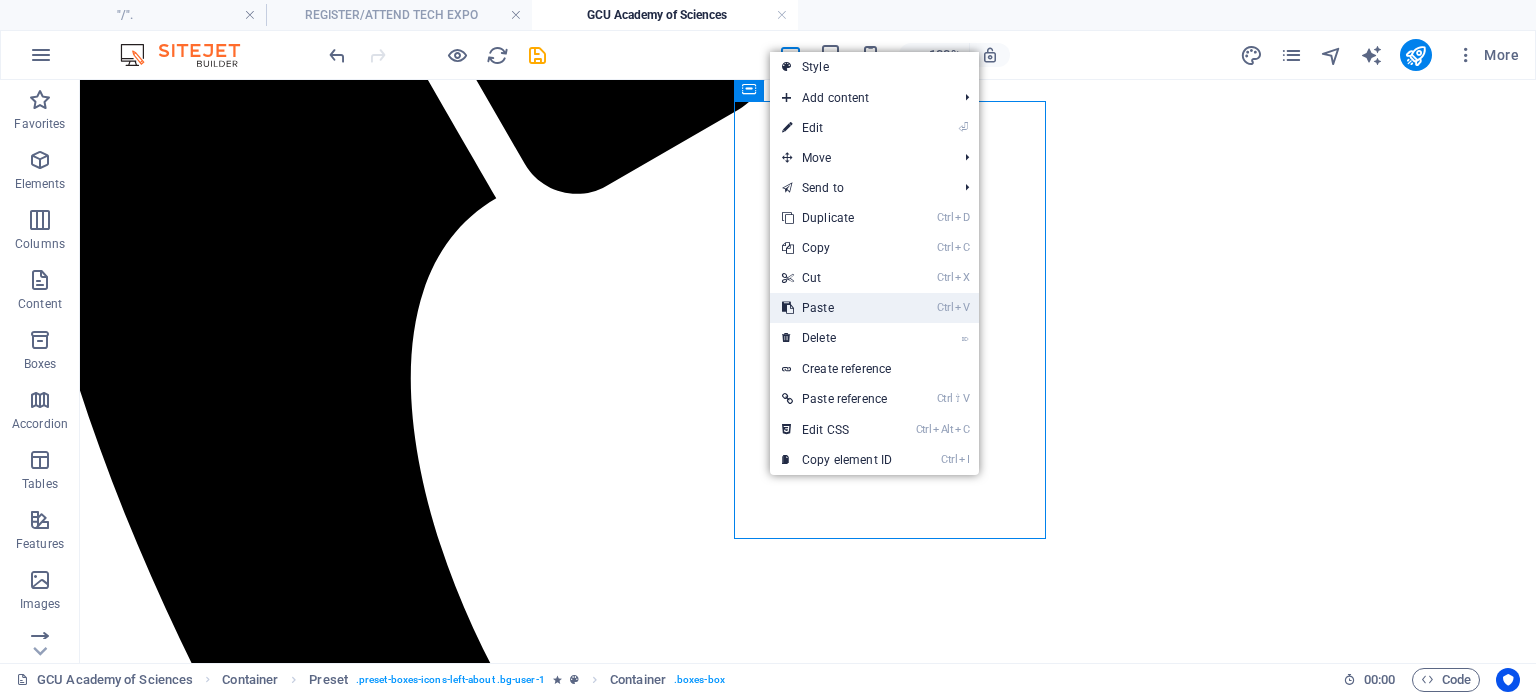 click on "Ctrl V  Paste" at bounding box center [837, 308] 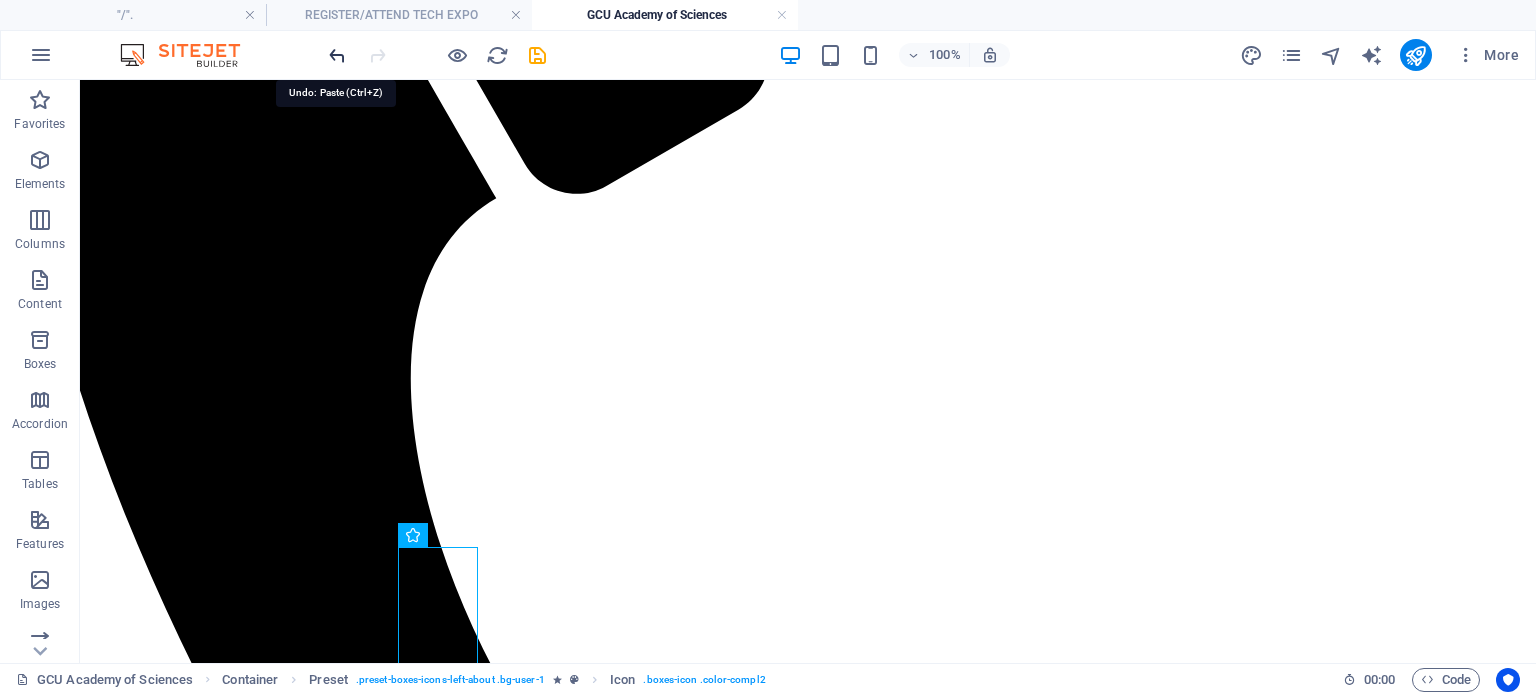 click at bounding box center (337, 55) 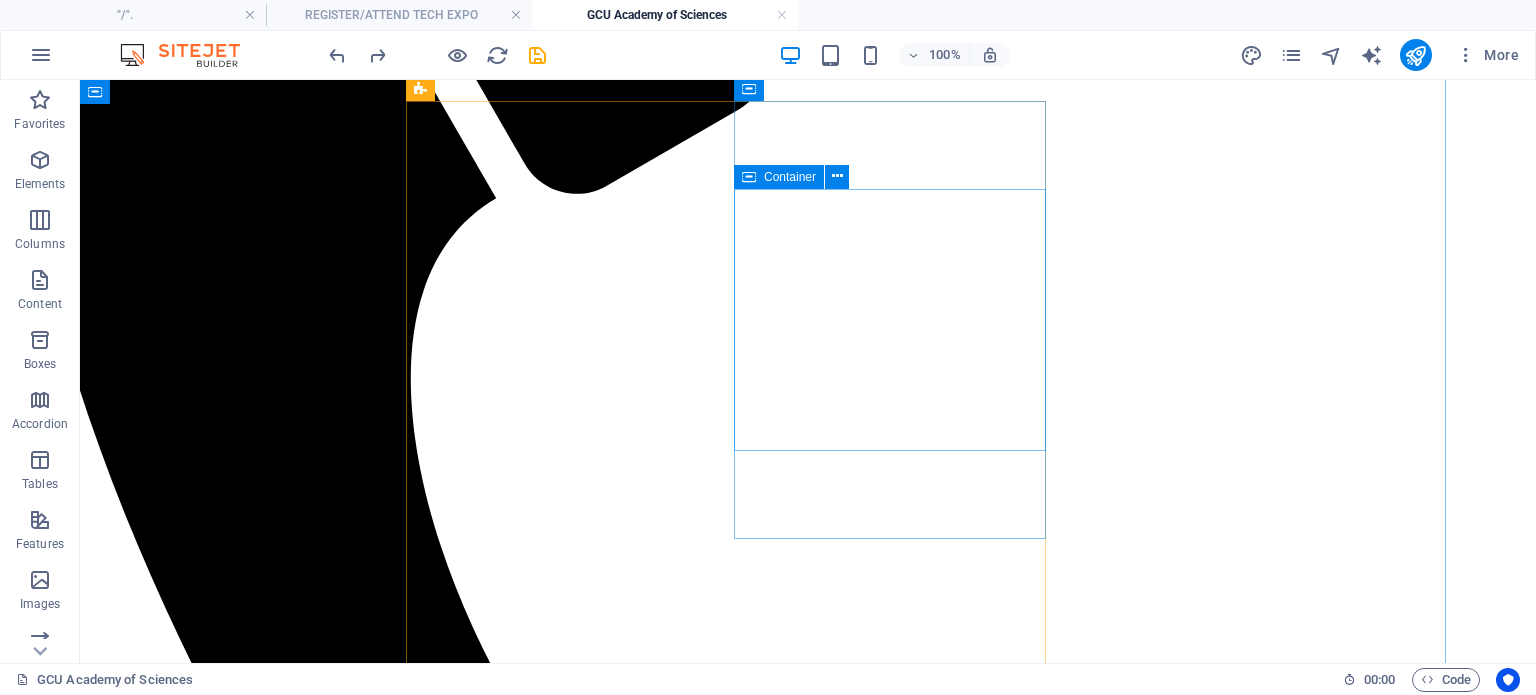 click on "Junior Artisanry & Engineering GCU Academy learners are taught and practice engineering and artisanry skills to develop an industrial development mindset from kindergarten to high school." at bounding box center [734, 10262] 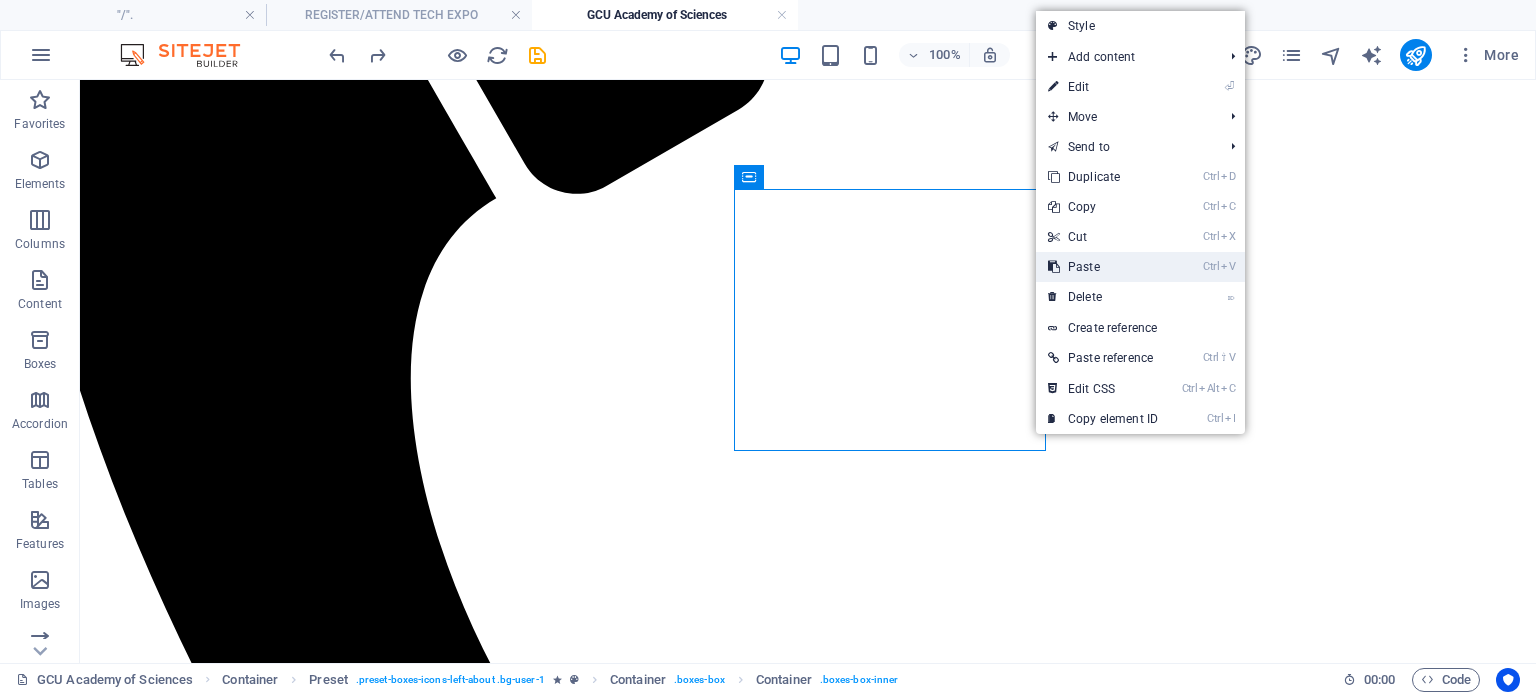 click on "Ctrl V  Paste" at bounding box center (1103, 267) 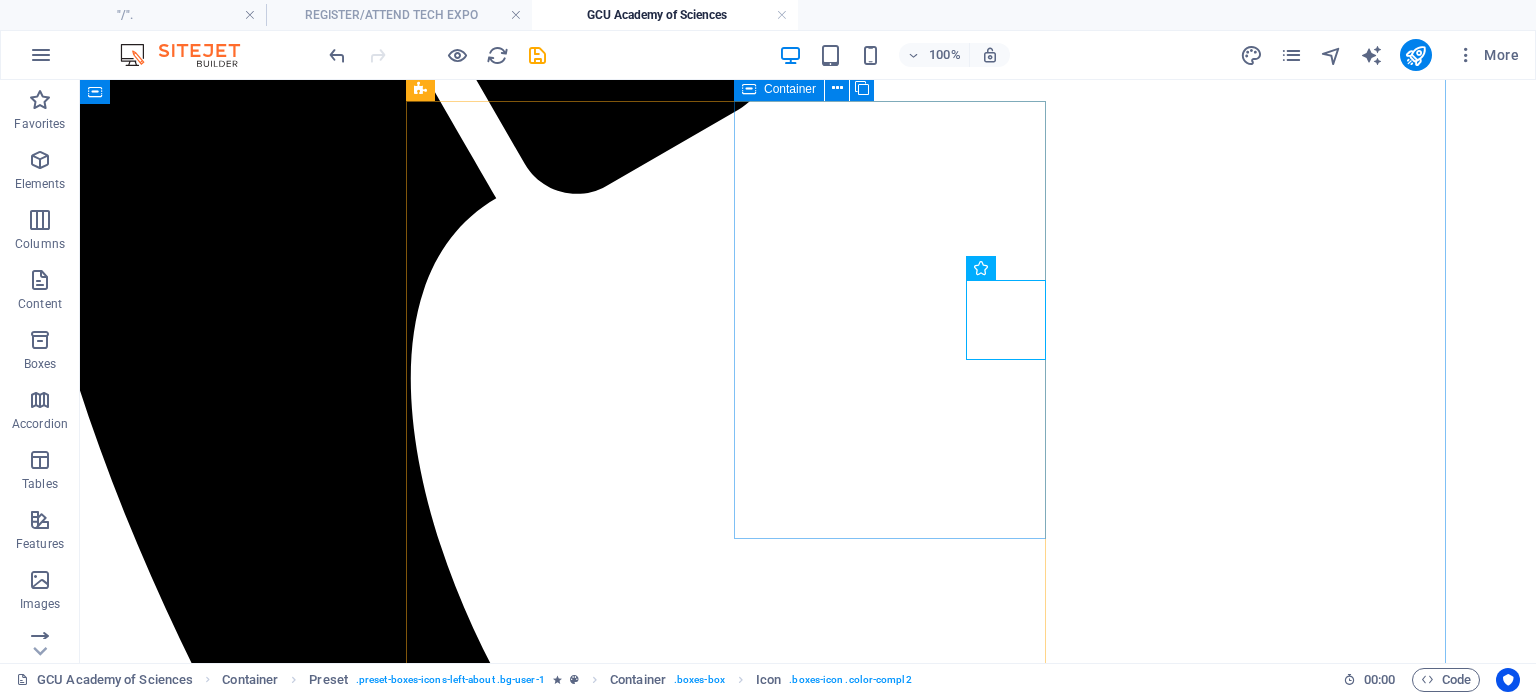drag, startPoint x: 1066, startPoint y: 355, endPoint x: 972, endPoint y: 480, distance: 156.40013 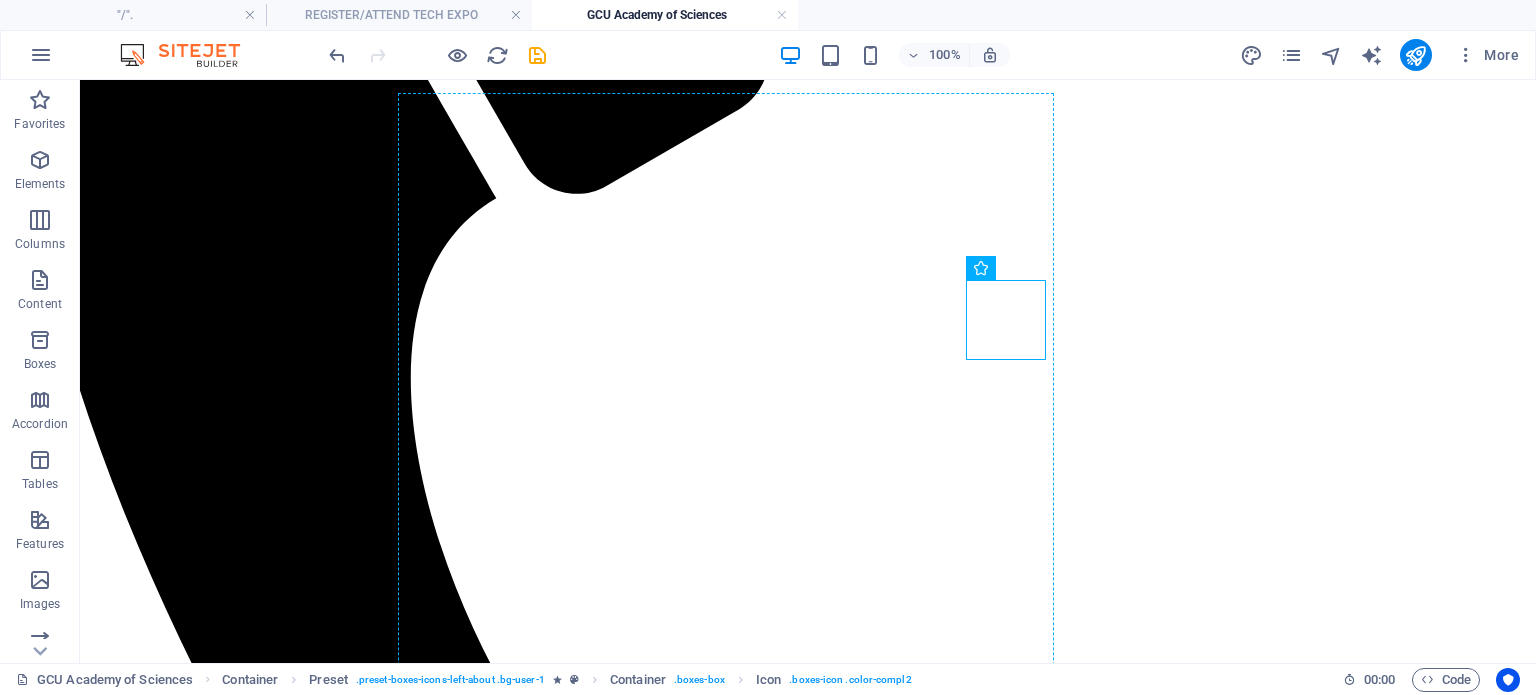 drag, startPoint x: 1079, startPoint y: 352, endPoint x: 969, endPoint y: 462, distance: 155.56349 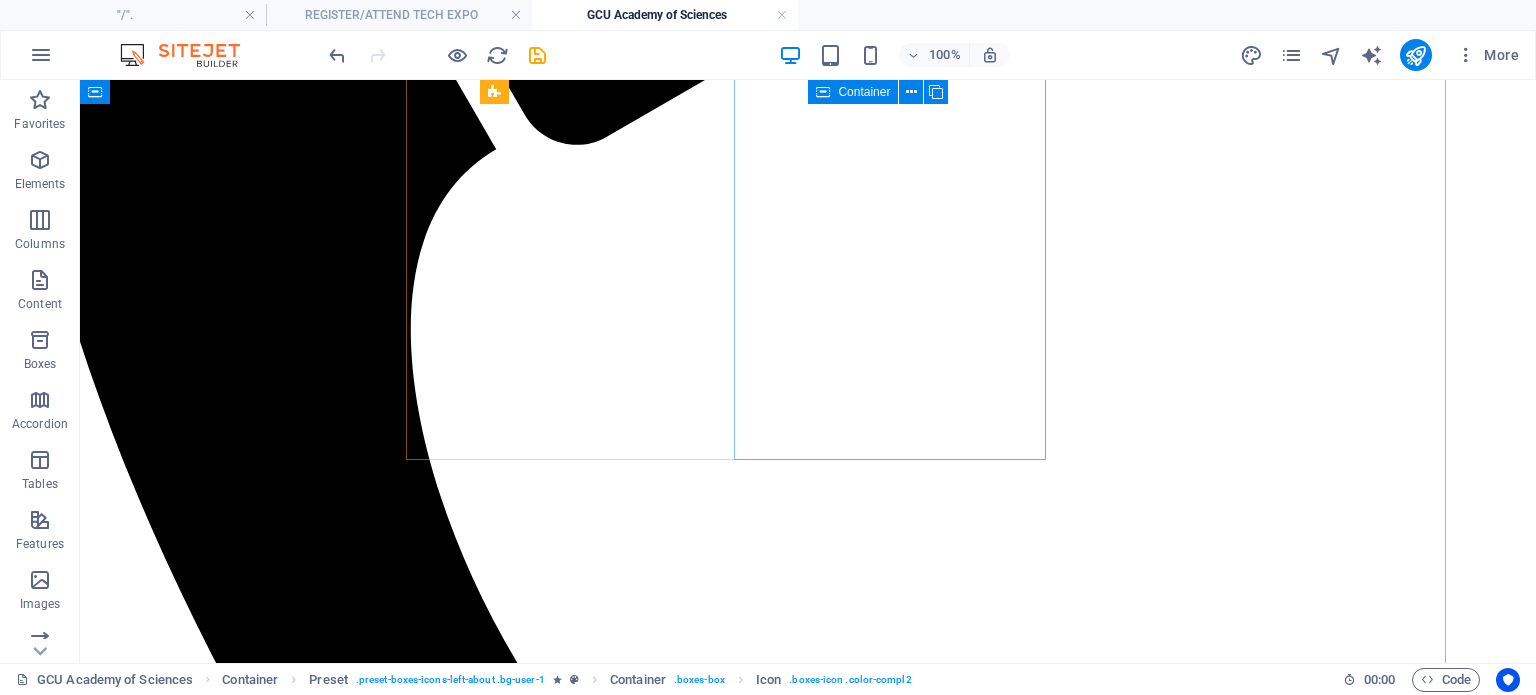 scroll, scrollTop: 6816, scrollLeft: 74, axis: both 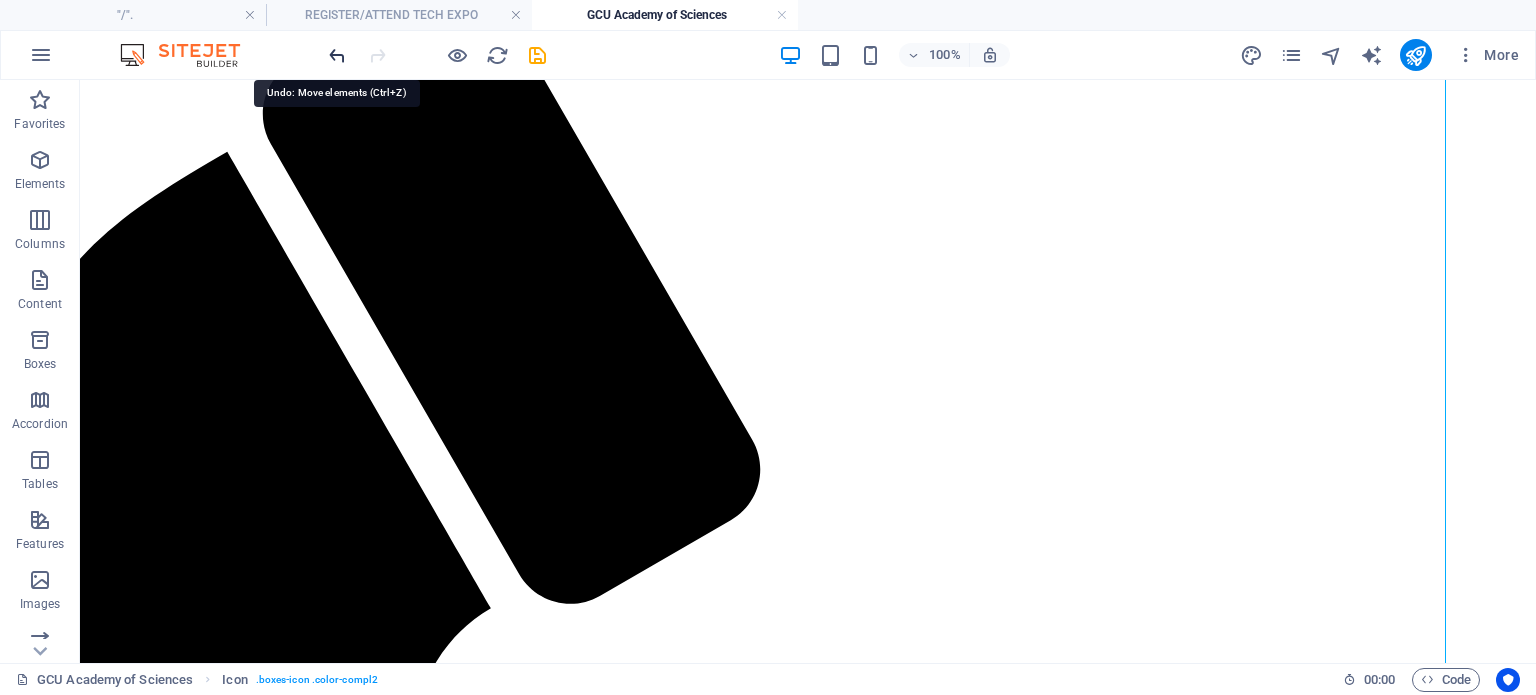 click at bounding box center [337, 55] 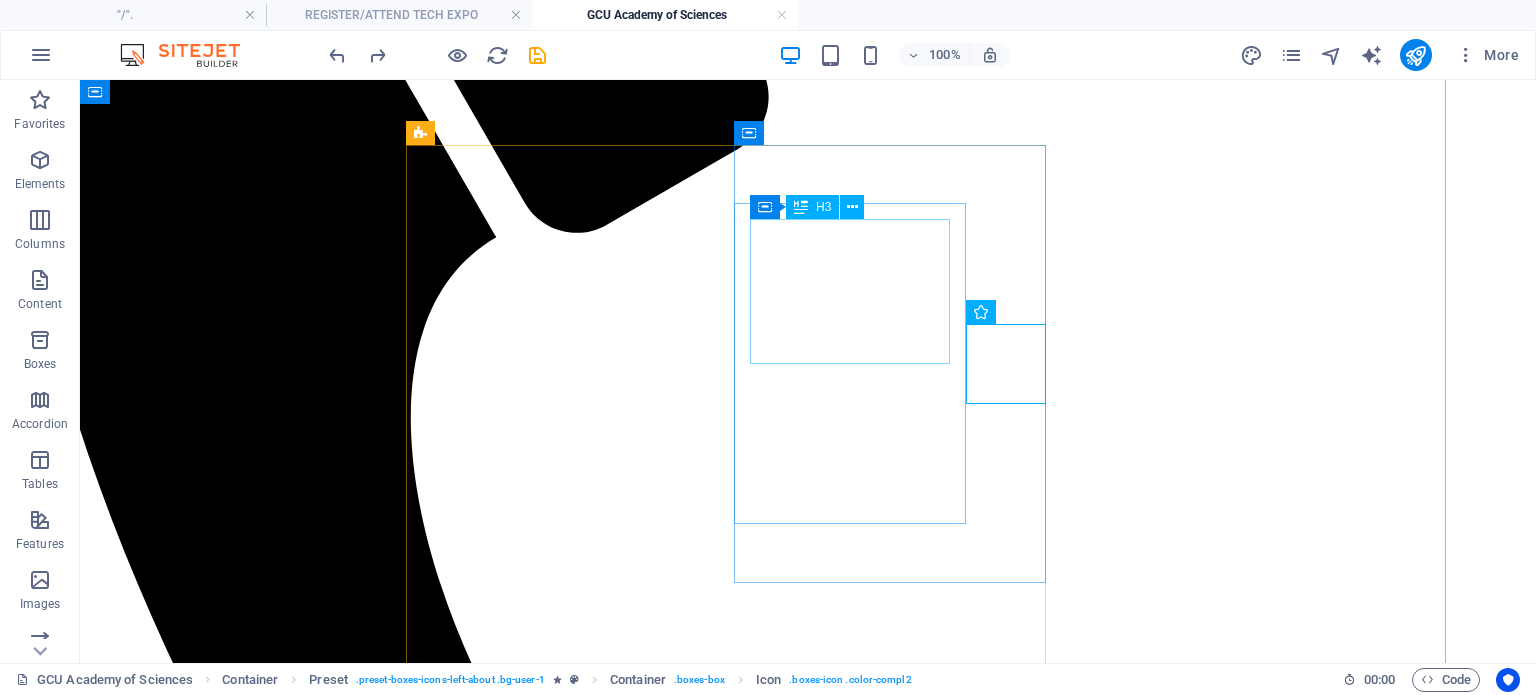 scroll, scrollTop: 4064, scrollLeft: 74, axis: both 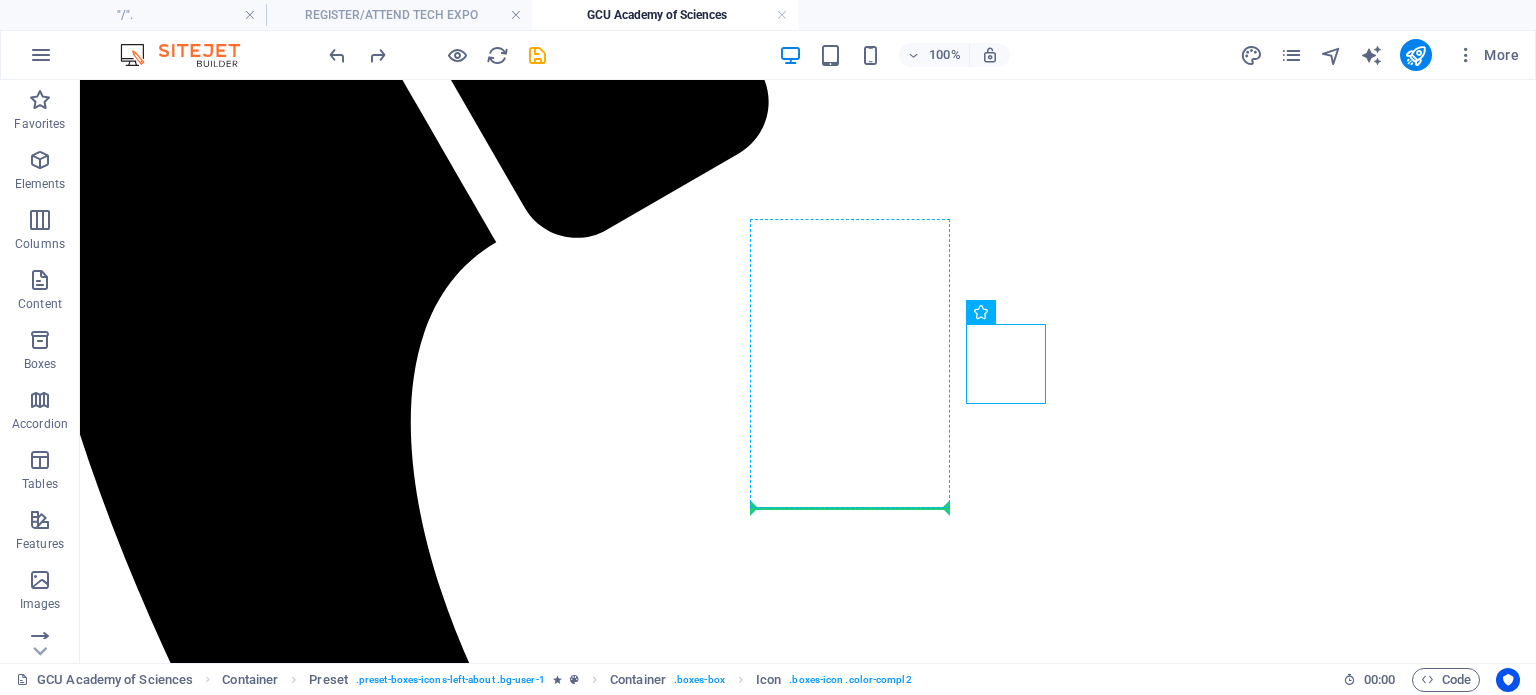 drag, startPoint x: 995, startPoint y: 331, endPoint x: 937, endPoint y: 480, distance: 159.8906 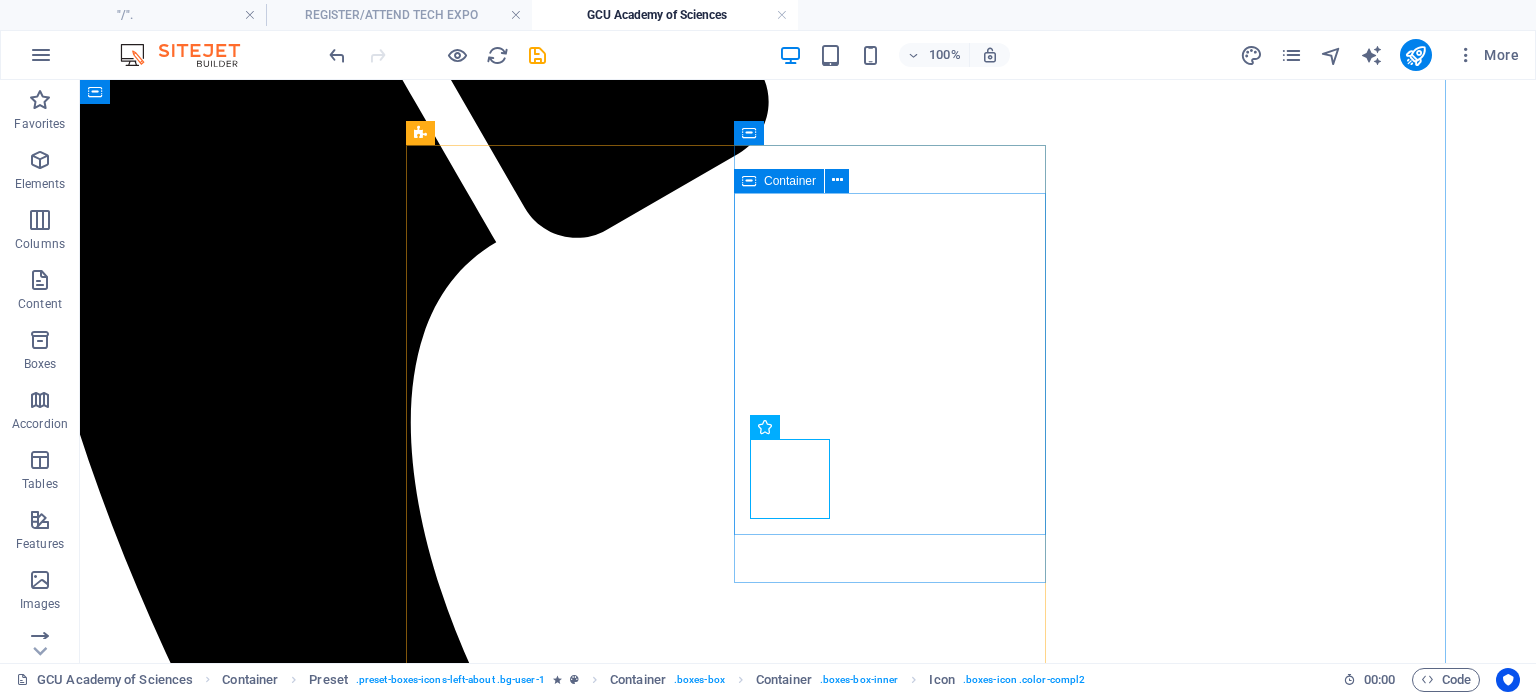 click on "Junior Artisanry & Engineering GCU Academy learners are taught and practice engineering and artisanry skills to develop an industrial development mindset from kindergarten to high school." at bounding box center [734, 10892] 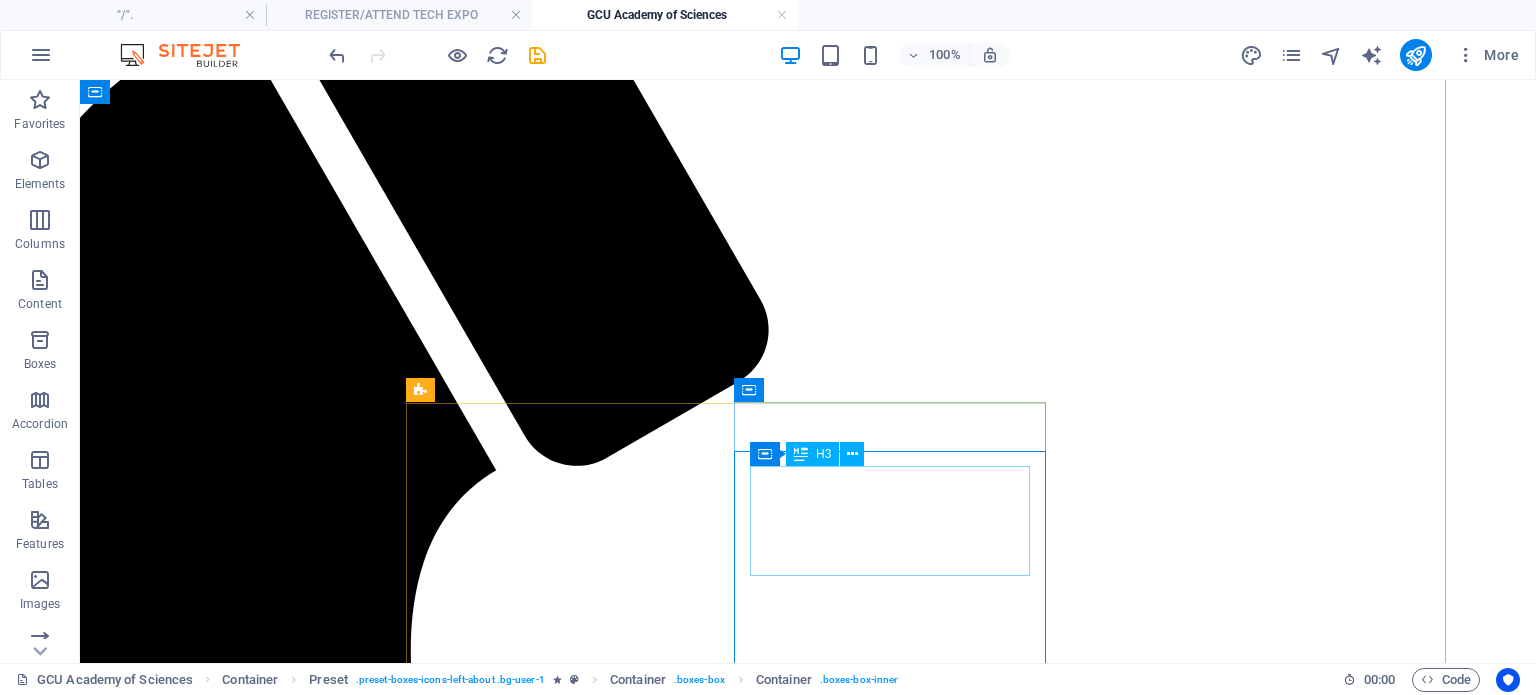scroll, scrollTop: 3864, scrollLeft: 74, axis: both 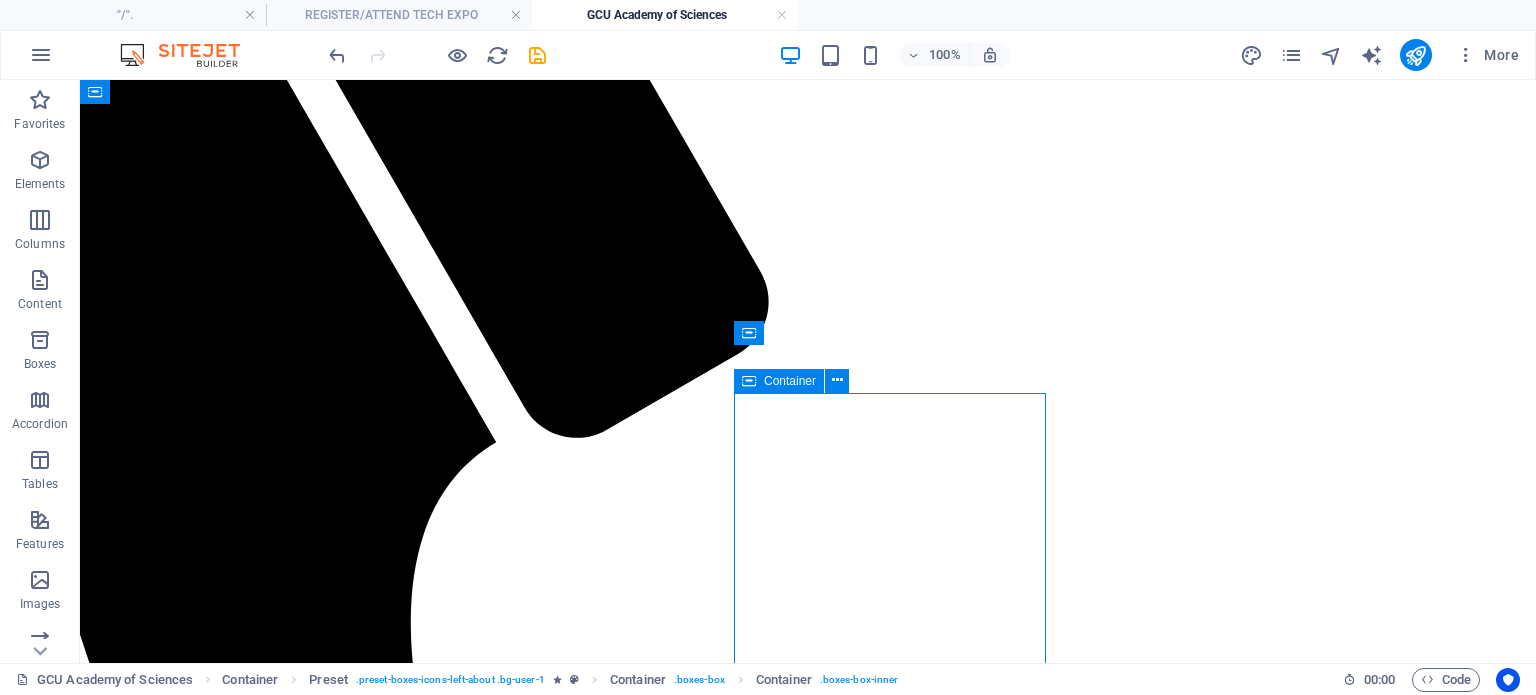 drag, startPoint x: 824, startPoint y: 391, endPoint x: 821, endPoint y: 370, distance: 21.213203 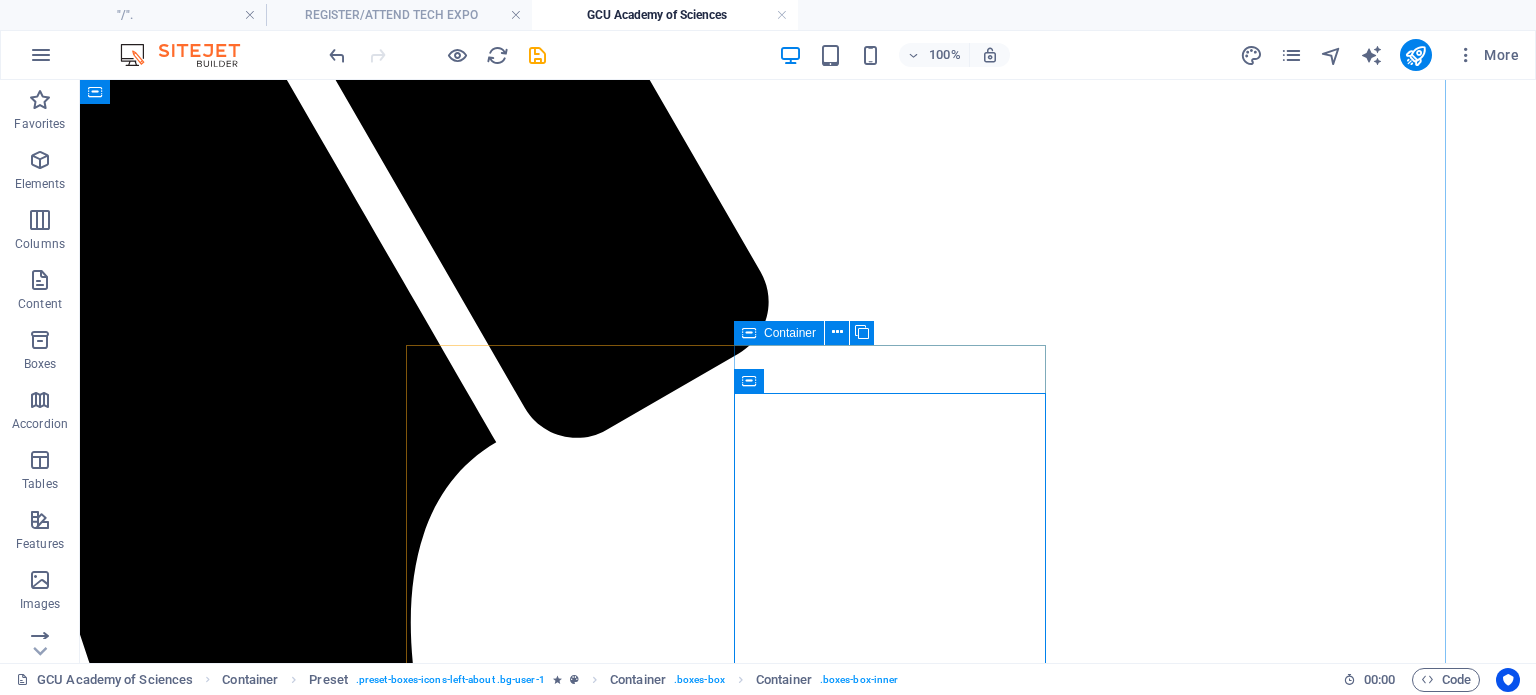 scroll, scrollTop: 3764, scrollLeft: 74, axis: both 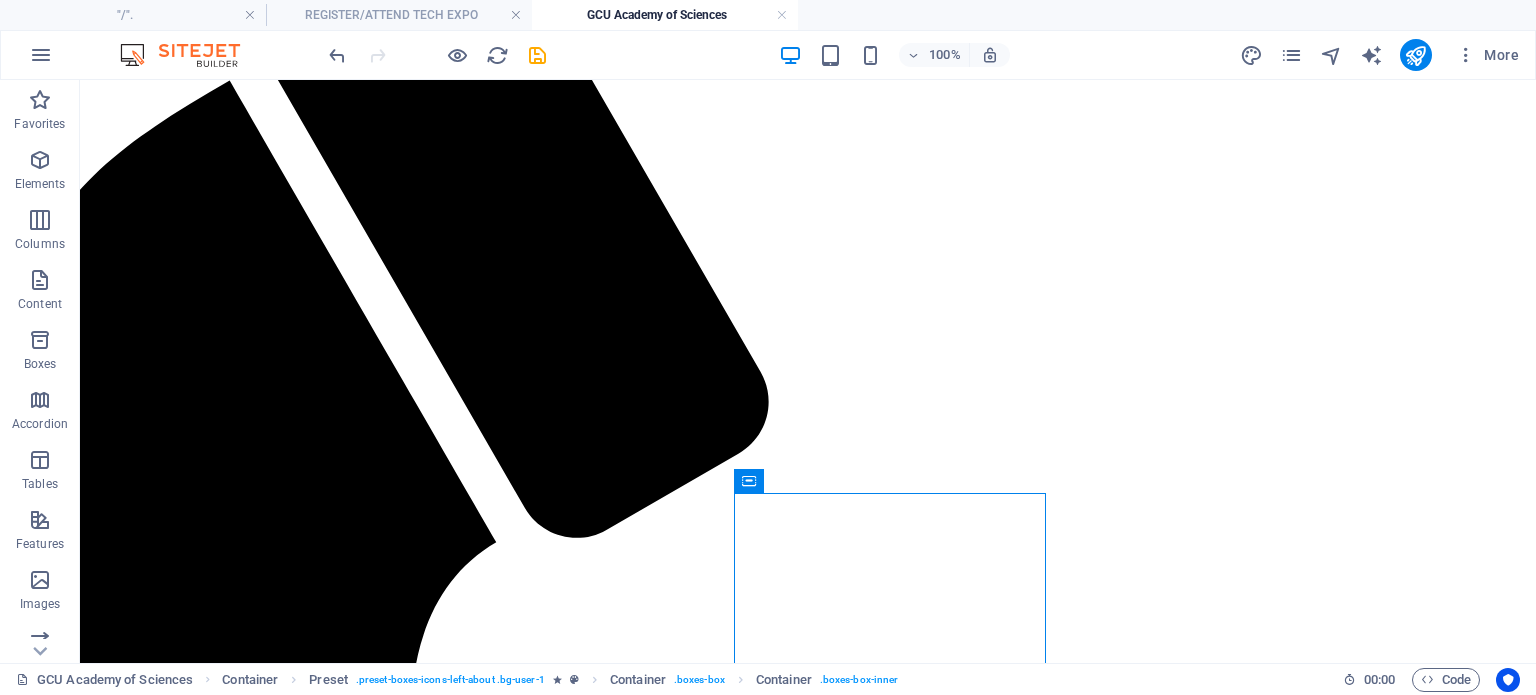 drag, startPoint x: 844, startPoint y: 563, endPoint x: 760, endPoint y: 462, distance: 131.3659 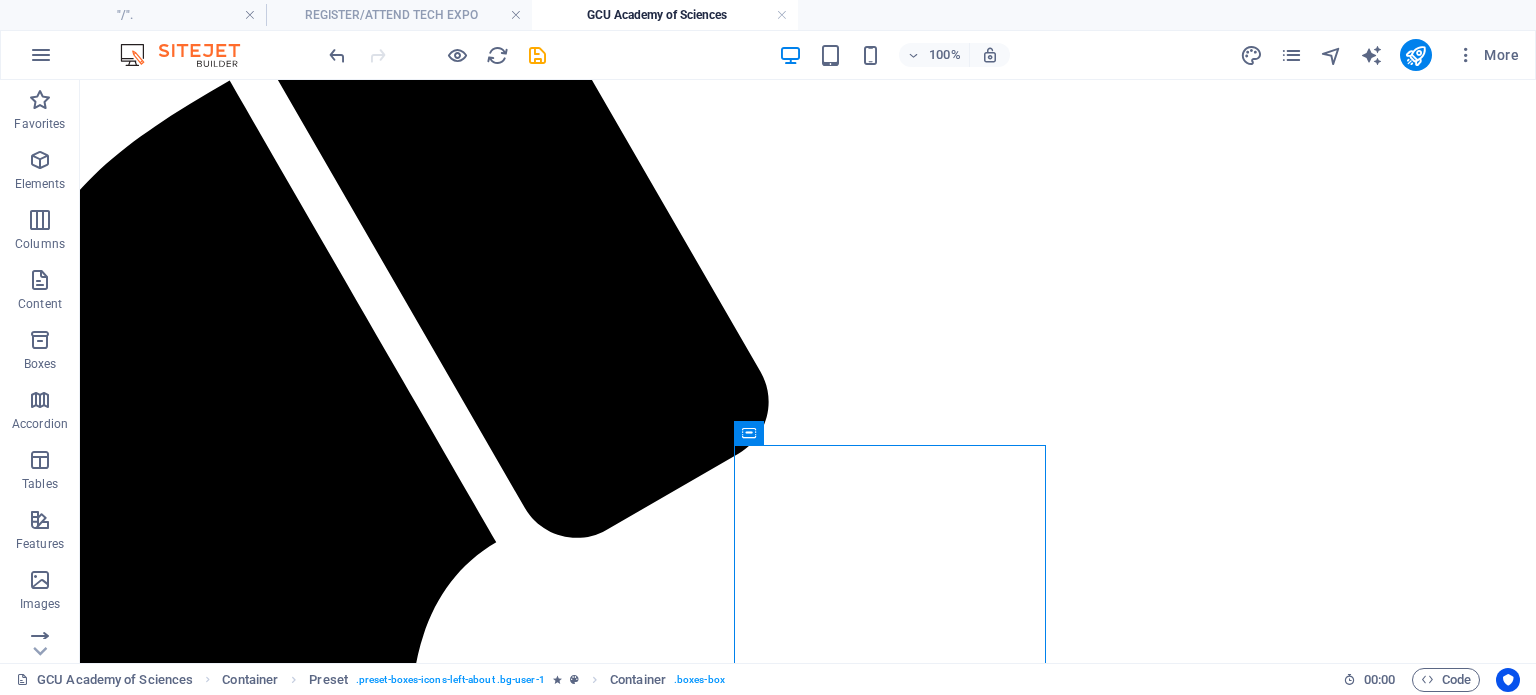 click on "Junior Artisanry & Engineering GCU Academy learners are taught and practice engineering and artisanry skills to develop an industrial development mindset from kindergarten to high school." at bounding box center (734, 11192) 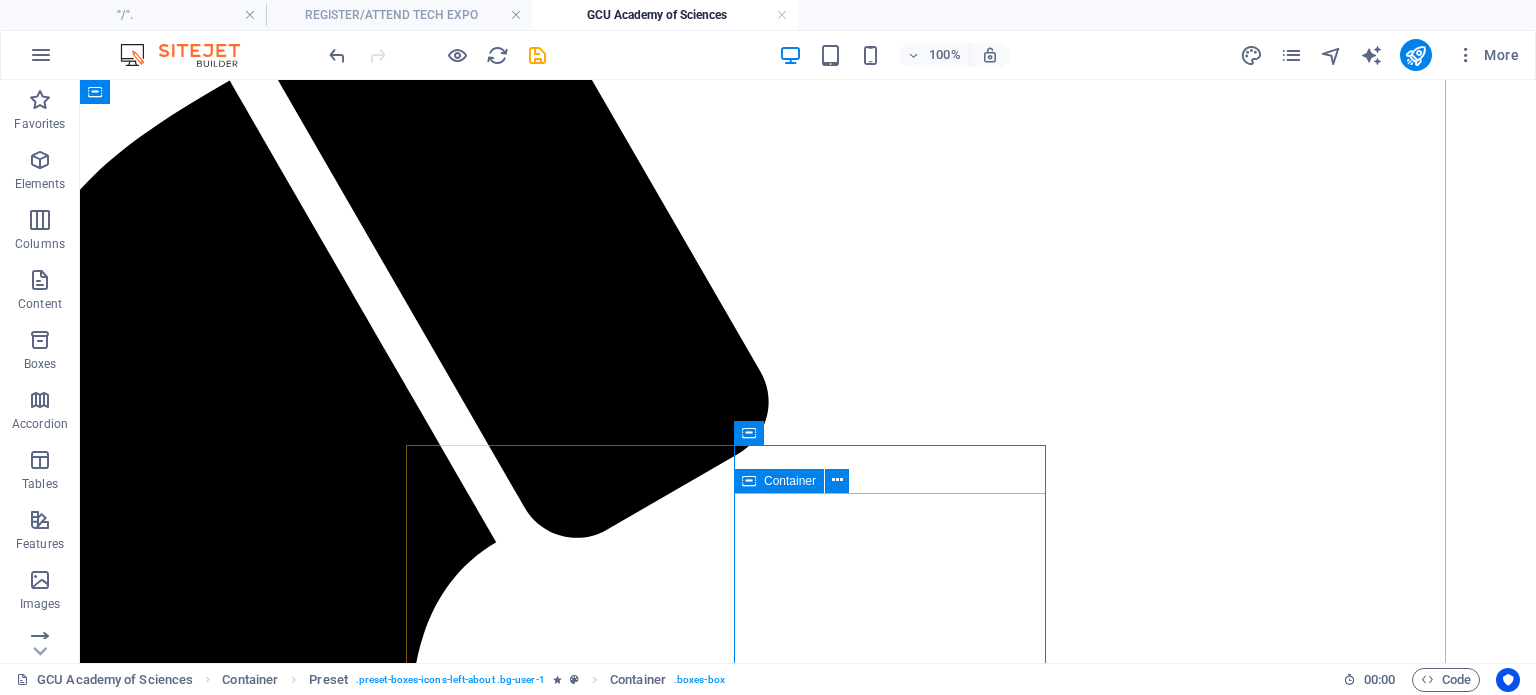 click on "Junior Artisanry & Engineering GCU Academy learners are taught and practice engineering and artisanry skills to develop an industrial development mindset from kindergarten to high school." at bounding box center [734, 11192] 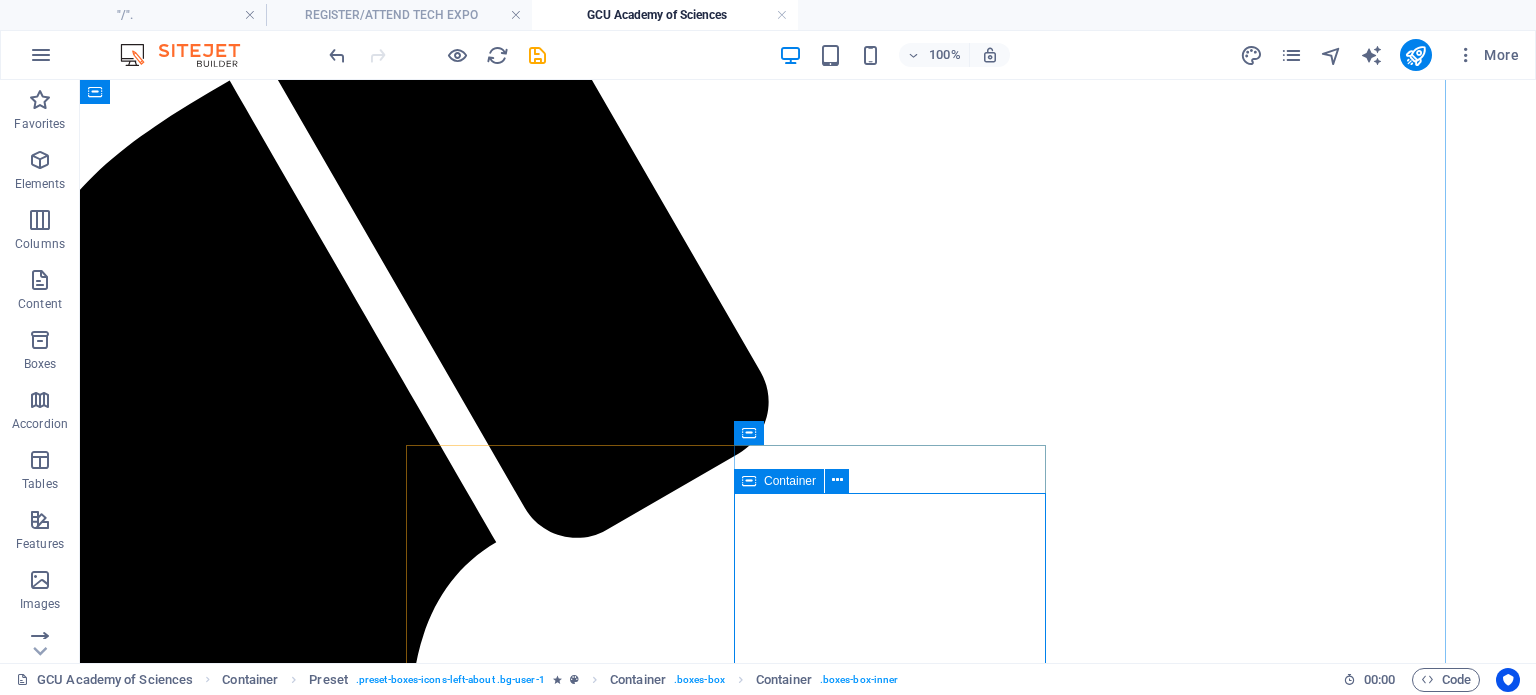 scroll, scrollTop: 3765, scrollLeft: 74, axis: both 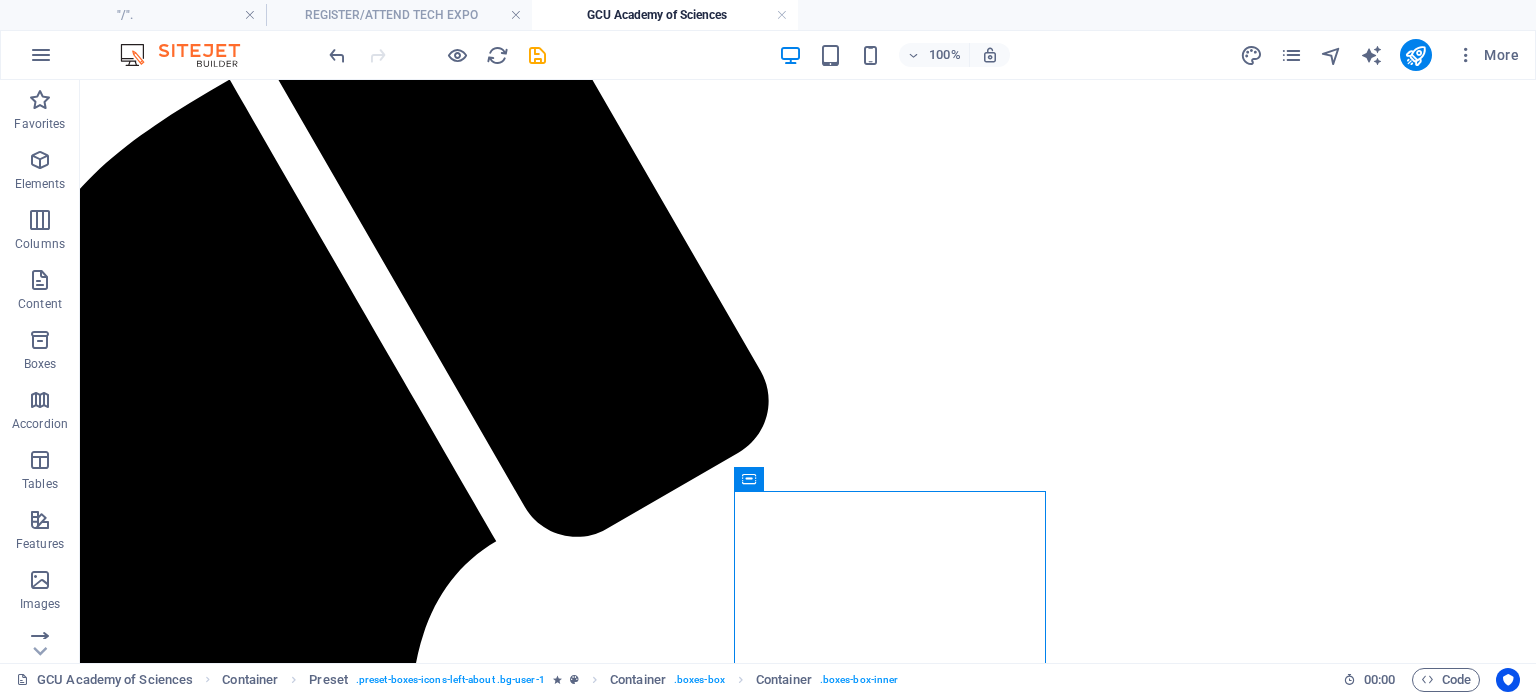 drag, startPoint x: 844, startPoint y: 571, endPoint x: 764, endPoint y: 463, distance: 134.40237 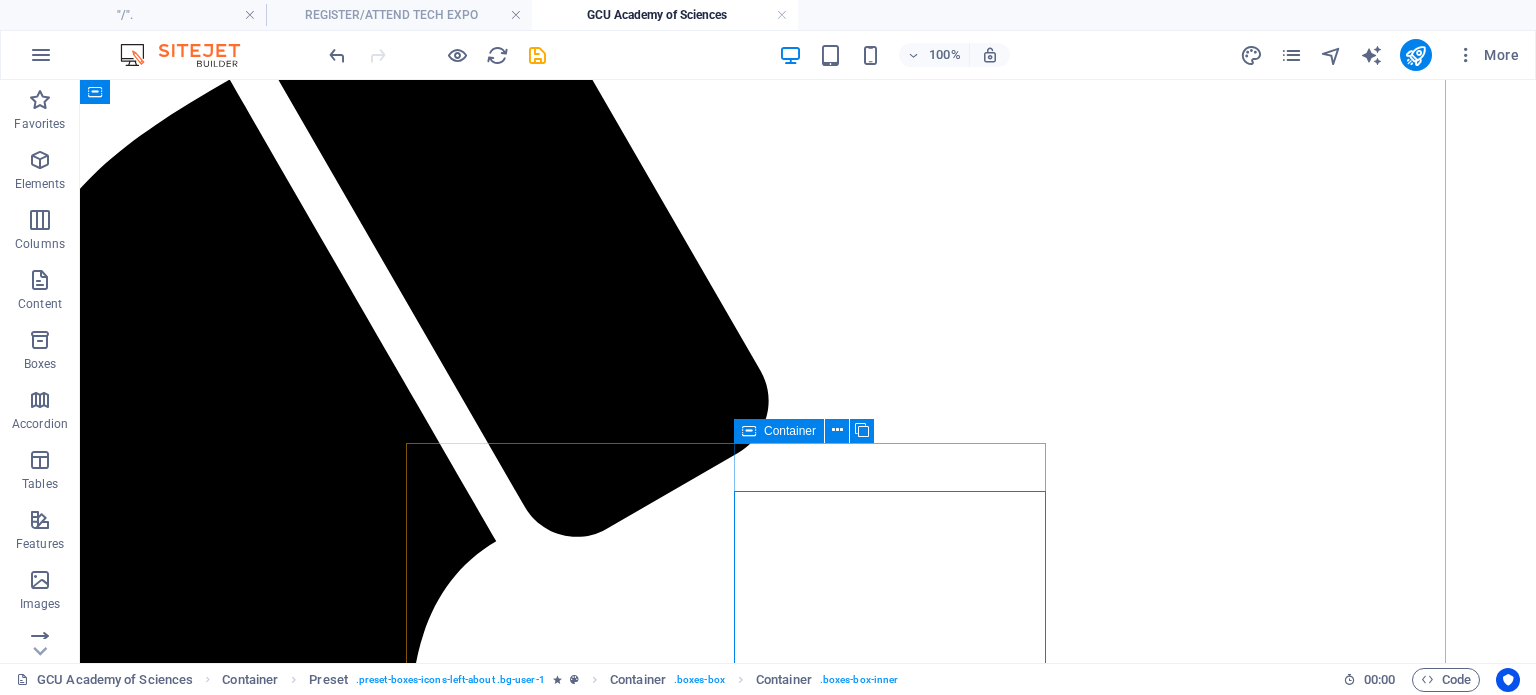click on "Junior Artisanry & Engineering GCU Academy learners are taught and practice engineering and artisanry skills to develop an industrial development mindset from kindergarten to high school." at bounding box center (734, 11191) 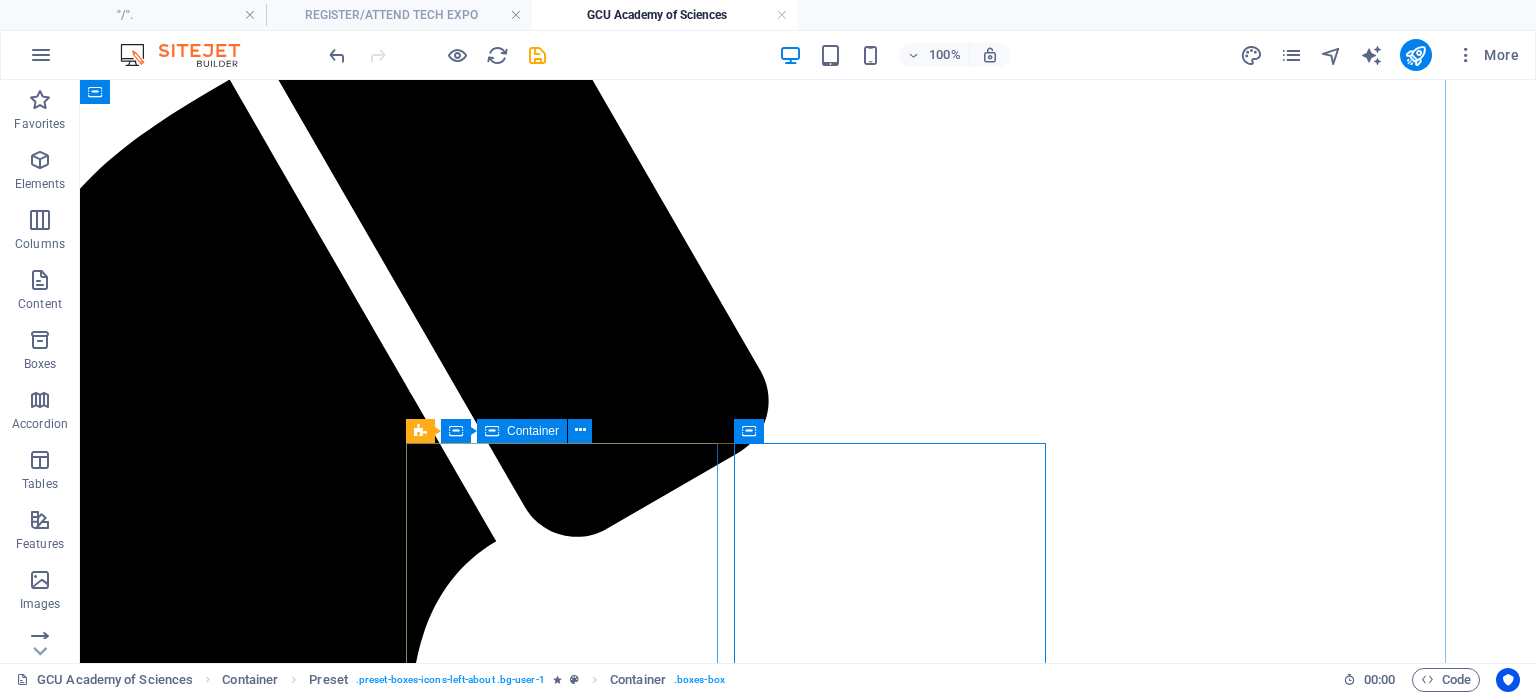 click on "Youth Tech Skills Hub Science, Technology, Engineering, Artisanry, Arts and Life Skills education and Training with practicals in project-based learning.in collaboration with schools, teachers trainers, institutions, companies and government,equipping children to think and learn to be future developers and leaders of in-demand sustainable industries" at bounding box center [734, 9789] 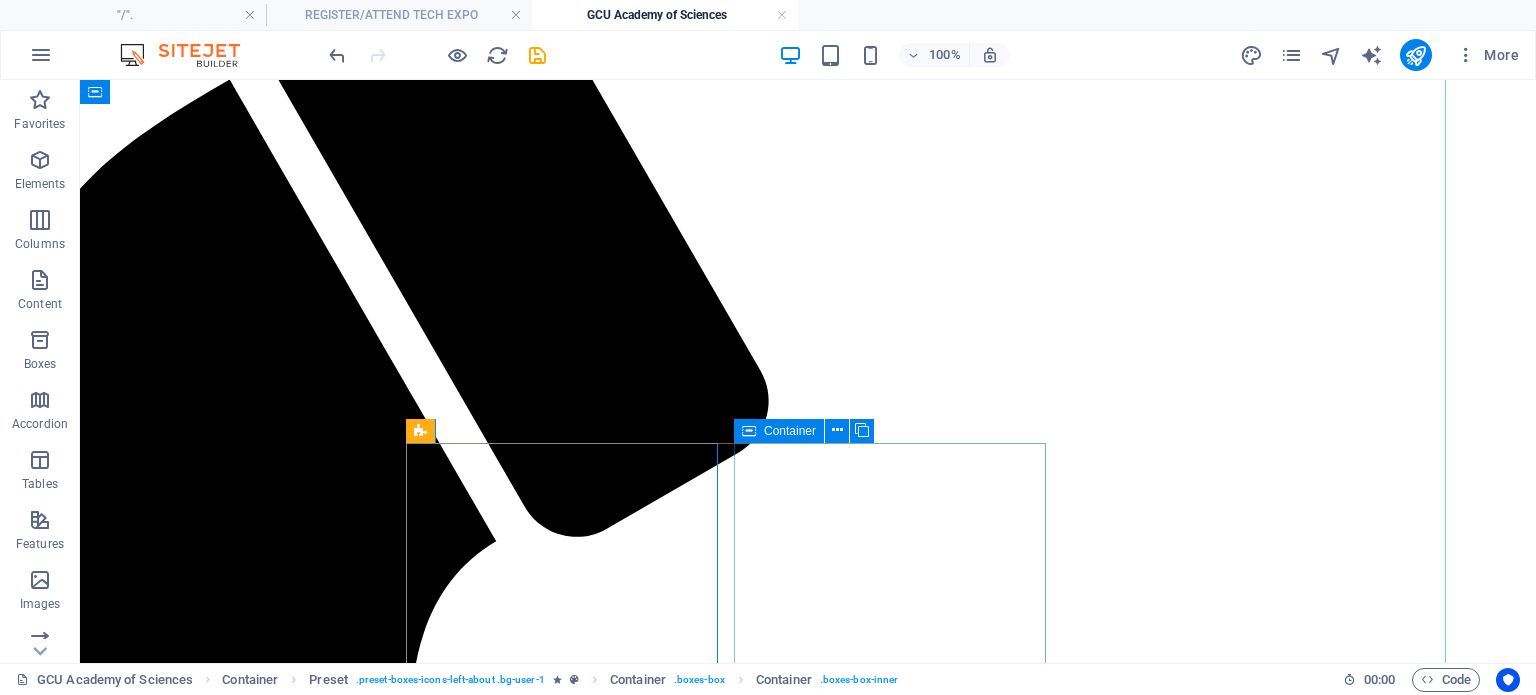 click on "Junior Artisanry & Engineering GCU Academy learners are taught and practice engineering and artisanry skills to develop an industrial development mindset from kindergarten to high school." at bounding box center [734, 11191] 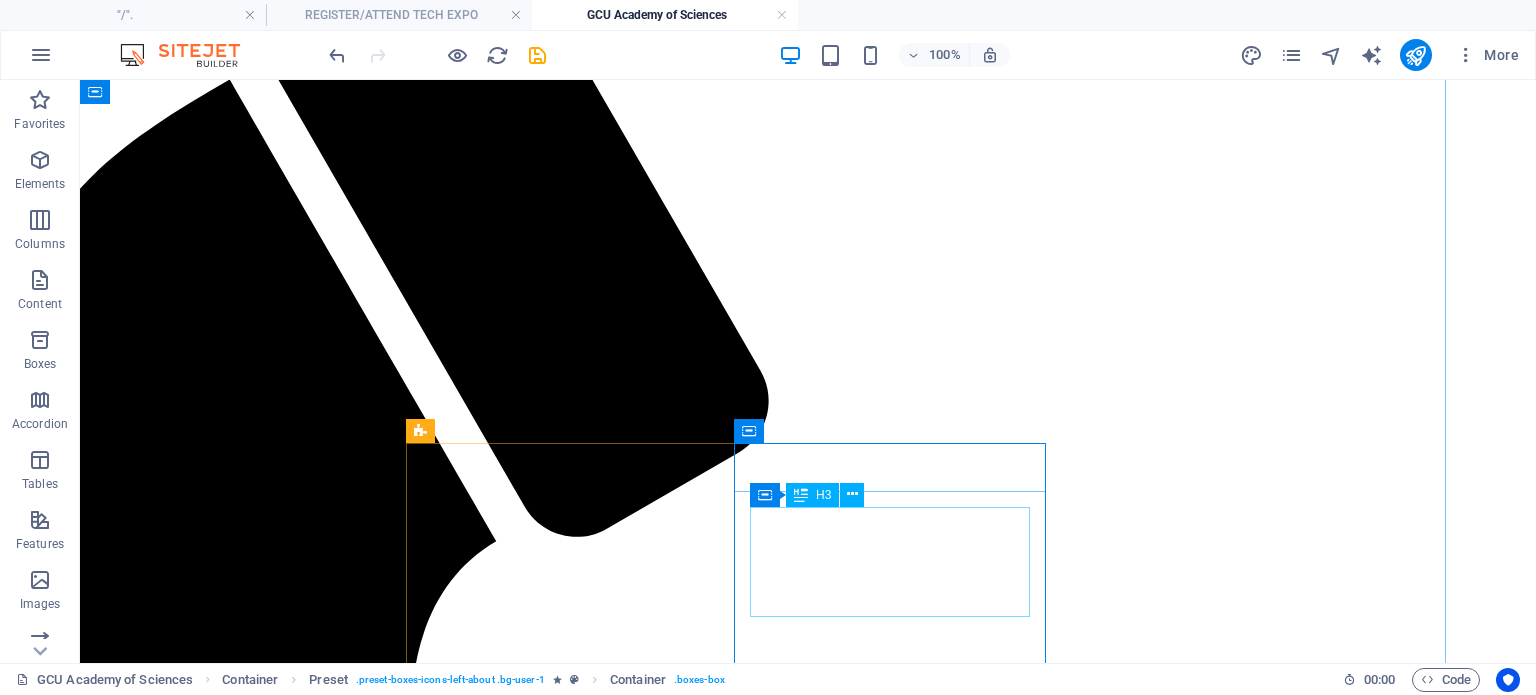 click on "Junior Artisanry & Engineering" at bounding box center [734, 10587] 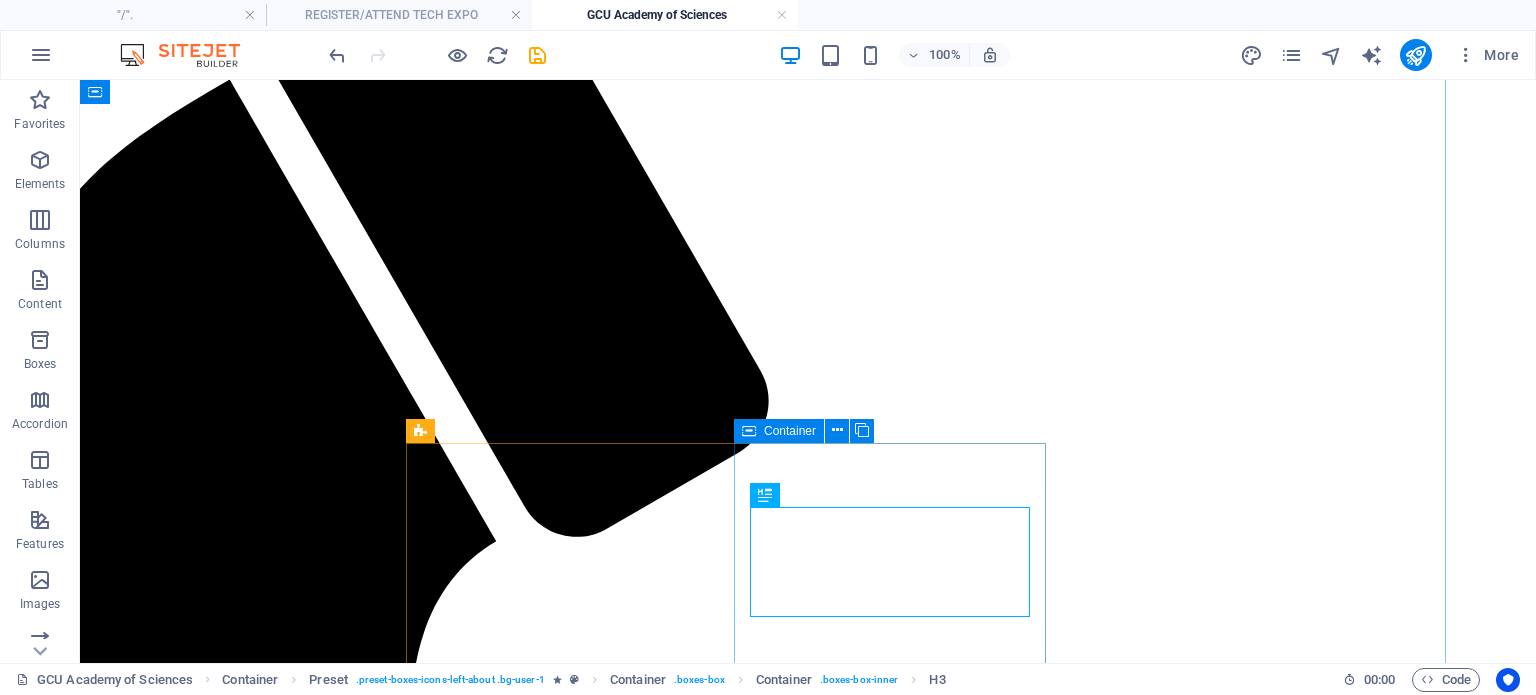 click on "Junior Artisanry & Engineering GCU Academy learners are taught and practice engineering and artisanry skills to develop an industrial development mindset from kindergarten to high school." at bounding box center [734, 11191] 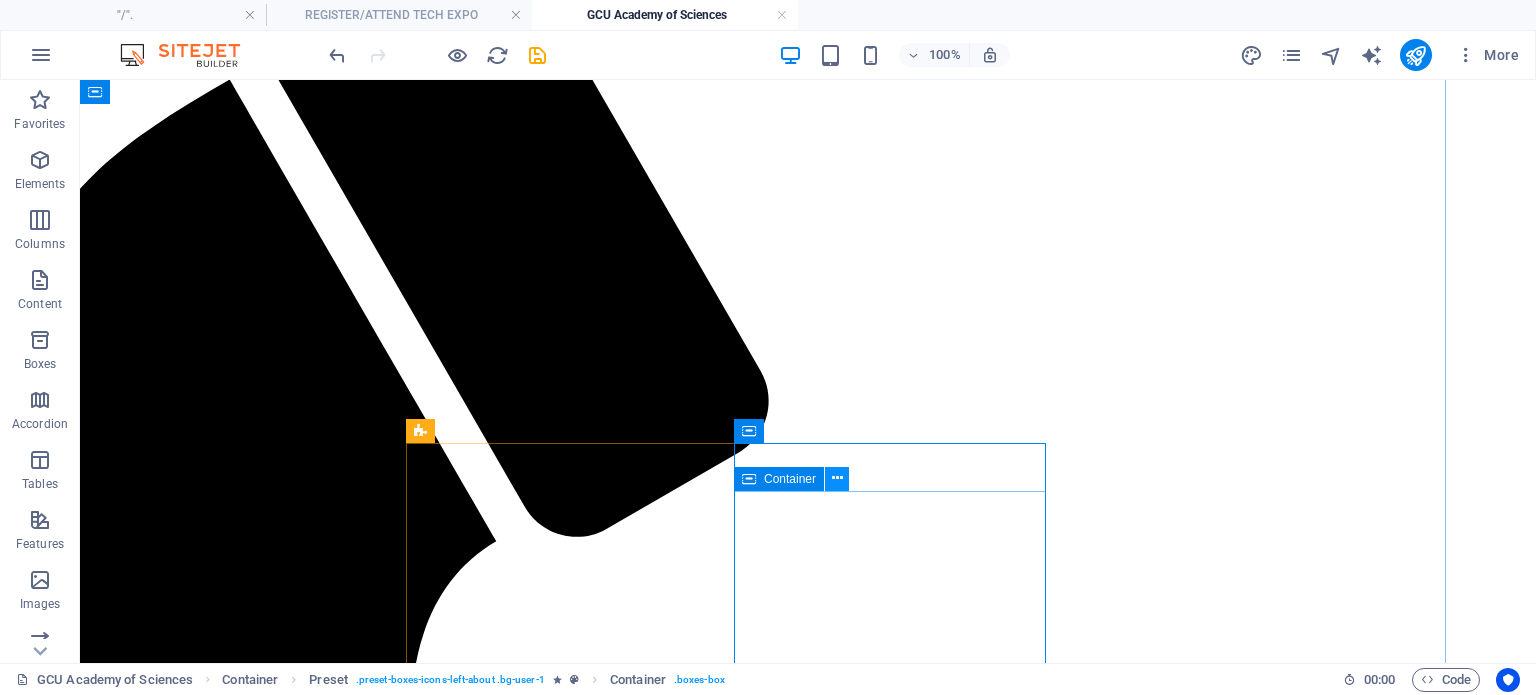 click at bounding box center (837, 478) 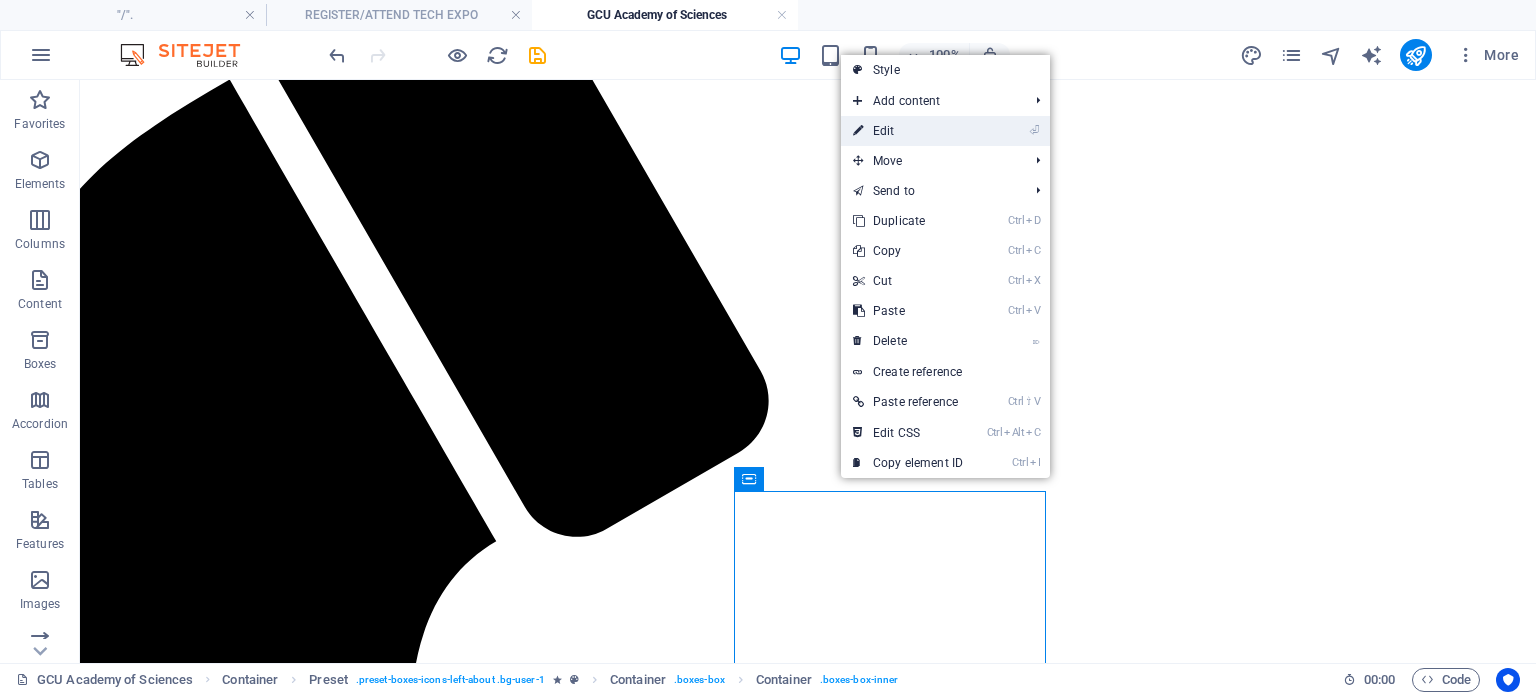 click on "⏎  Edit" at bounding box center [908, 131] 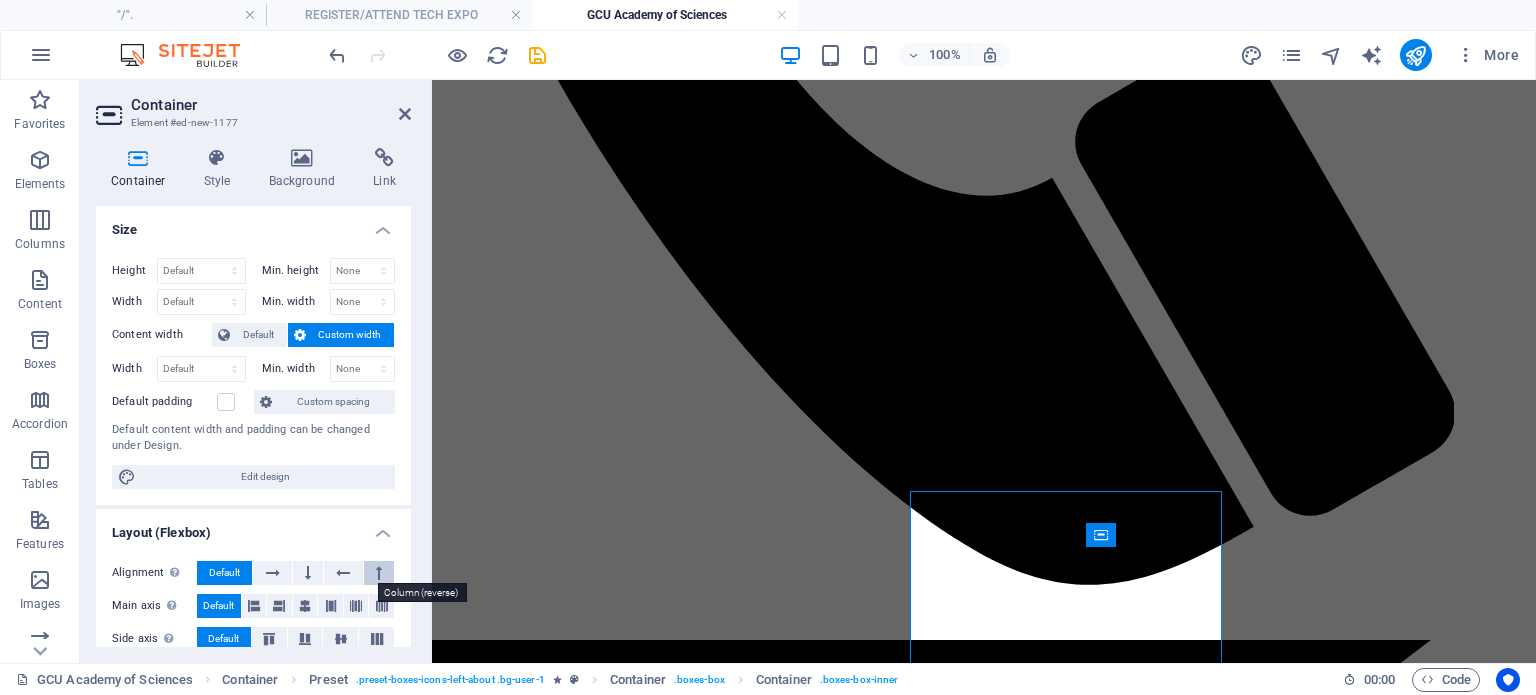 click at bounding box center [379, 573] 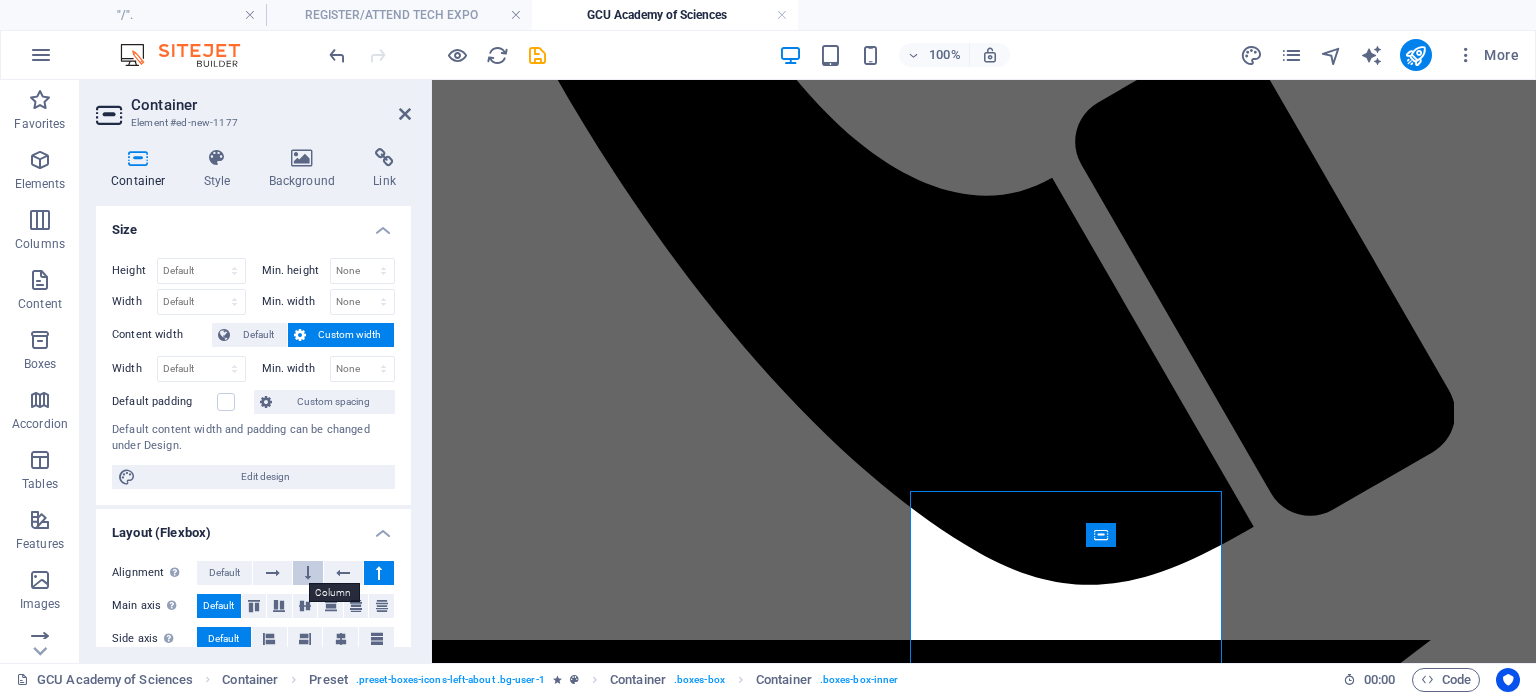 click at bounding box center [308, 573] 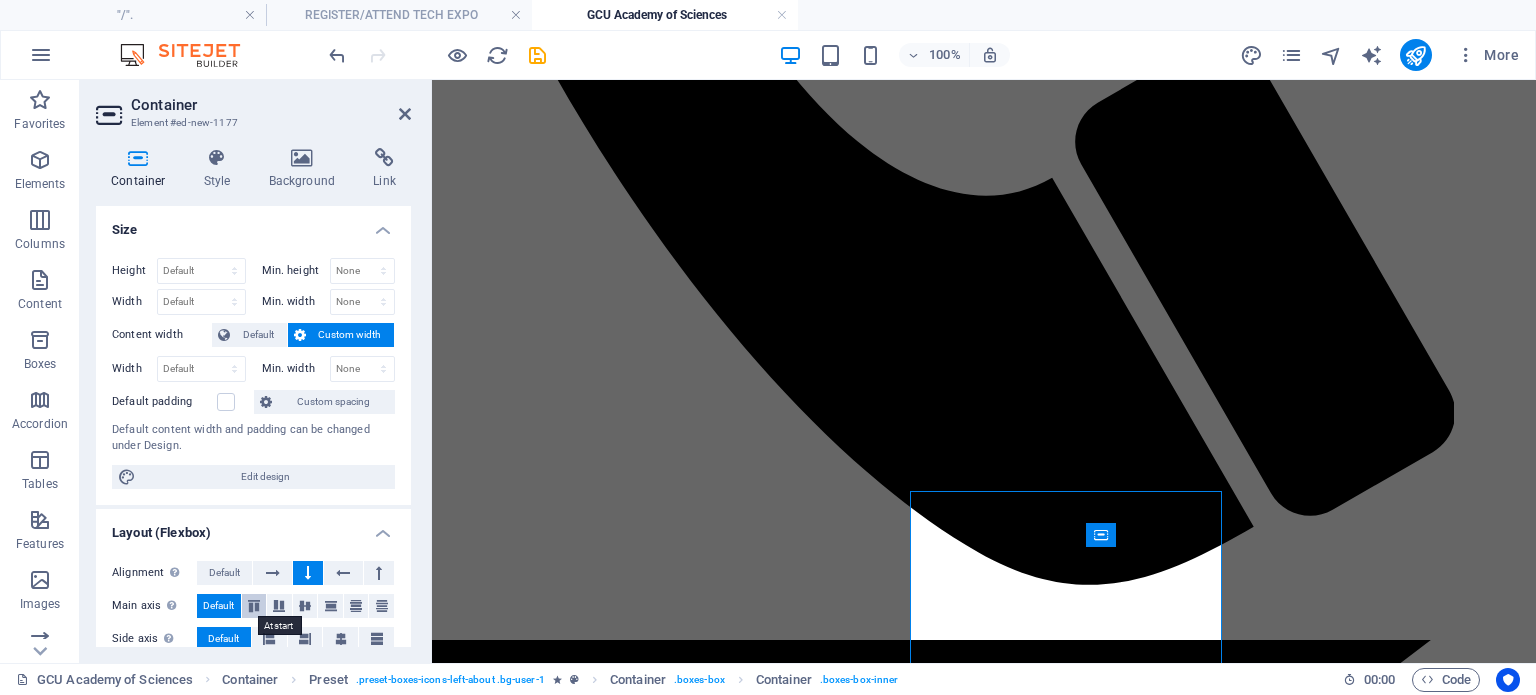 click at bounding box center (254, 606) 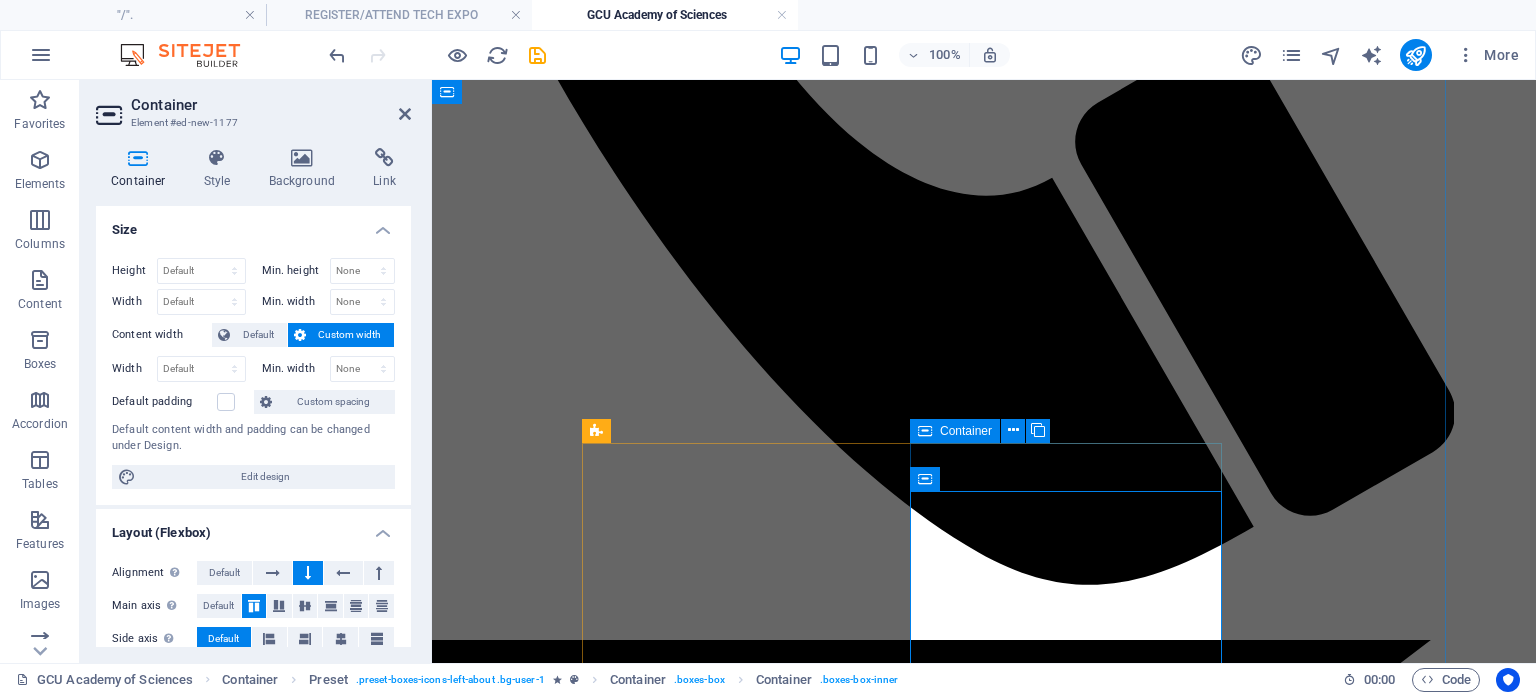 click on "Junior Artisanry & Engineering GCU Academy learners are taught and practice engineering and artisanry skills to develop an industrial development mindset from kindergarten to high school." at bounding box center [910, 8727] 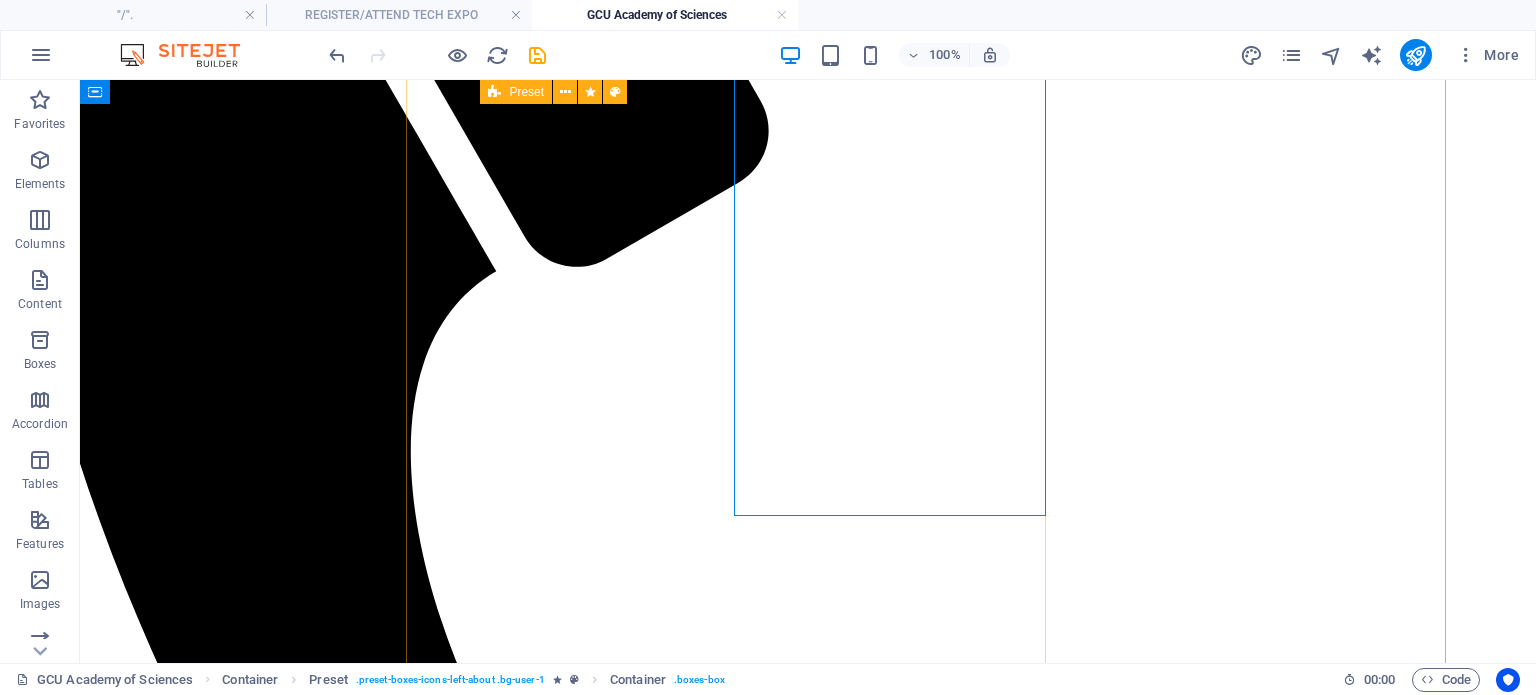 scroll, scrollTop: 4165, scrollLeft: 74, axis: both 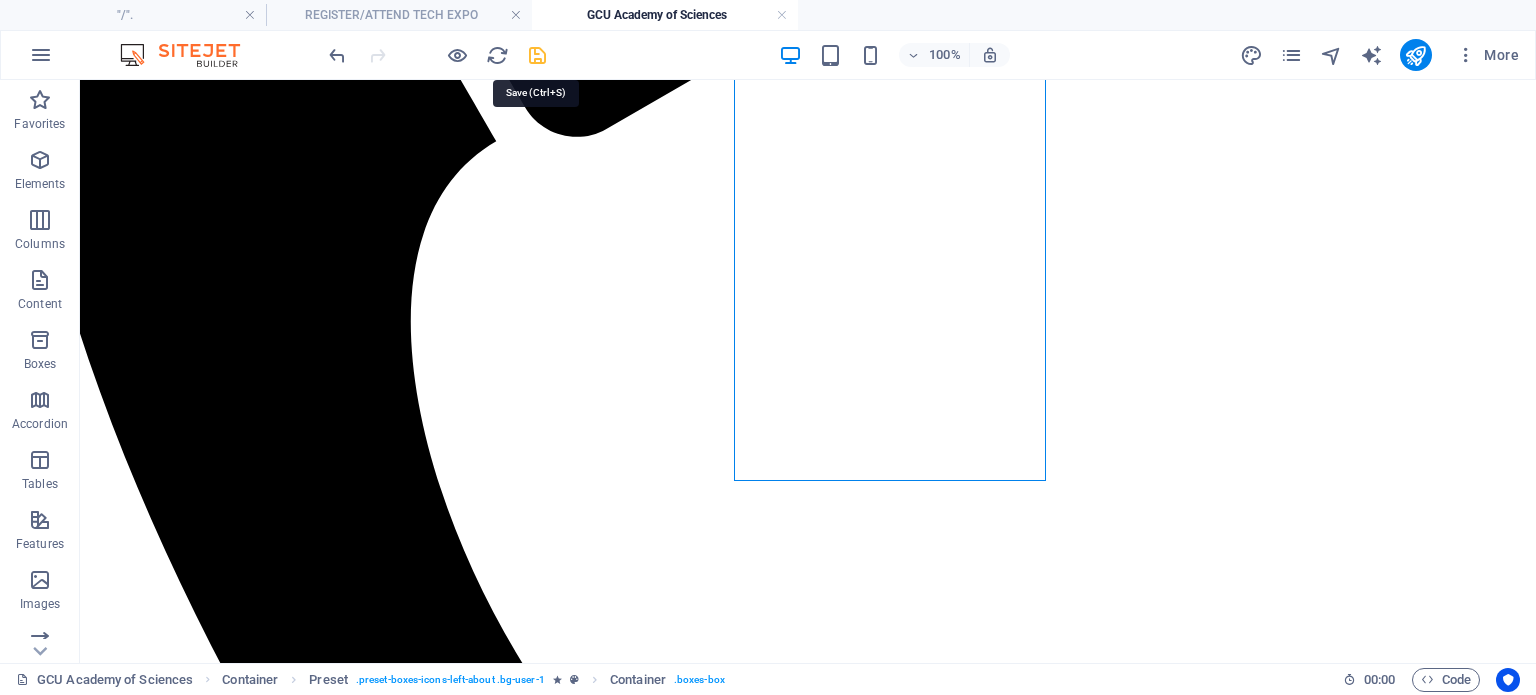 click at bounding box center [537, 55] 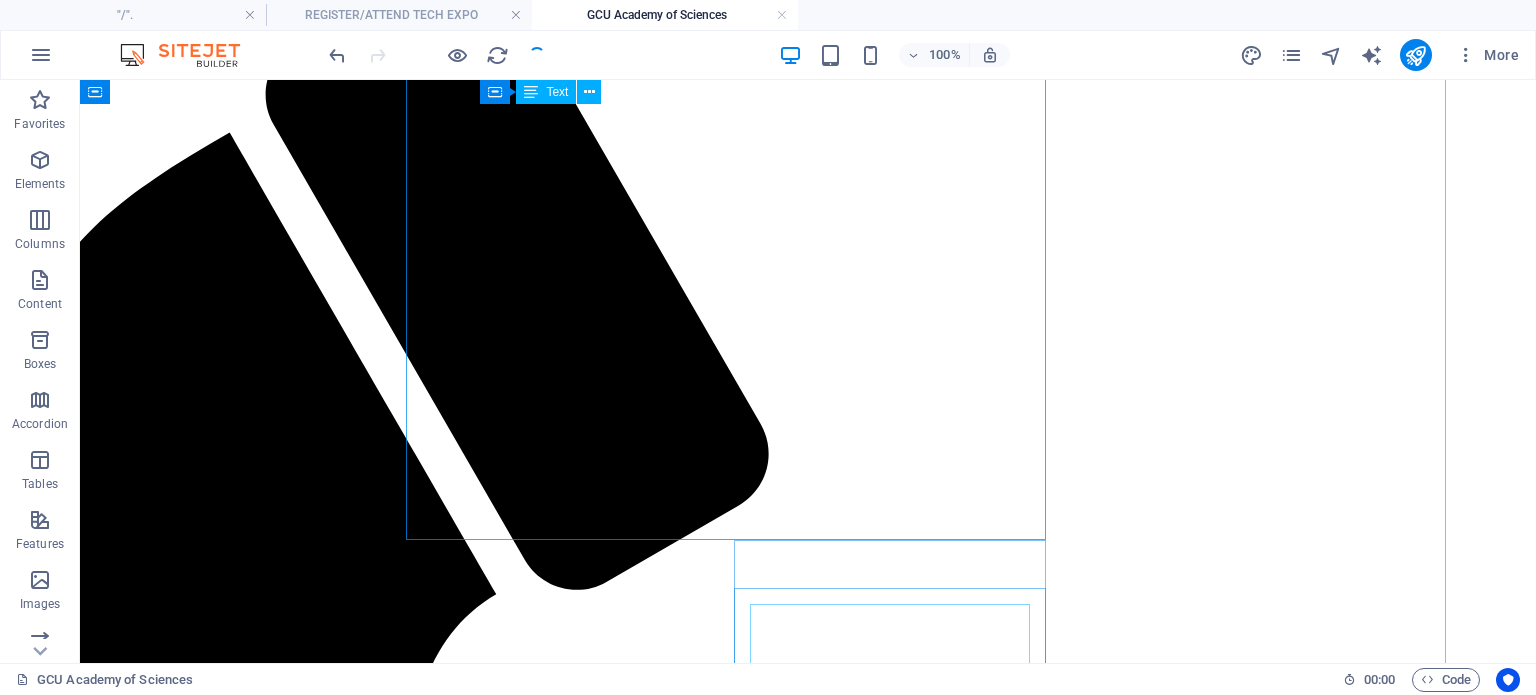 scroll, scrollTop: 3665, scrollLeft: 74, axis: both 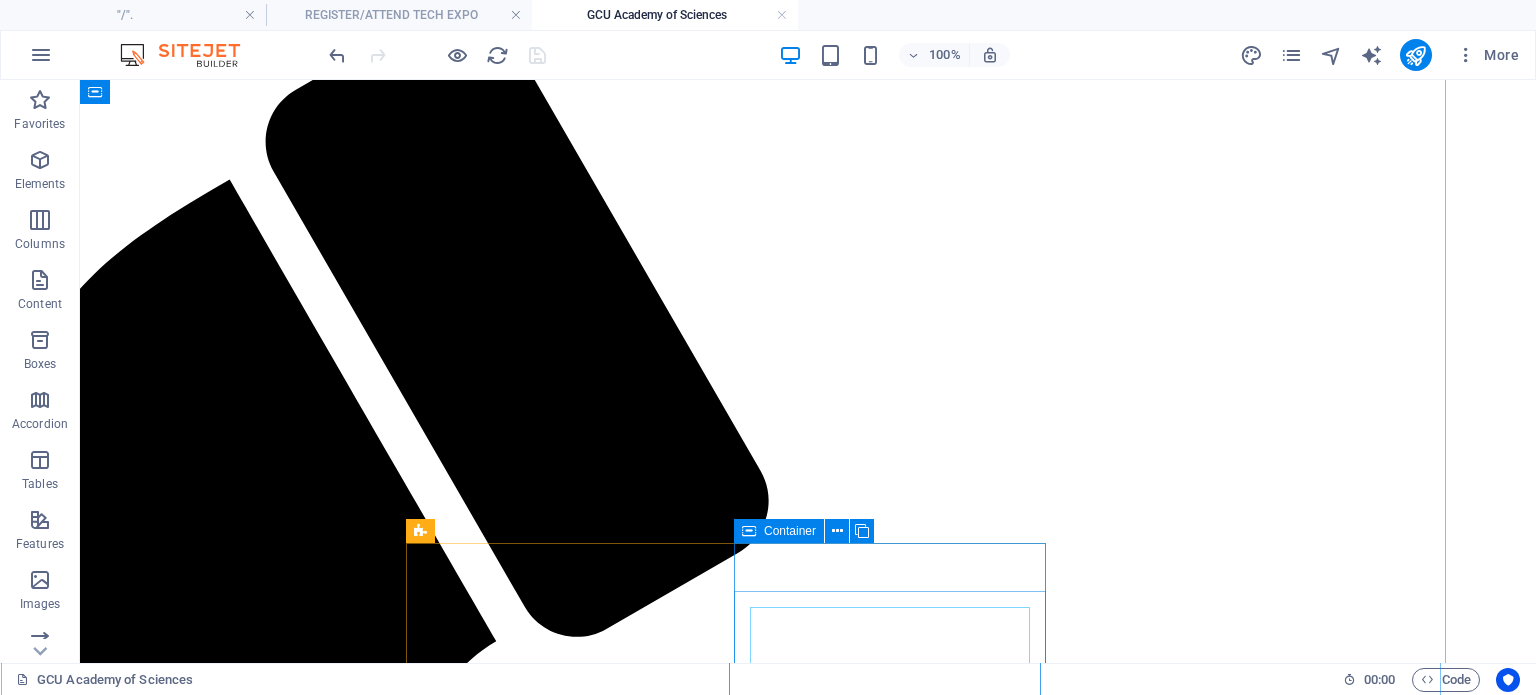 click on "Junior Artisanry & Engineering GCU Academy learners are taught and practice engineering and artisanry skills to develop an industrial development mindset from kindergarten to high school." at bounding box center (734, 11291) 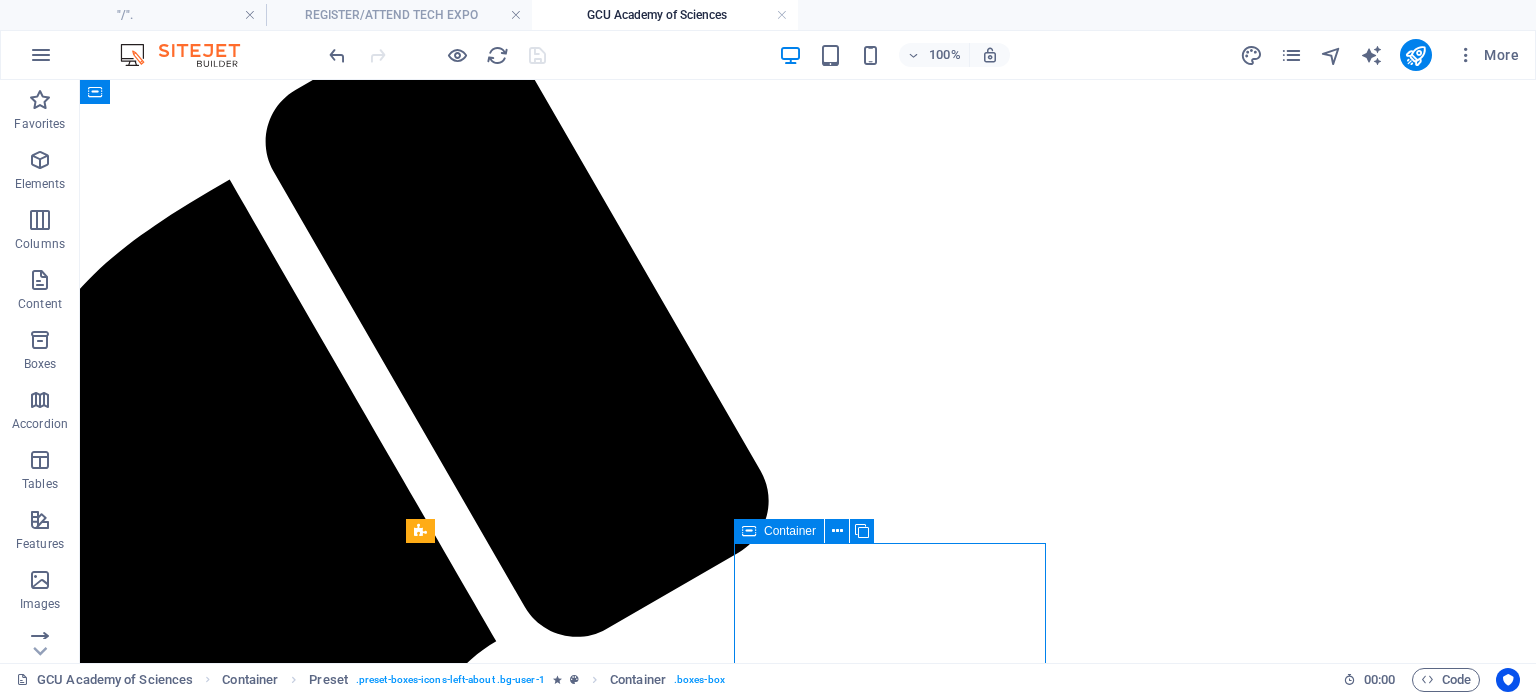click on "Junior Artisanry & Engineering GCU Academy learners are taught and practice engineering and artisanry skills to develop an industrial development mindset from kindergarten to high school." at bounding box center (734, 11291) 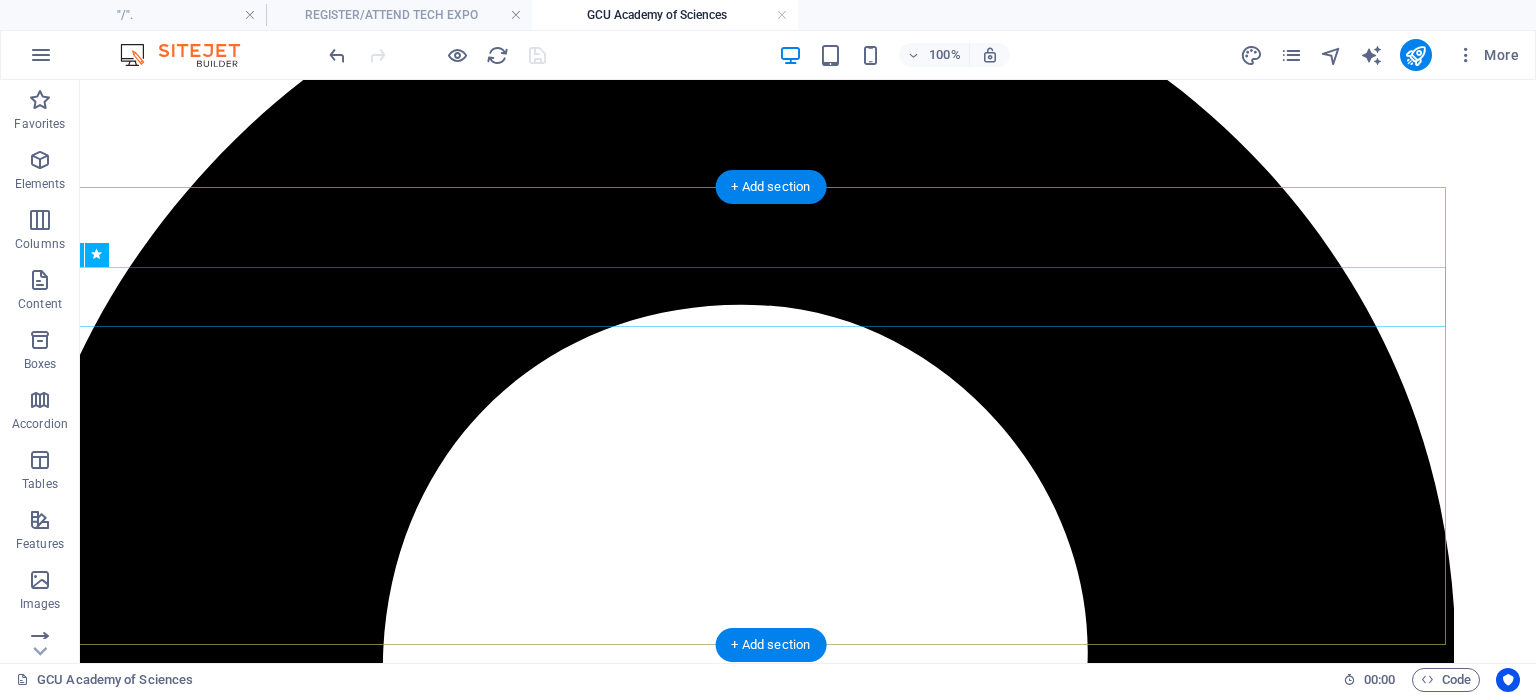scroll, scrollTop: 65, scrollLeft: 74, axis: both 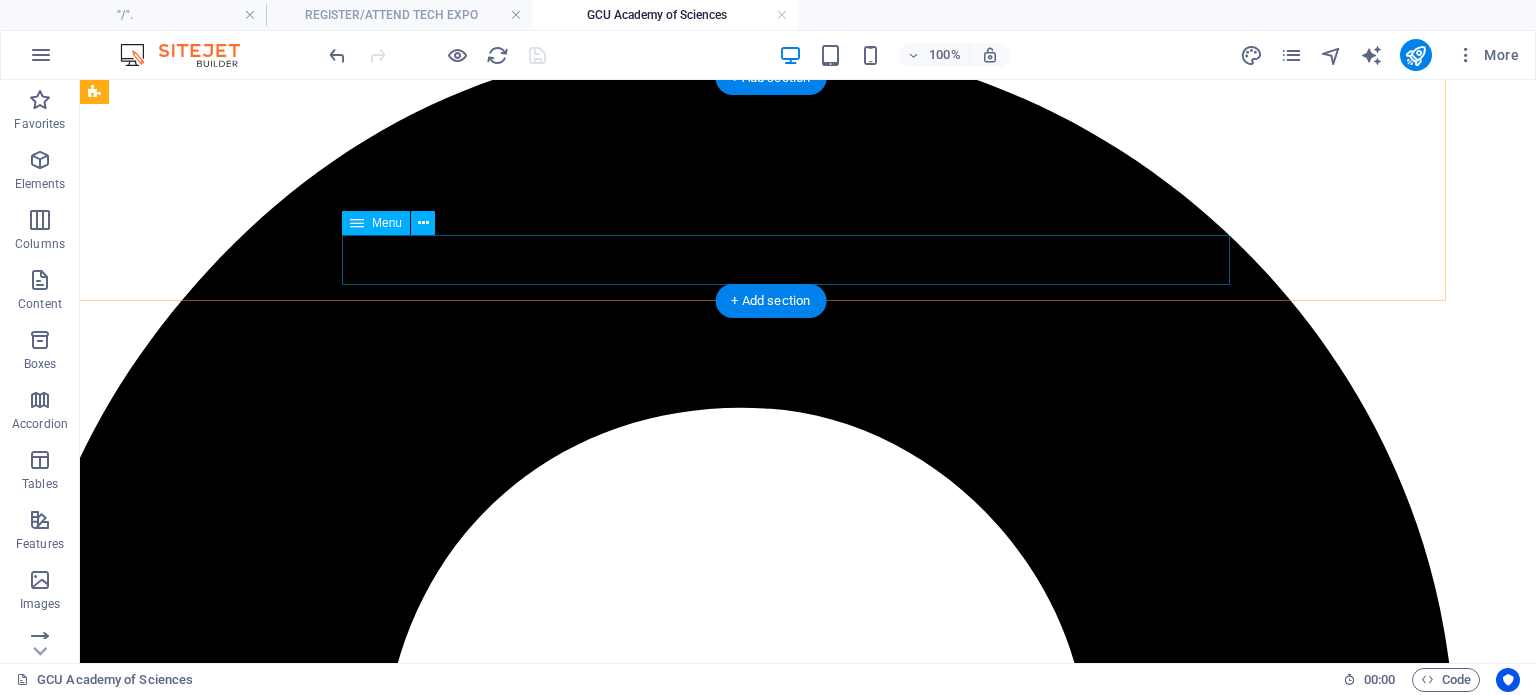 click on "Home About TECH HUB EXHIBIT RESEARCH ARM BOARD Contact" at bounding box center [734, 8706] 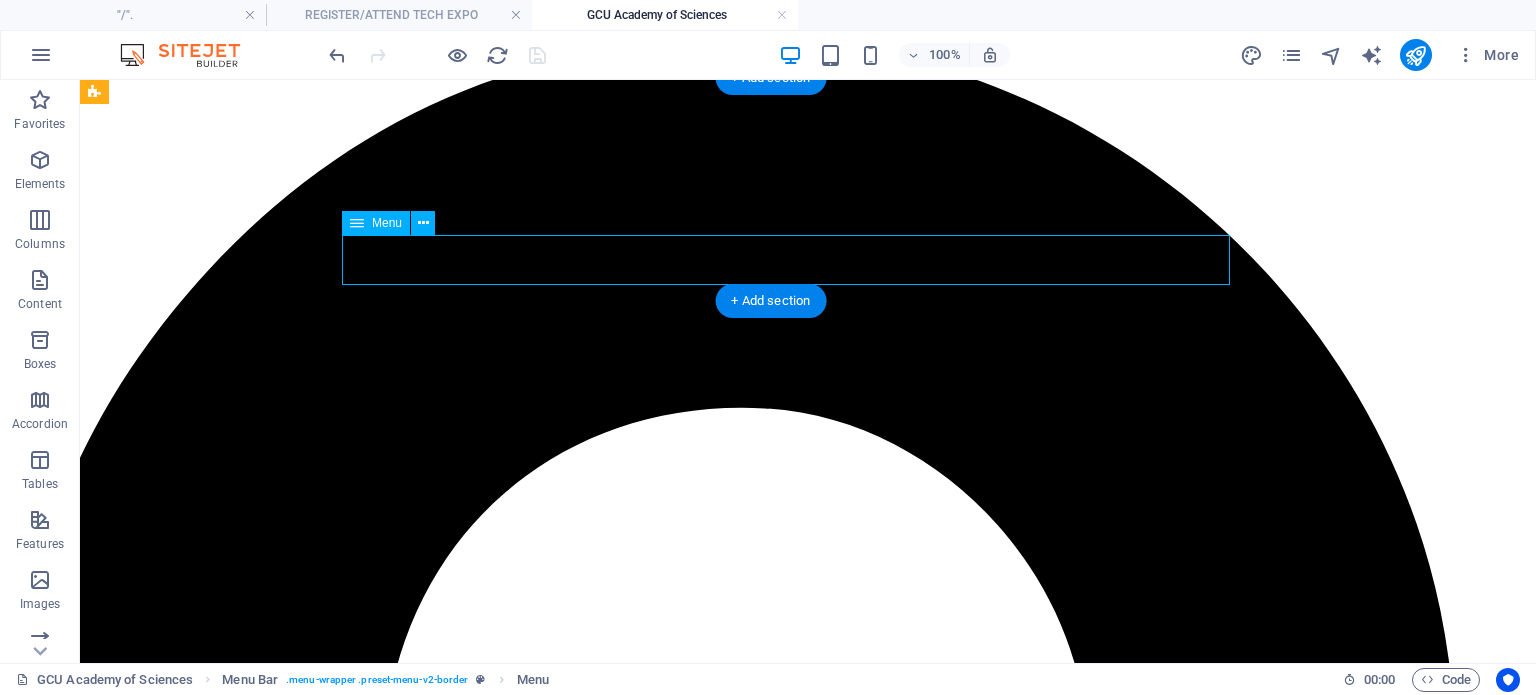 click on "Home About TECH HUB EXHIBIT RESEARCH ARM BOARD Contact" at bounding box center [734, 8706] 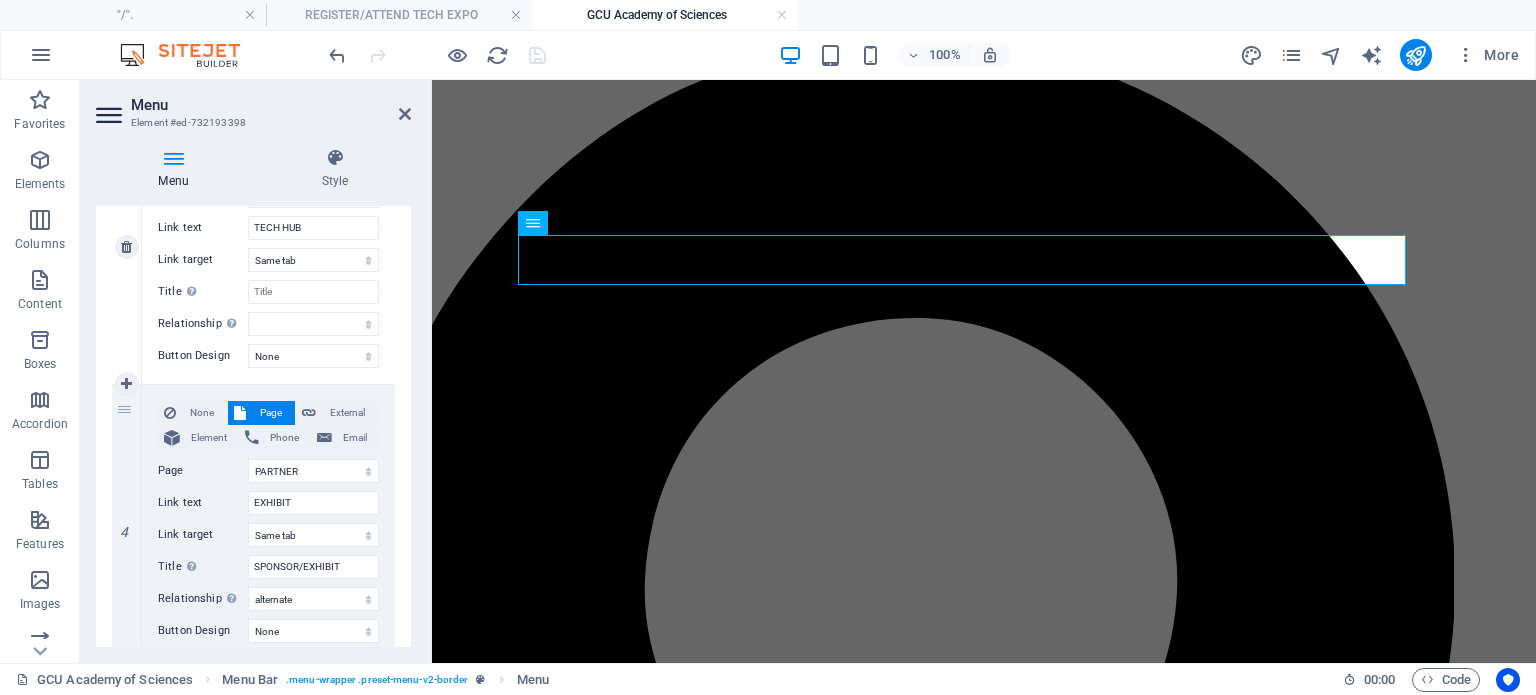 scroll, scrollTop: 900, scrollLeft: 0, axis: vertical 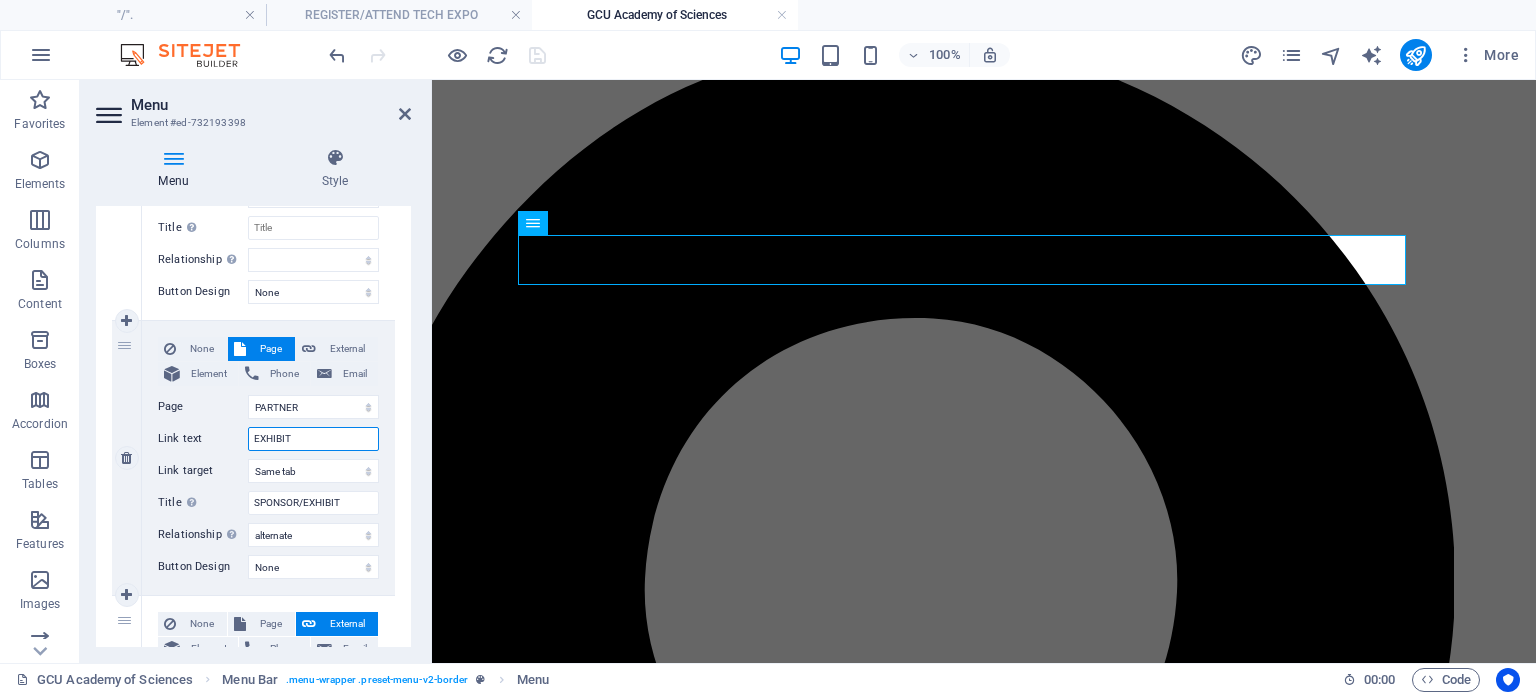 click on "EXHIBIT" at bounding box center (313, 439) 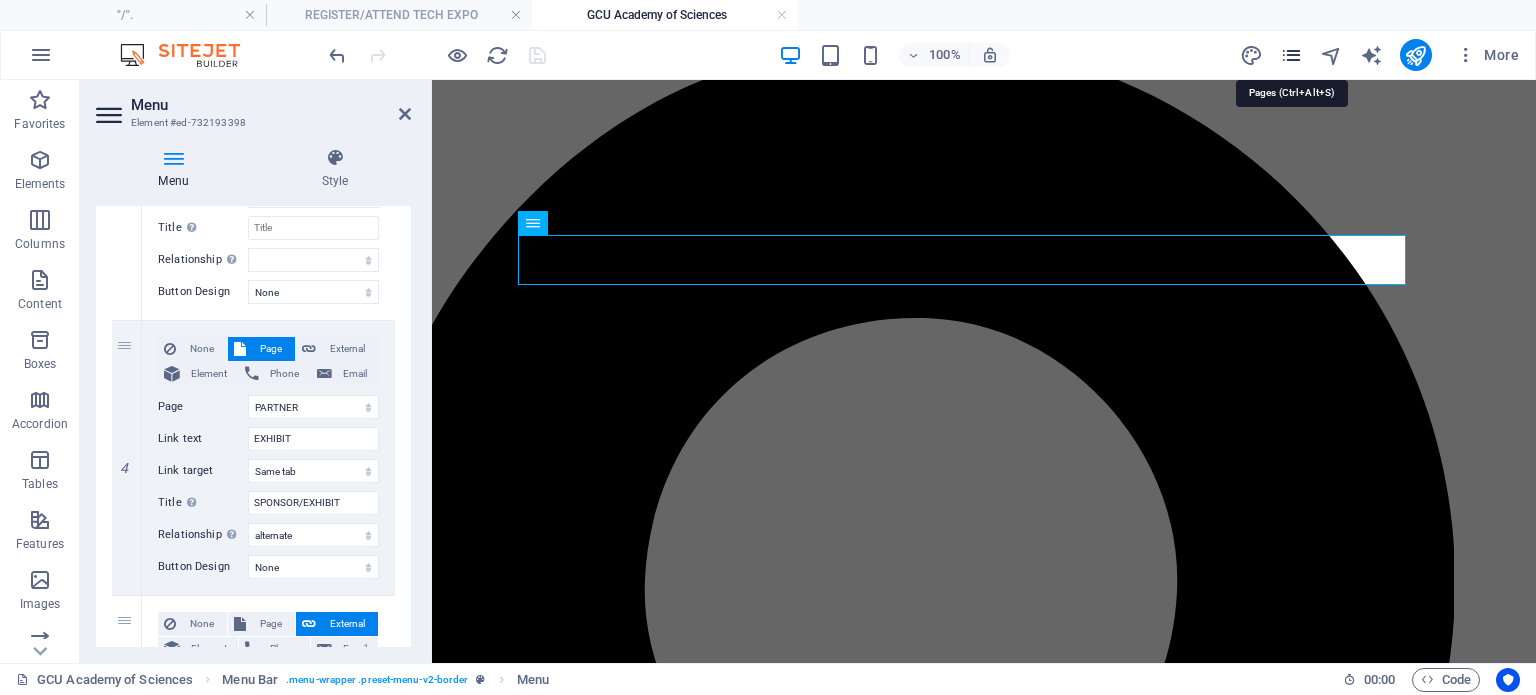 click at bounding box center (1291, 55) 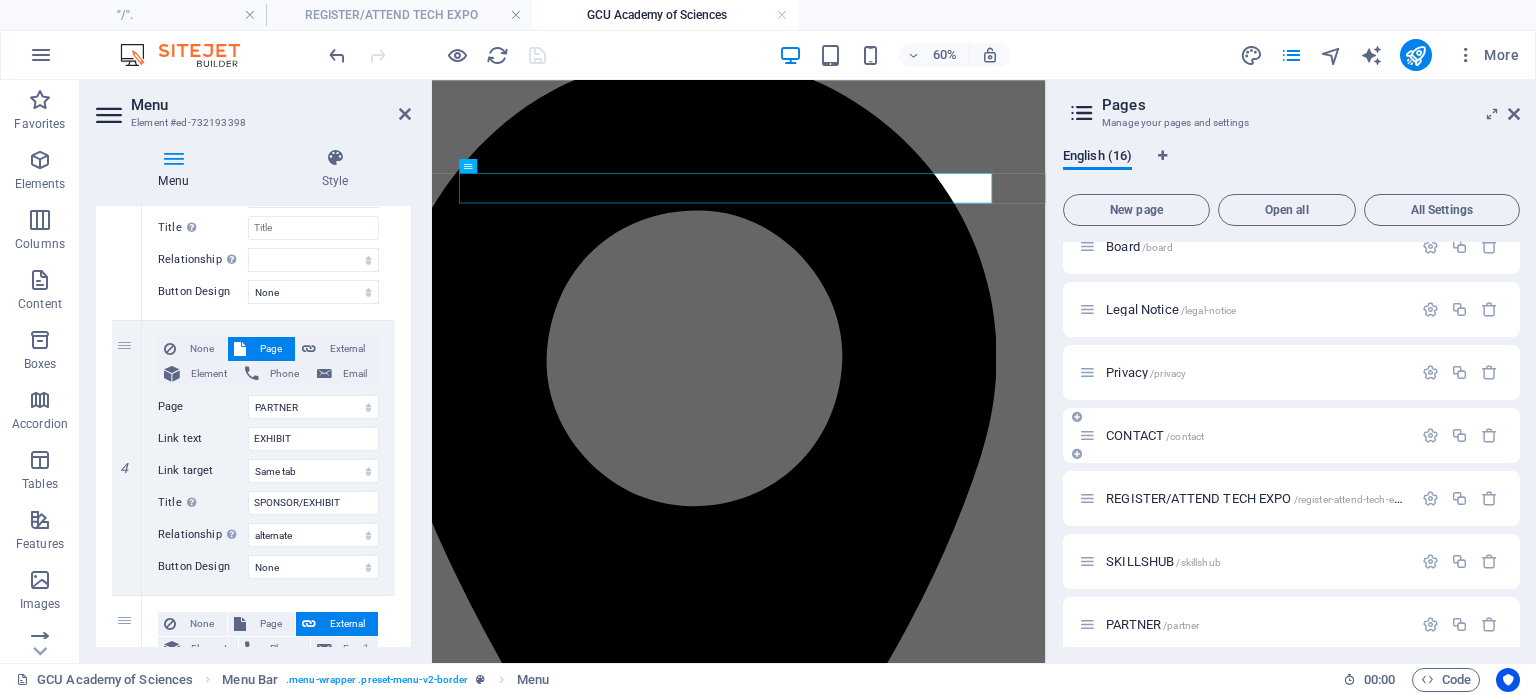scroll, scrollTop: 482, scrollLeft: 0, axis: vertical 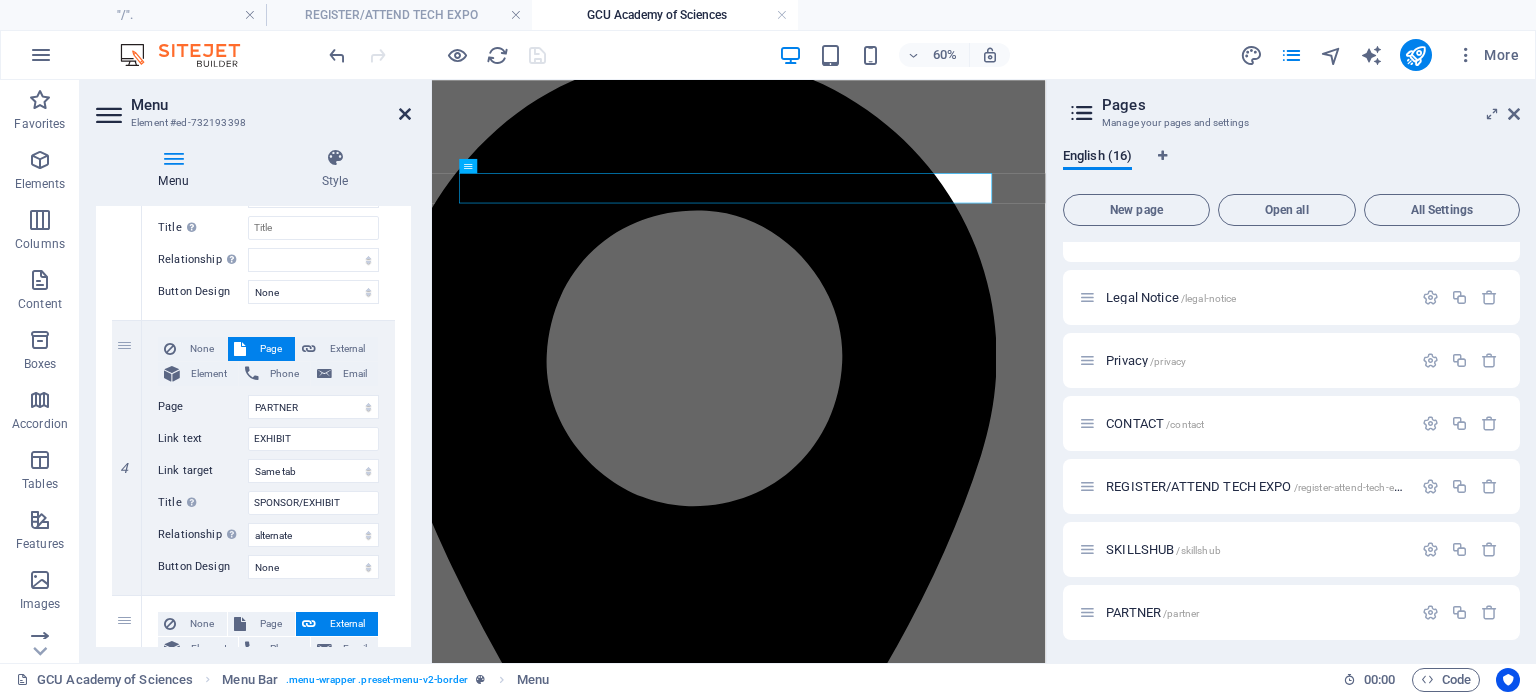 click at bounding box center (405, 114) 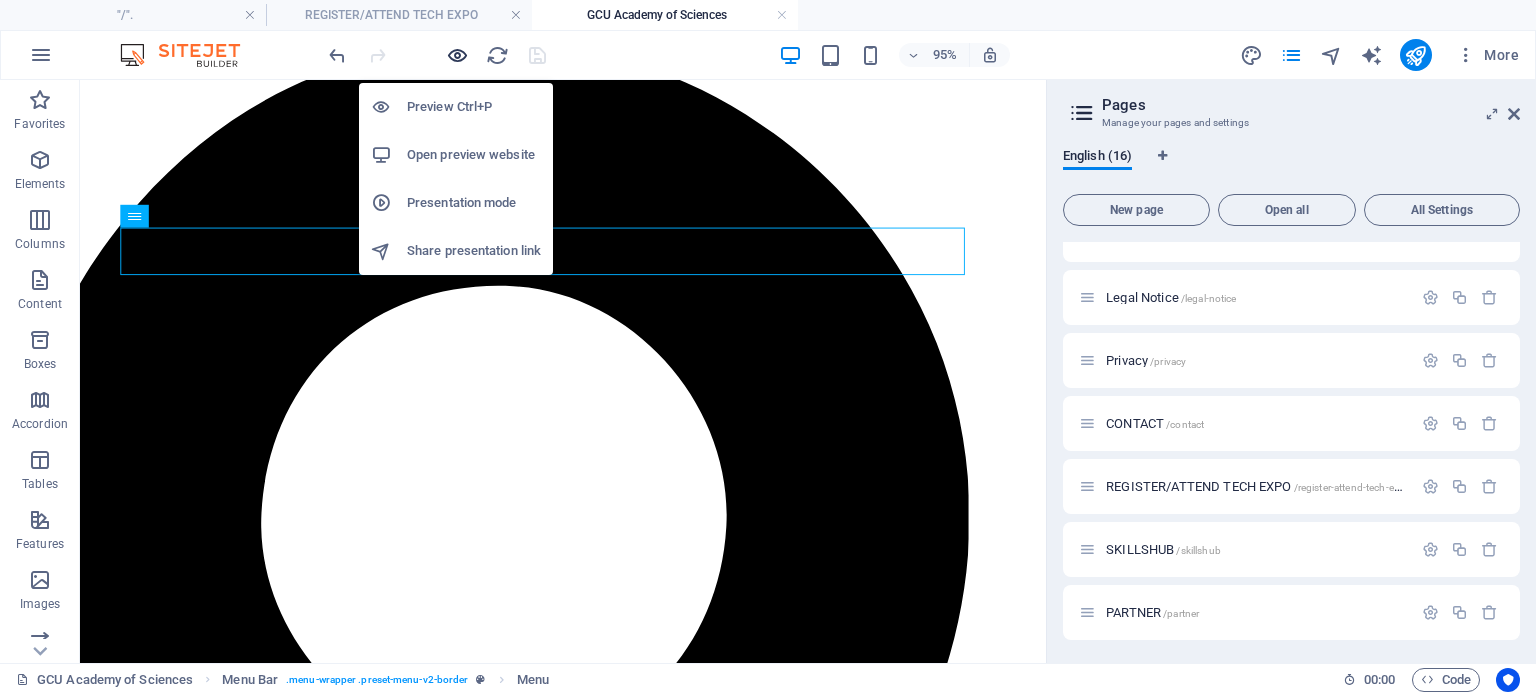 drag, startPoint x: 452, startPoint y: 52, endPoint x: 498, endPoint y: 4, distance: 66.48308 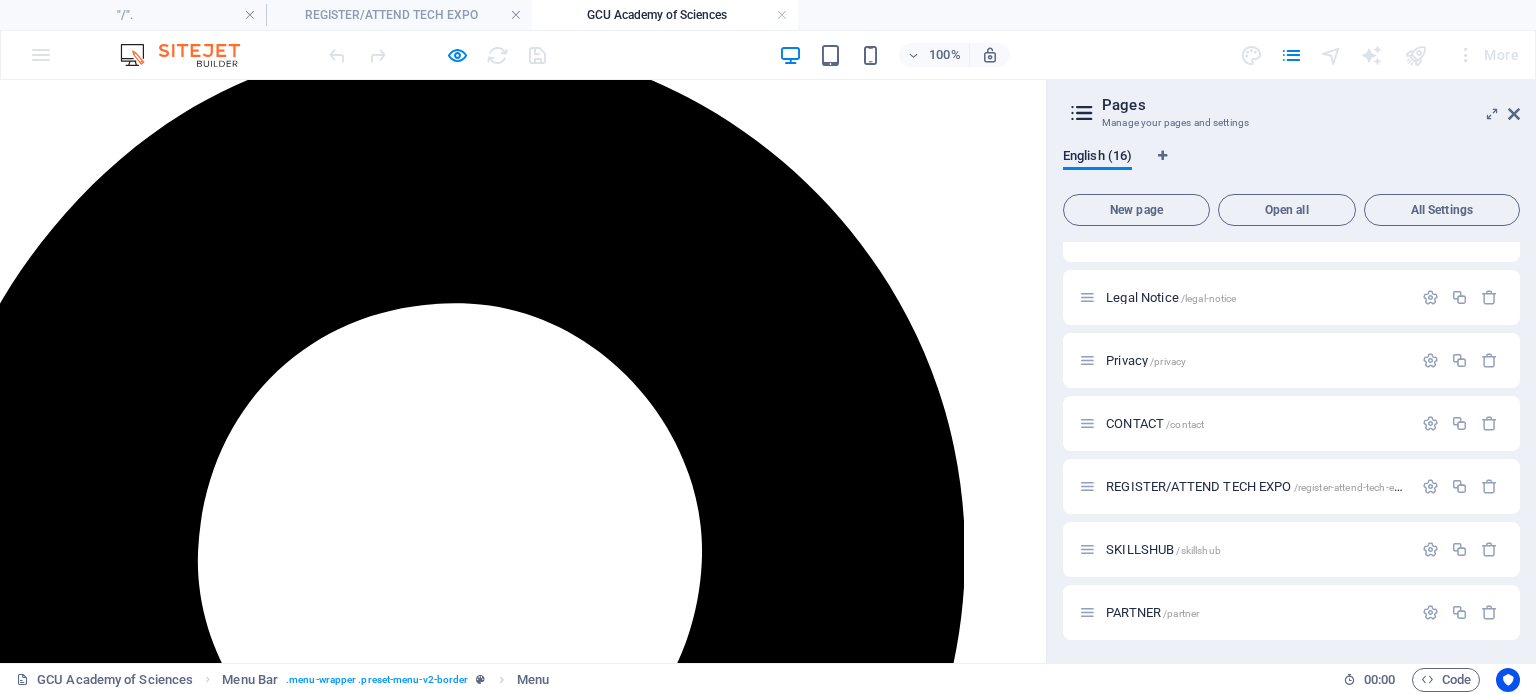 click on "EXHIBIT" at bounding box center (6, 6329) 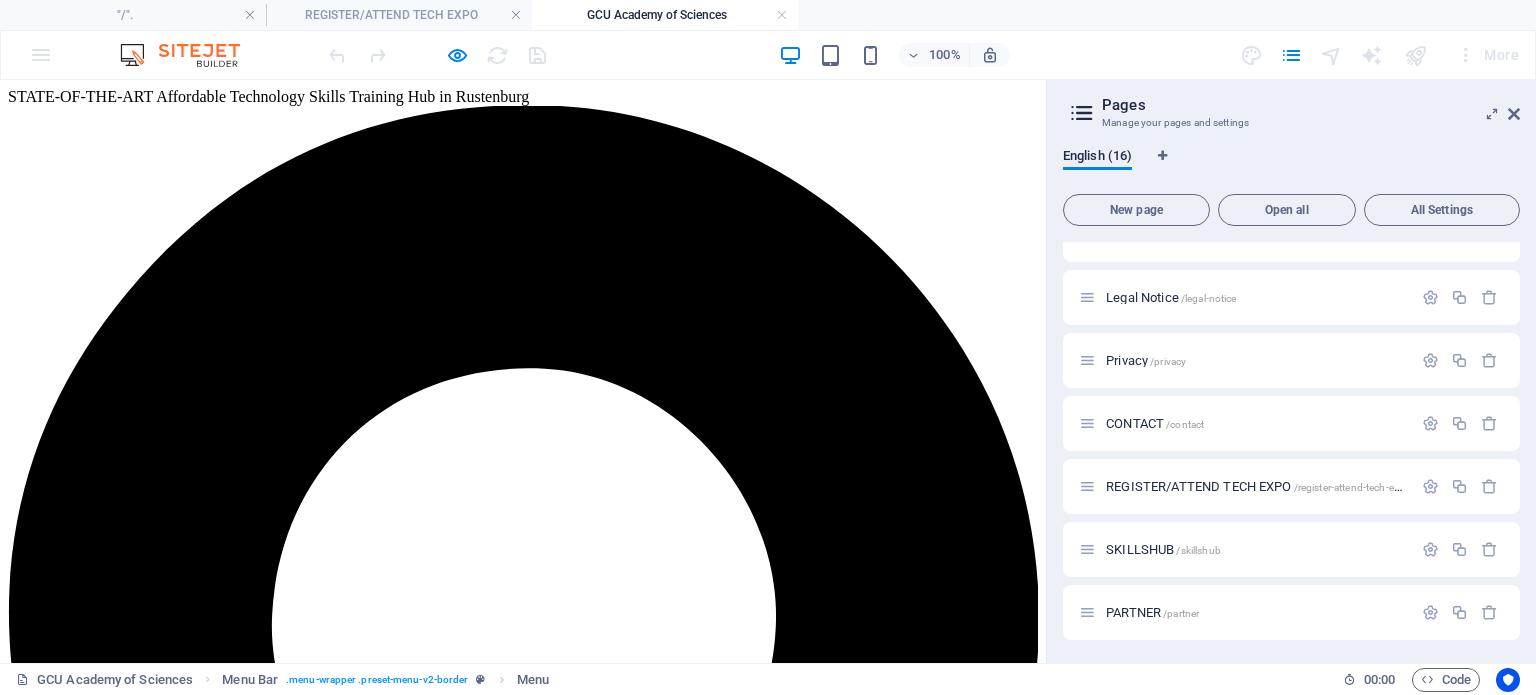scroll, scrollTop: 401, scrollLeft: 0, axis: vertical 